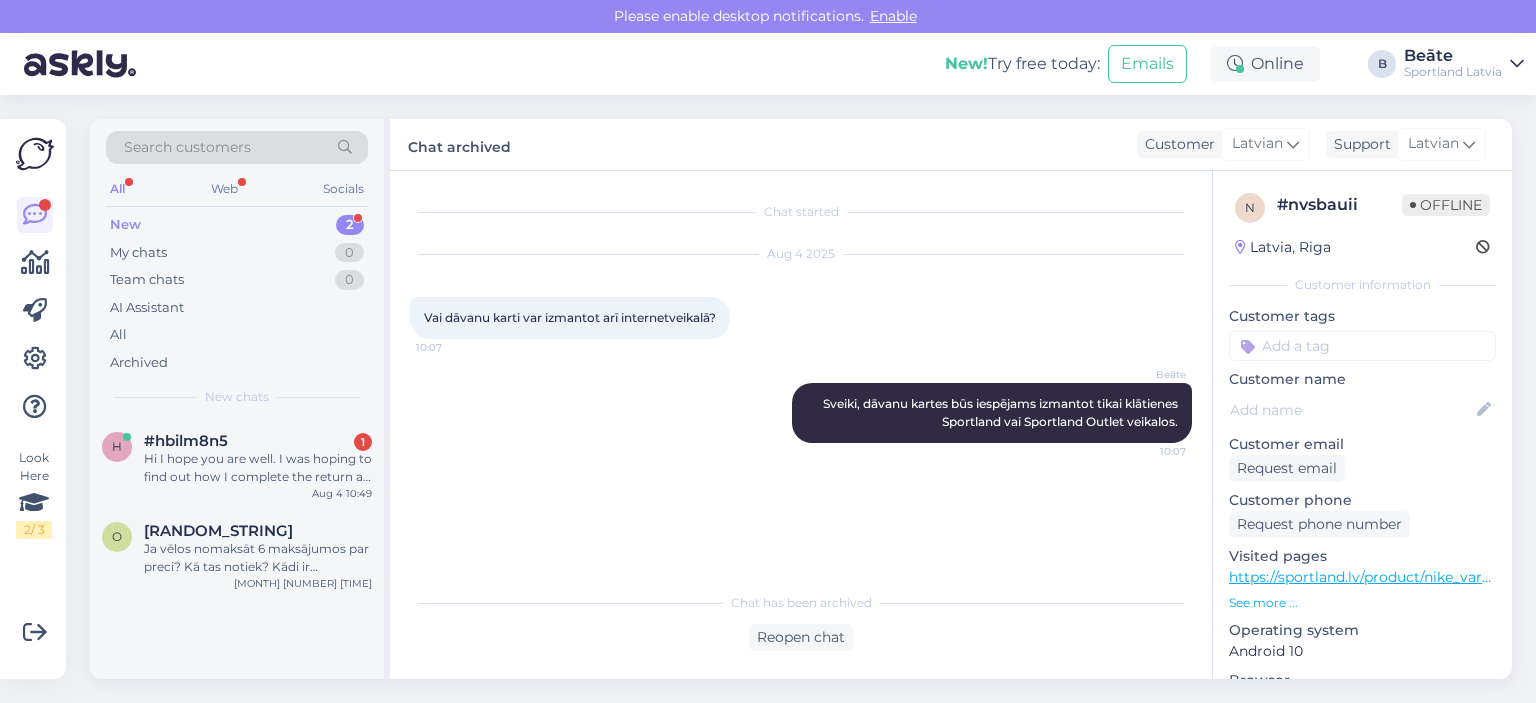 scroll, scrollTop: 0, scrollLeft: 0, axis: both 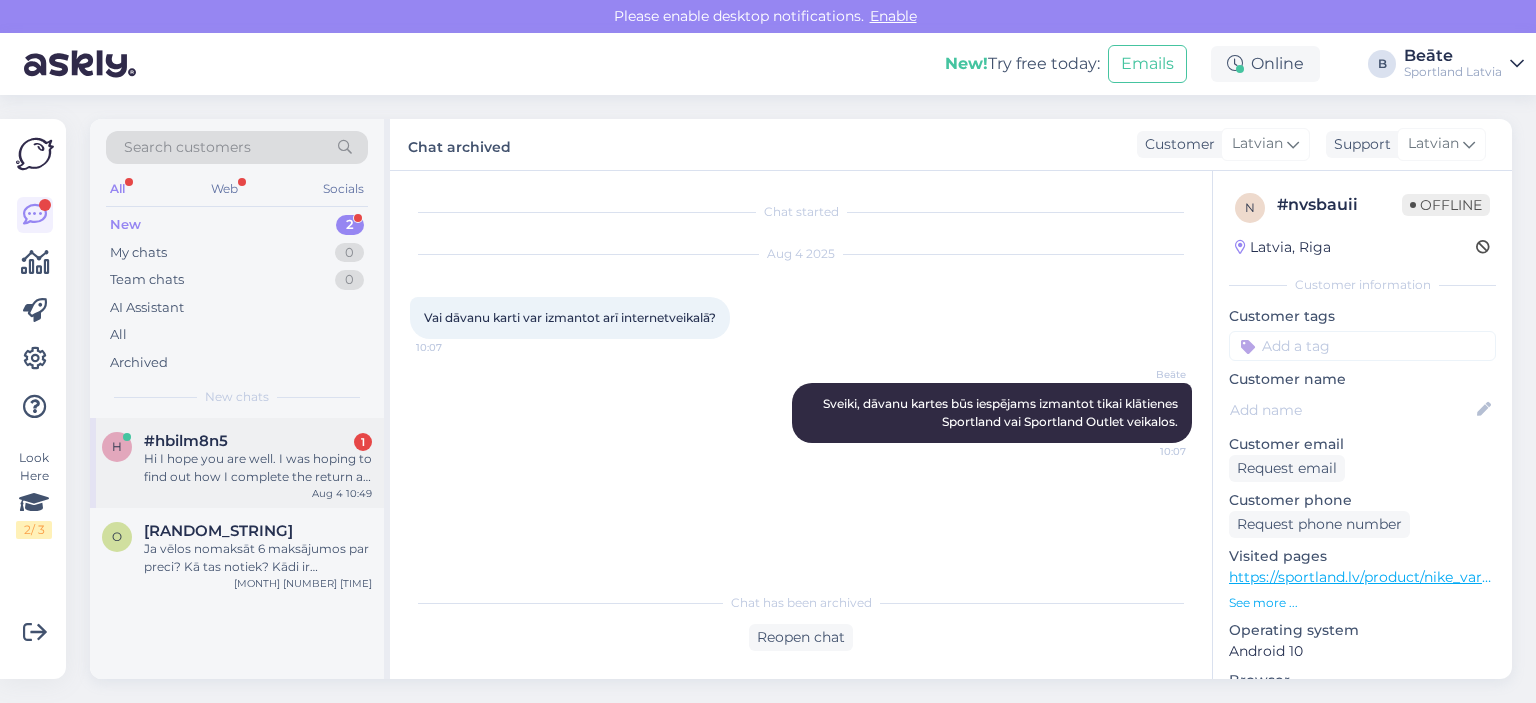 click on "Hi I hope you are well. I was hoping to find out how I complete the return as I've just got trainers and they have some scratchmarks :(" at bounding box center (258, 468) 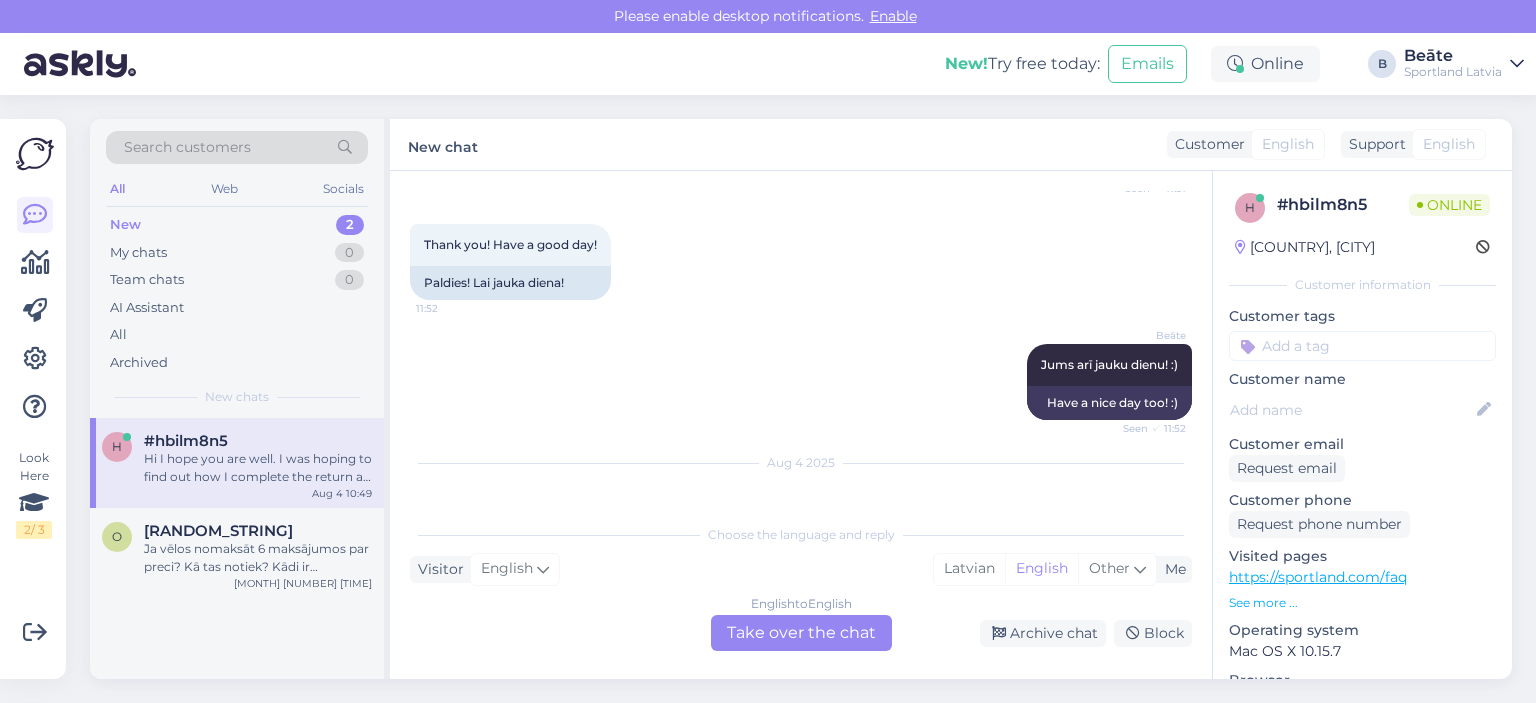 scroll, scrollTop: 3944, scrollLeft: 0, axis: vertical 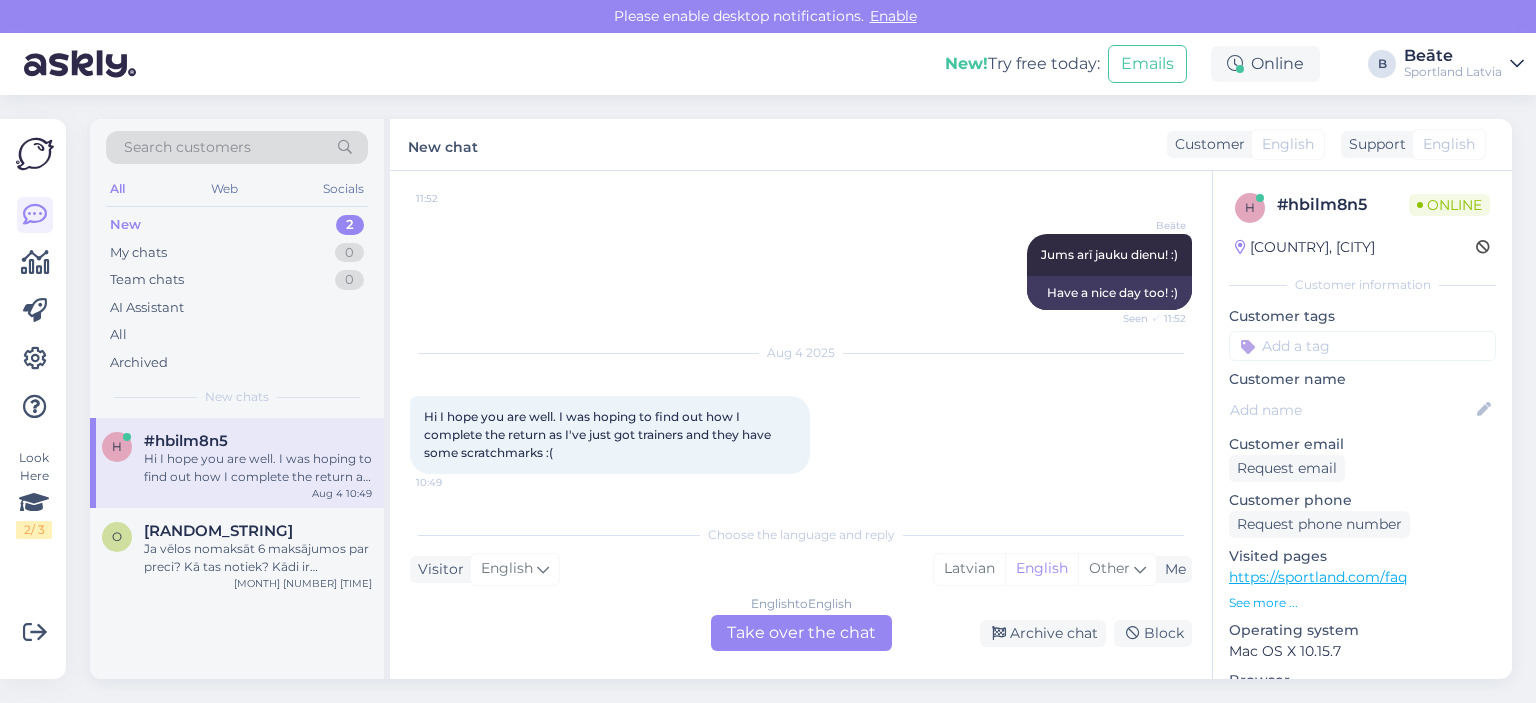 click on "English  to  English Take over the chat" at bounding box center (801, 633) 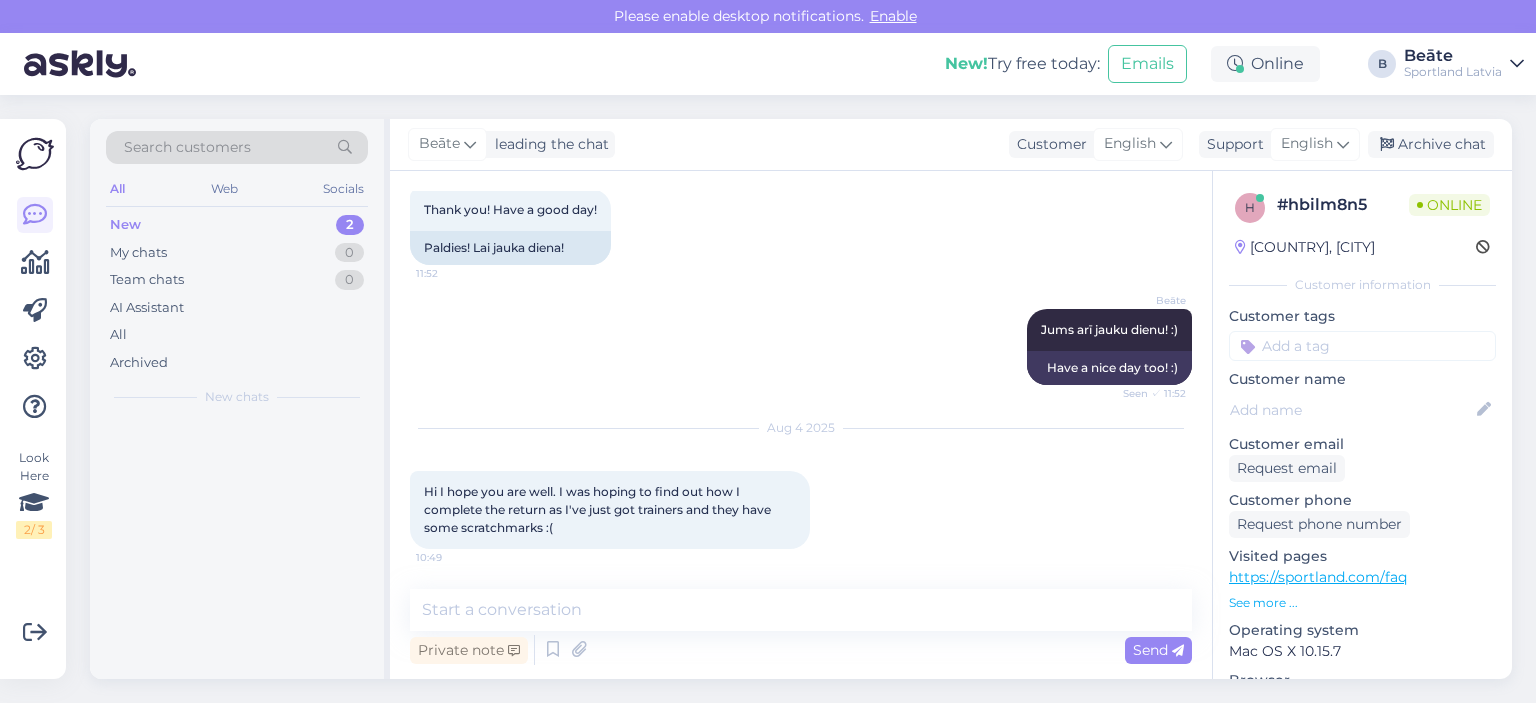 scroll, scrollTop: 3870, scrollLeft: 0, axis: vertical 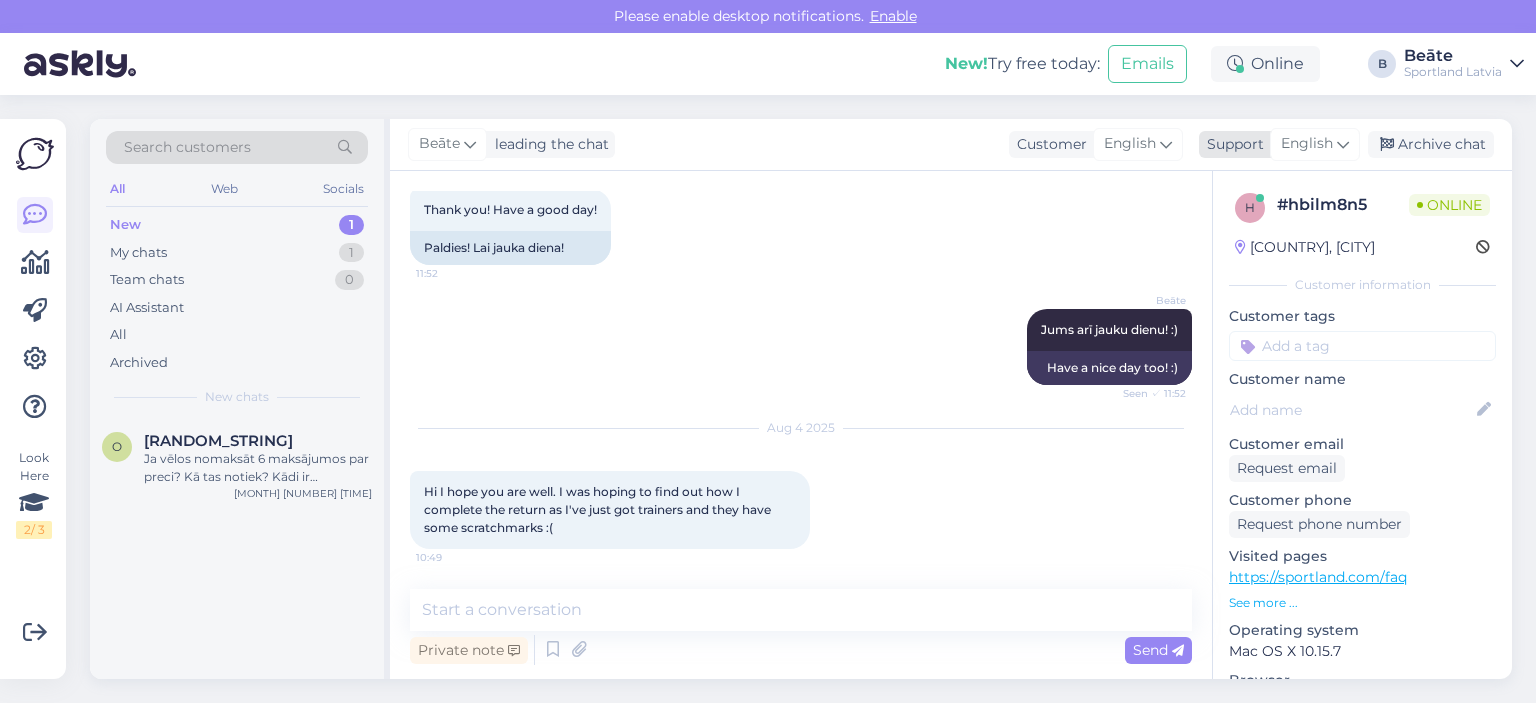 click on "English" at bounding box center (1307, 144) 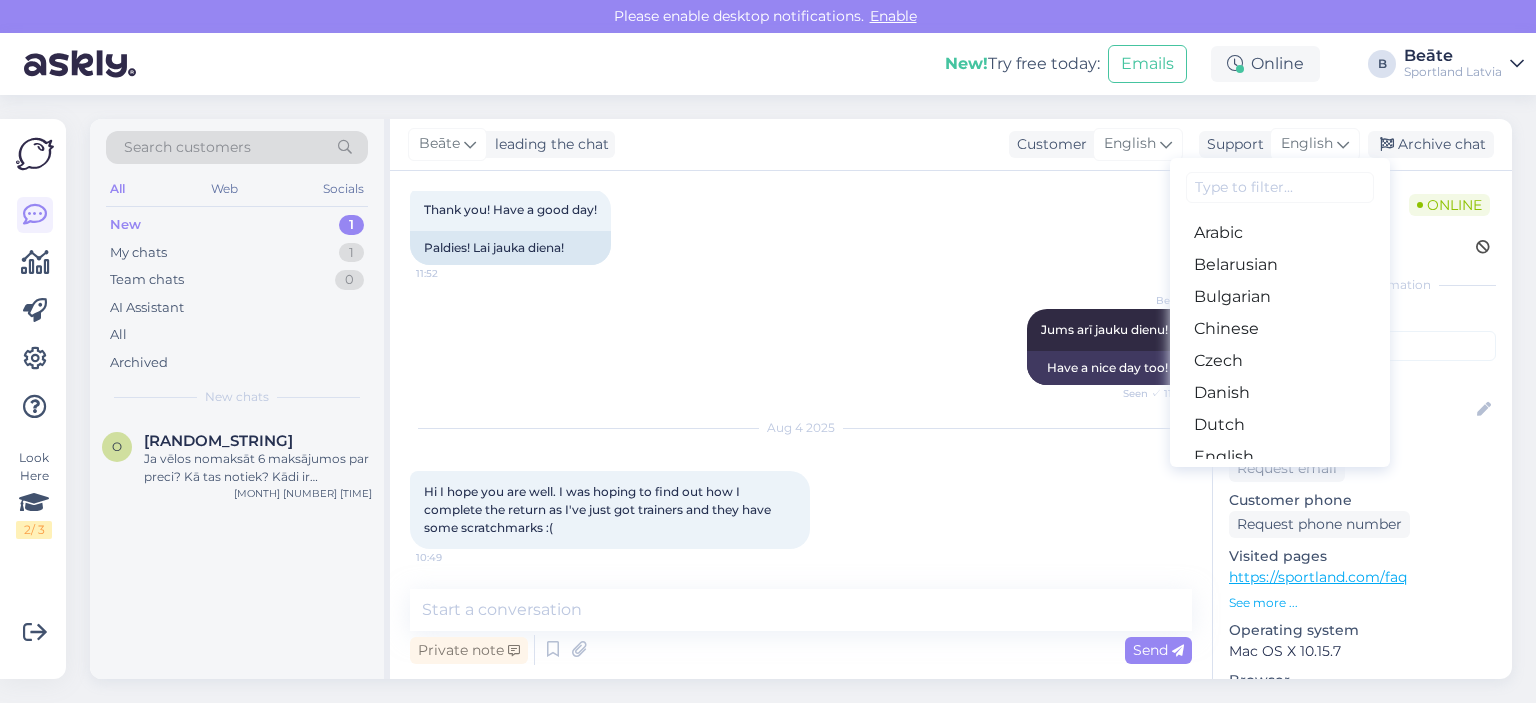 click on "Latvian" at bounding box center [1280, 809] 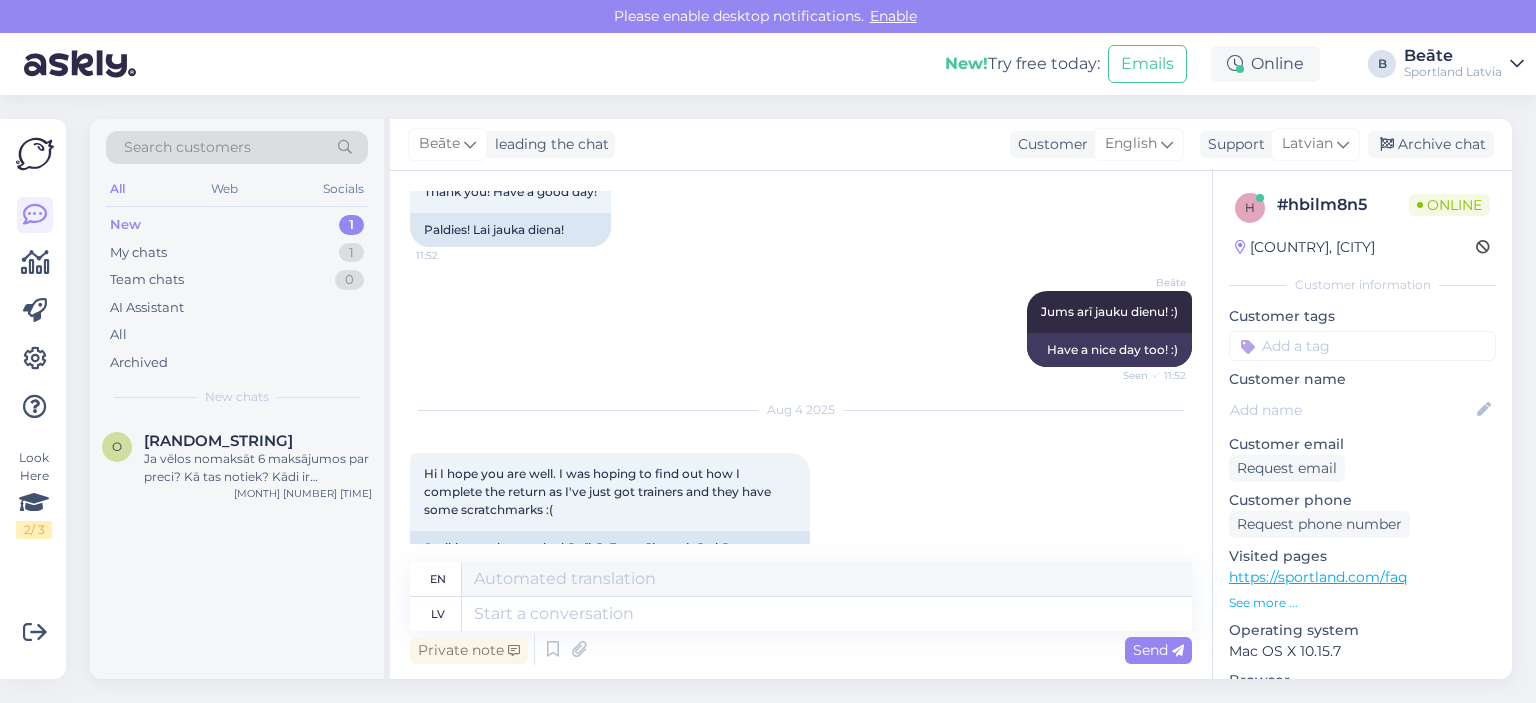 scroll, scrollTop: 3944, scrollLeft: 0, axis: vertical 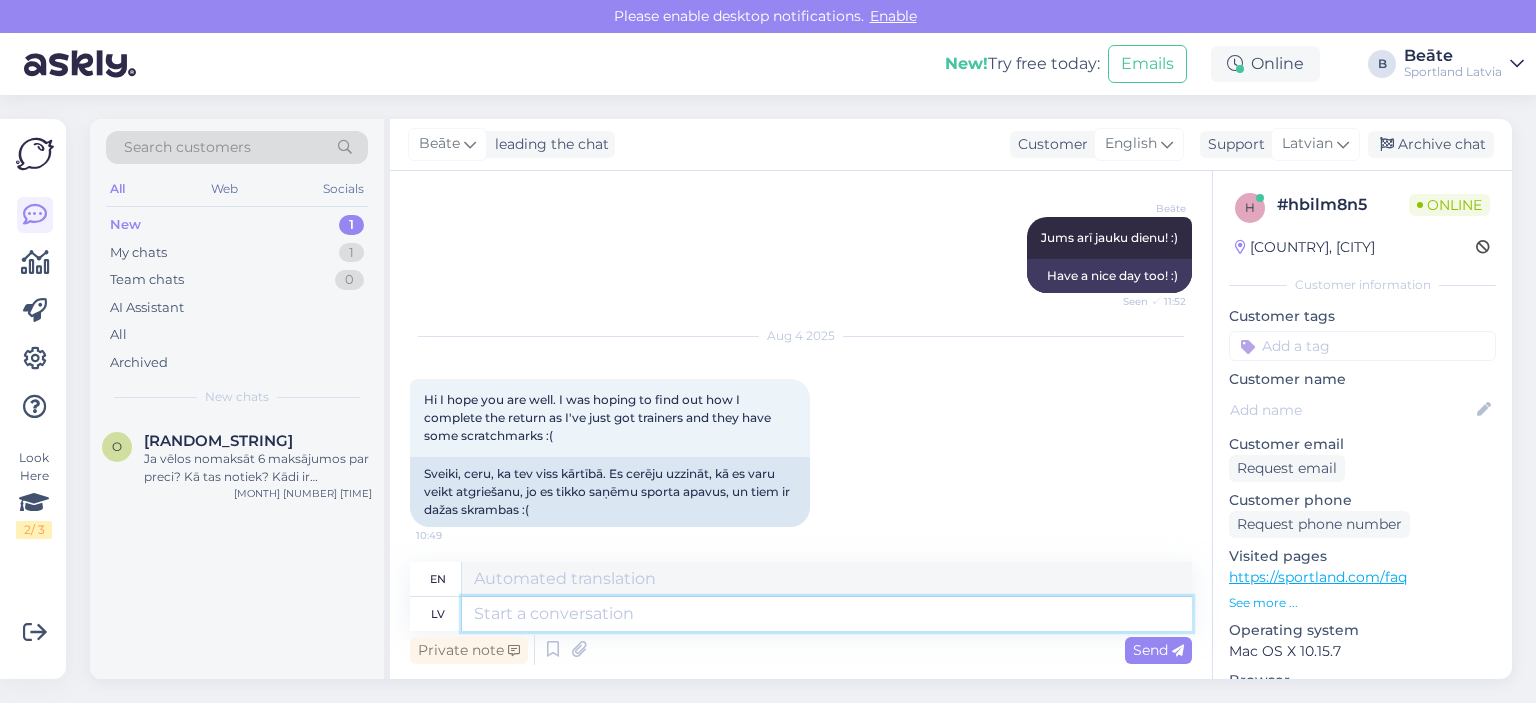 click at bounding box center (827, 614) 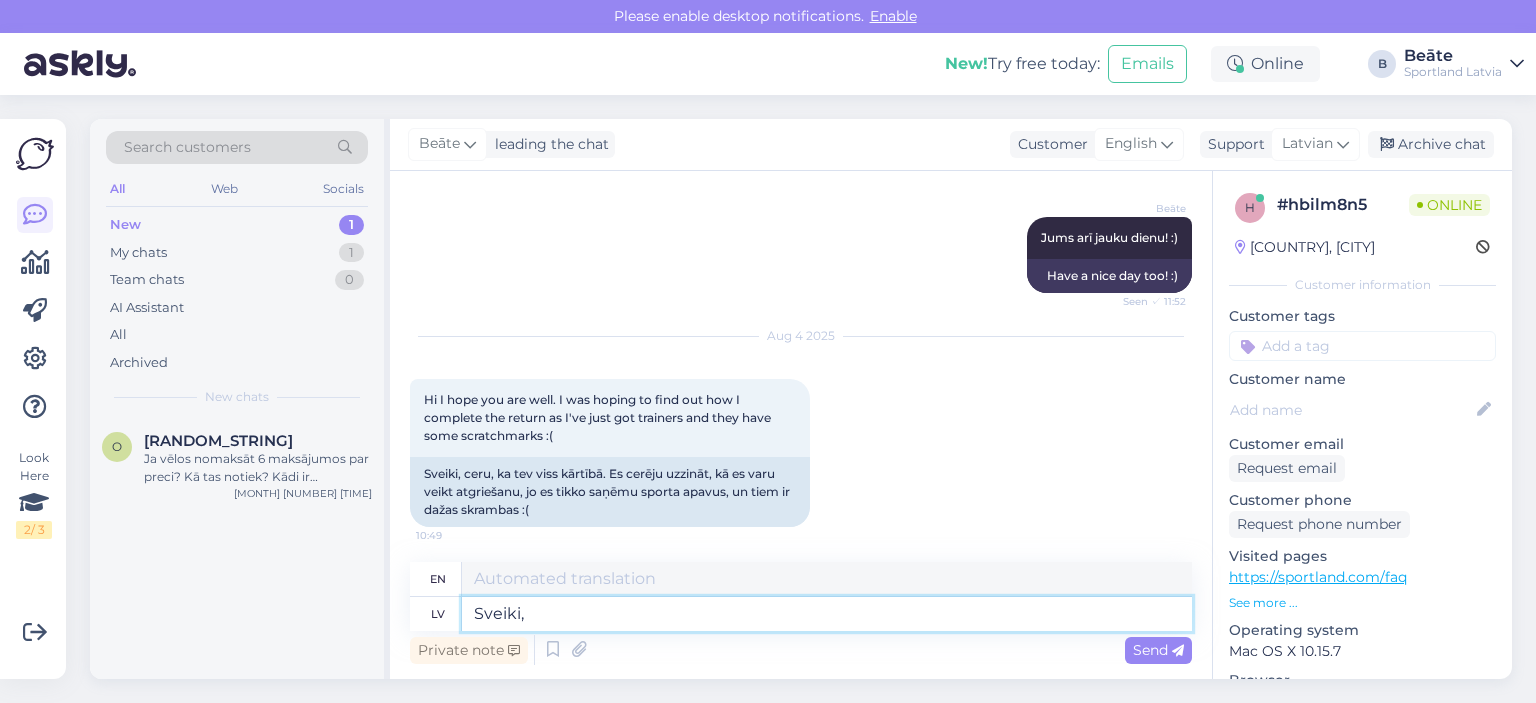 type on "Sveiki, l" 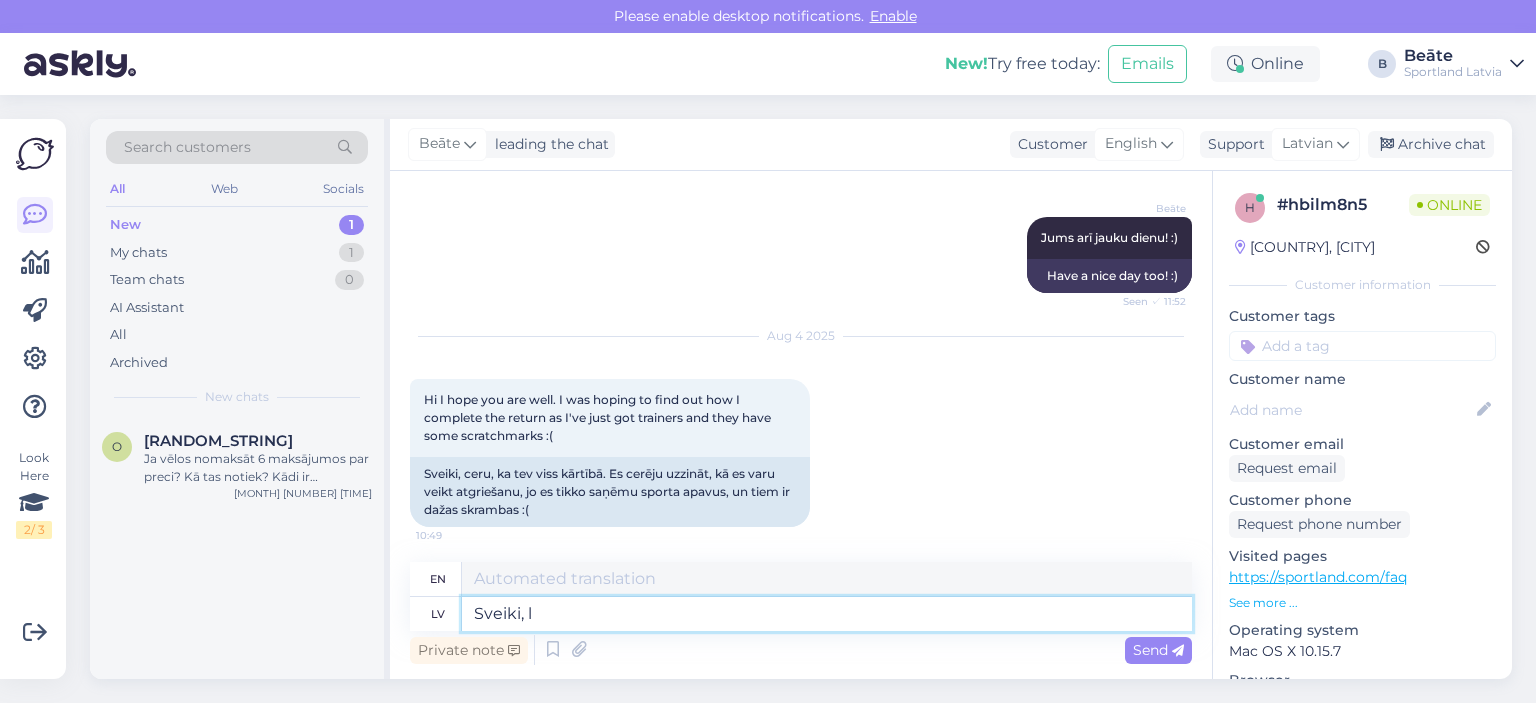 type on "Hello," 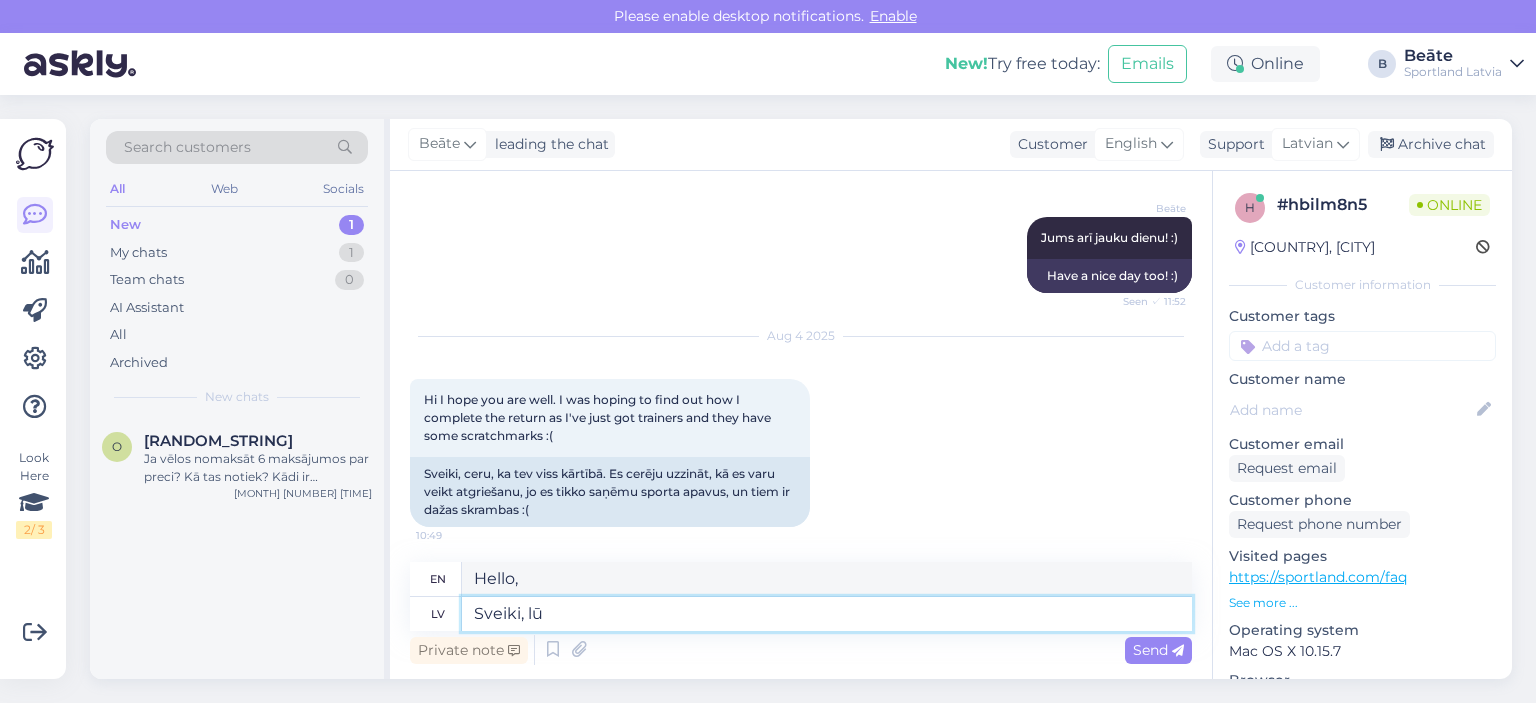 type on "Sveiki, lūd" 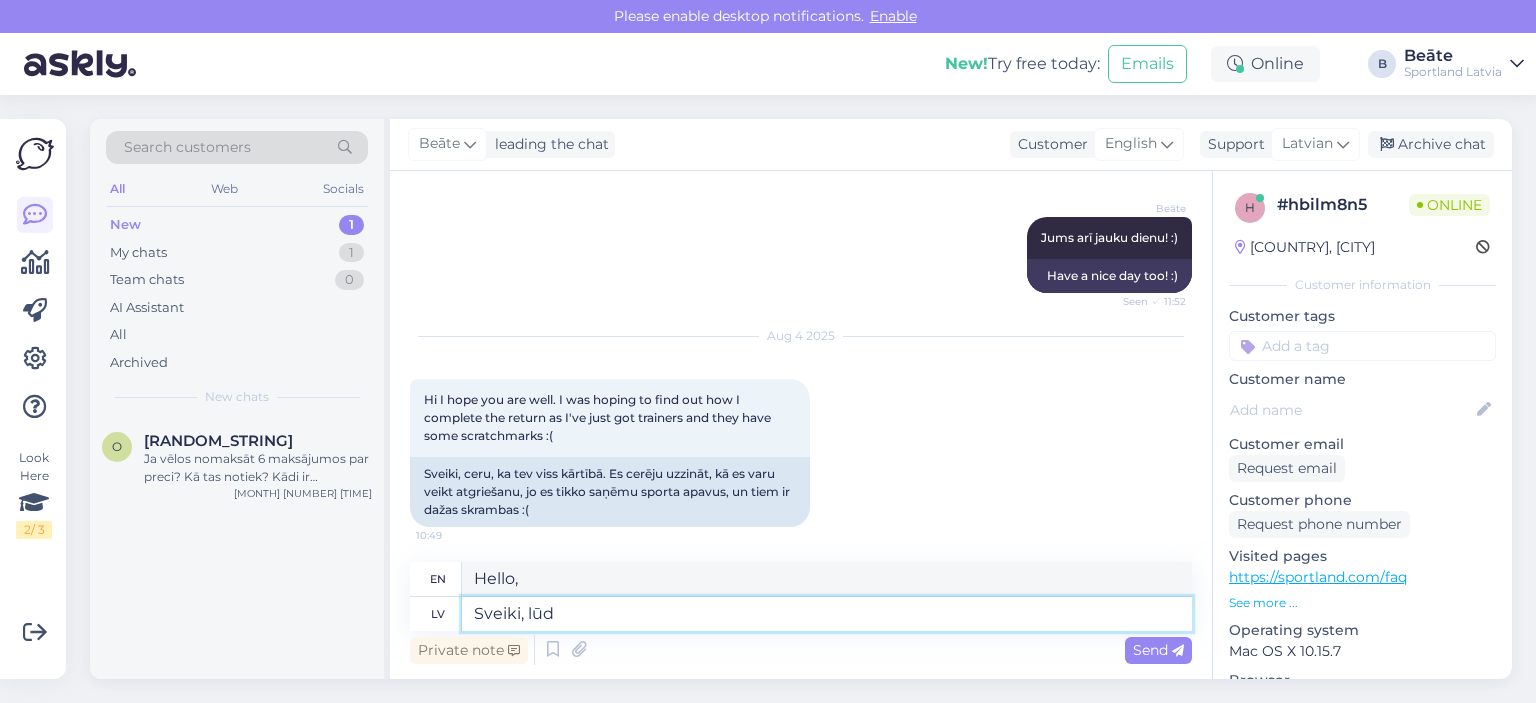 type on "Hello, please." 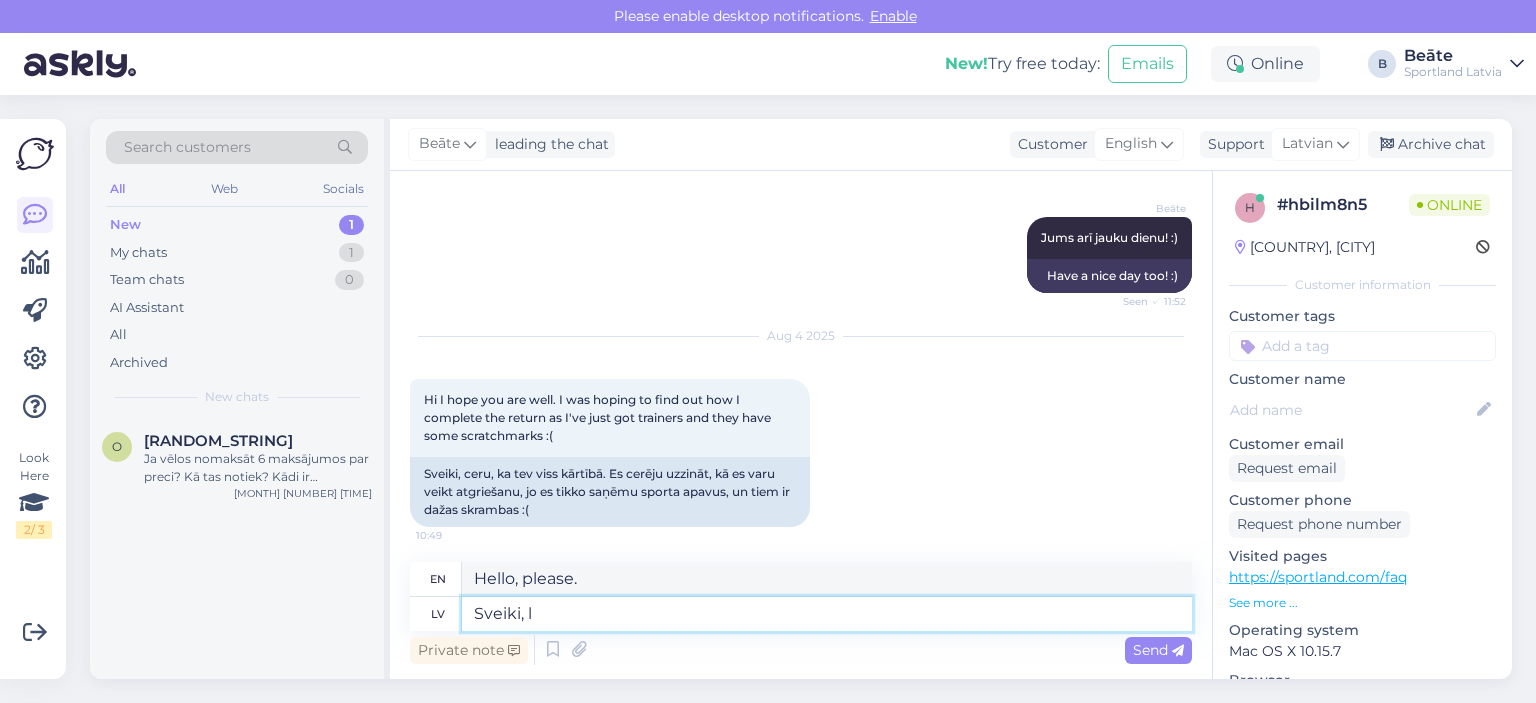 type on "Sveiki," 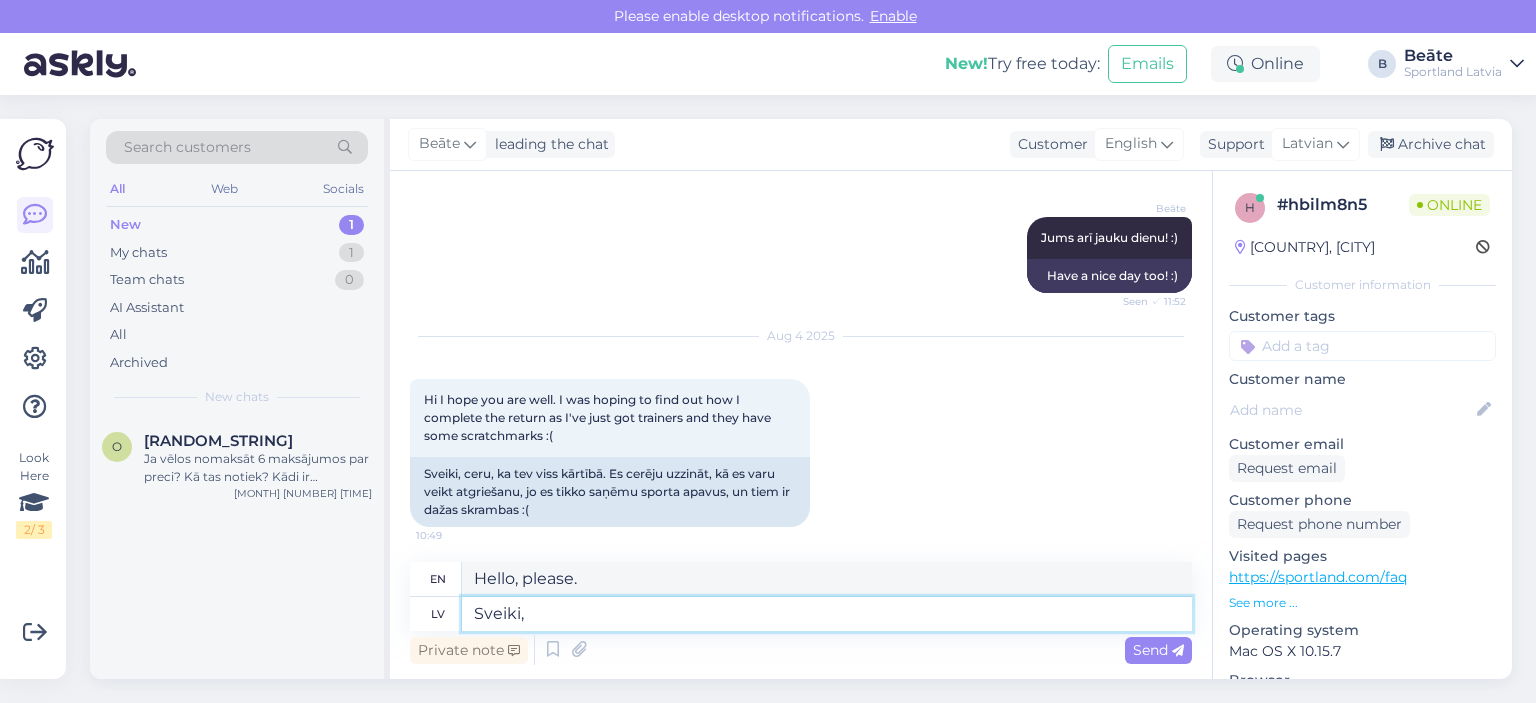 type on "Hello," 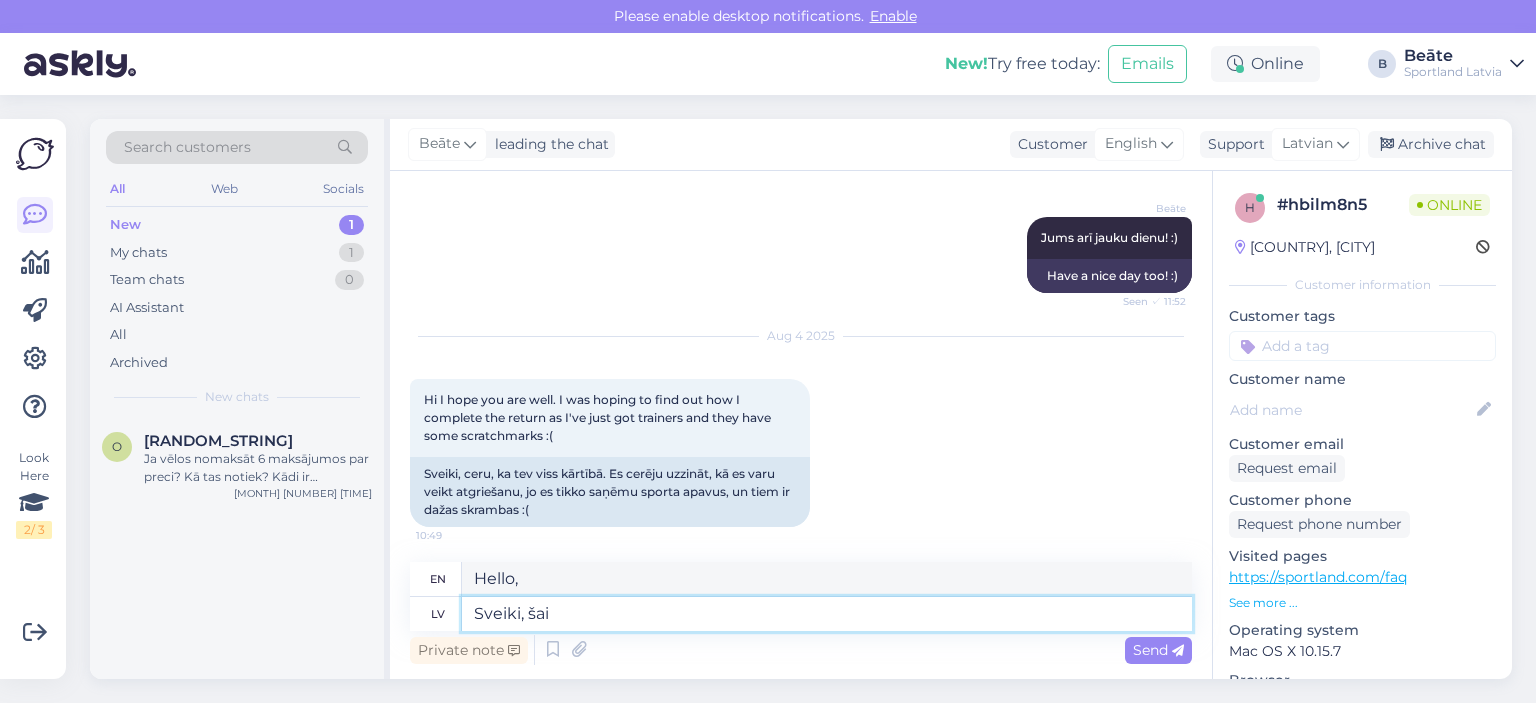 type on "Sveiki, šai g" 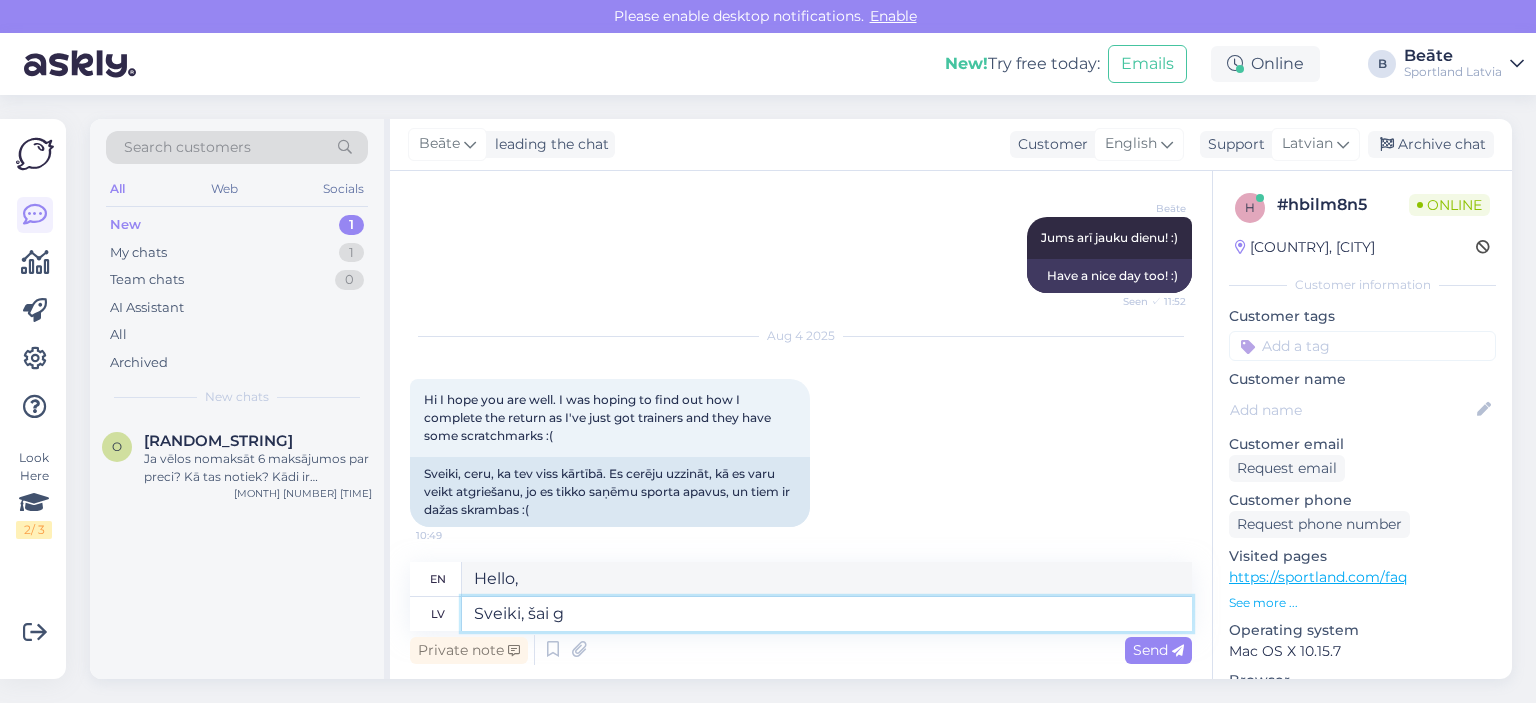 type on "Hello, this one" 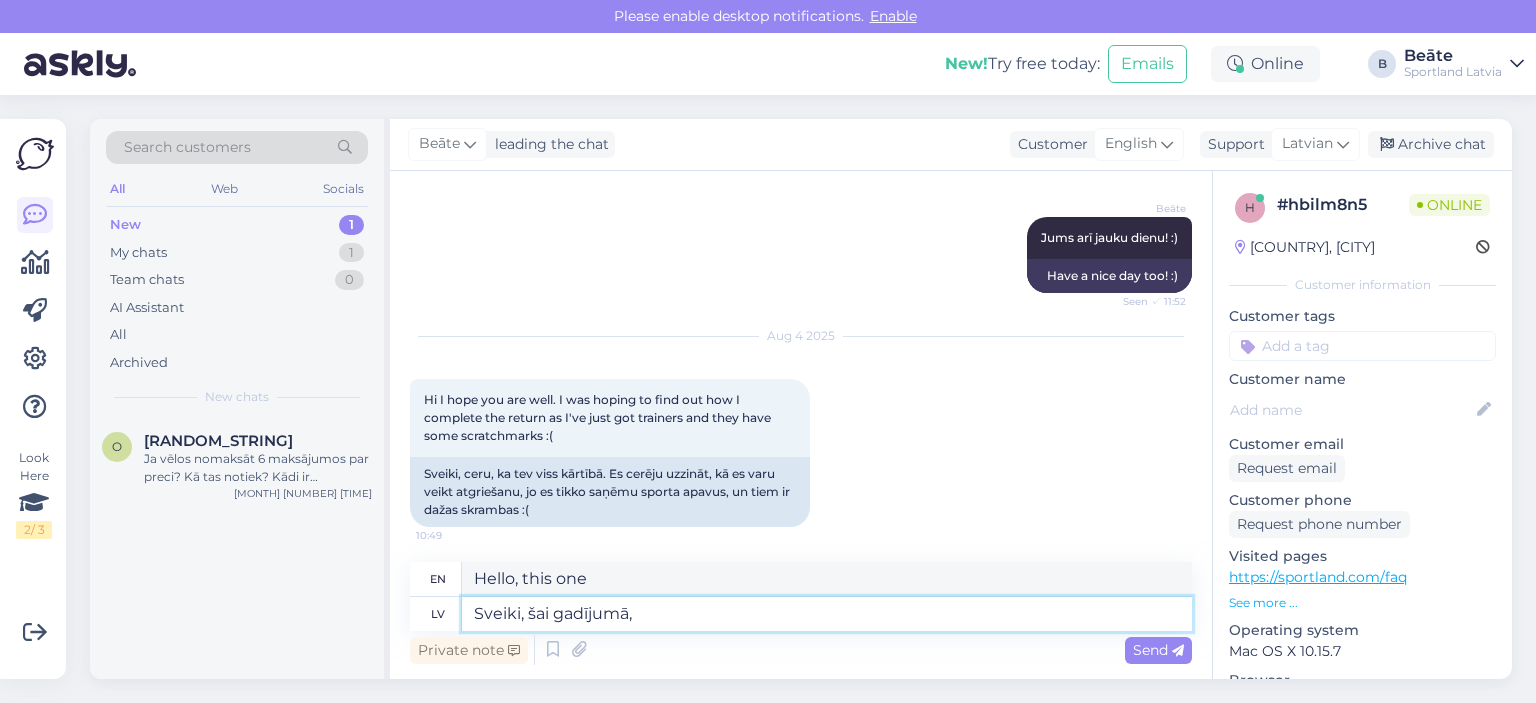 type on "Sveiki, šai gadījumā, l" 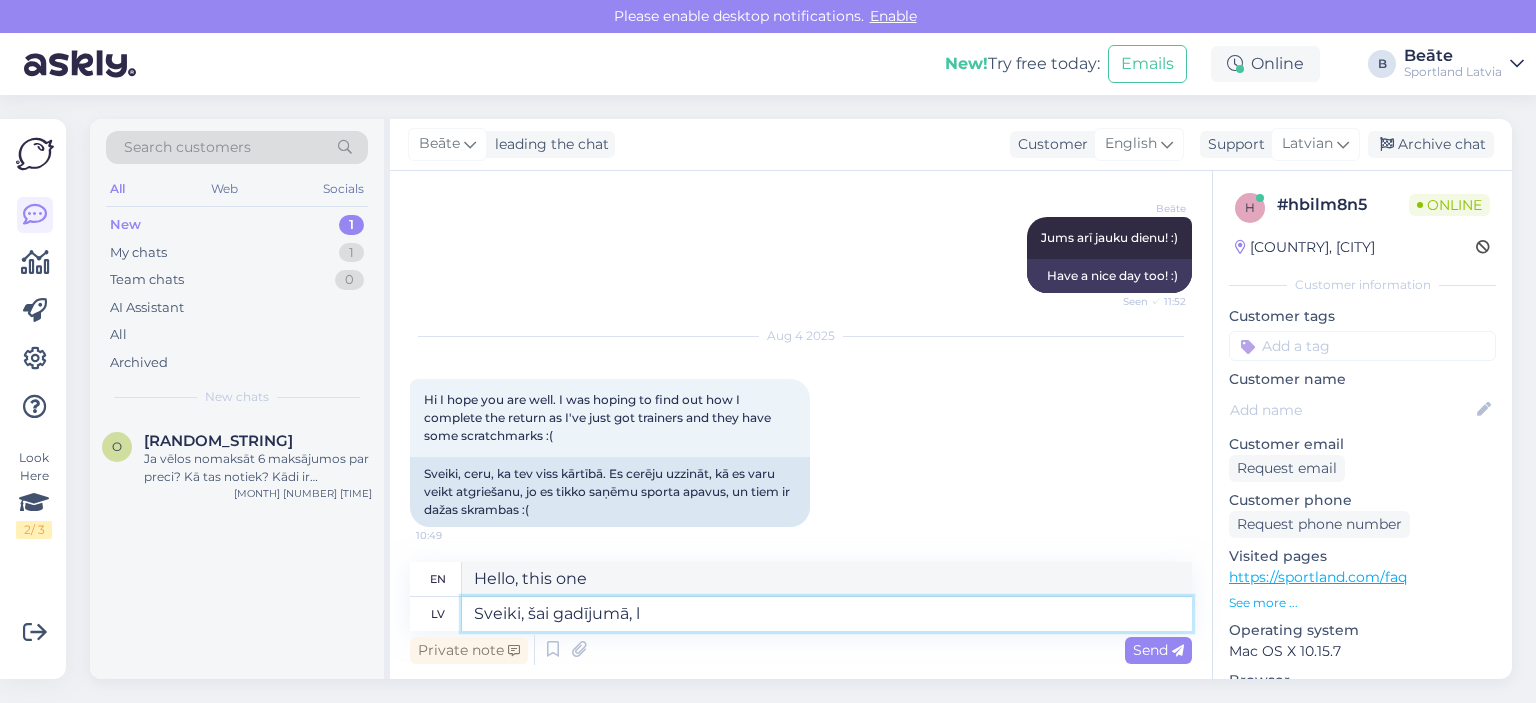 type on "Hello, in this case," 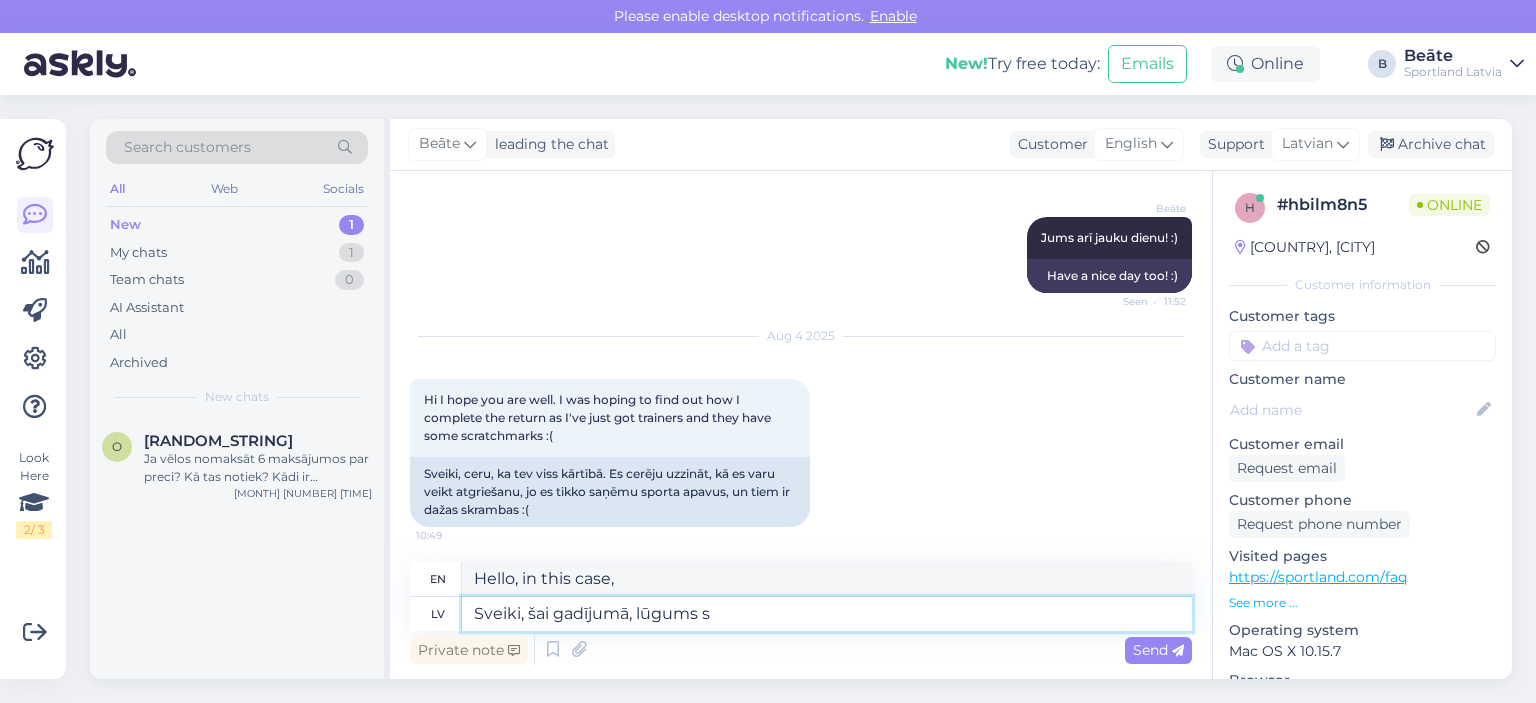 type on "Sveiki, šai gadījumā, lūgums sa" 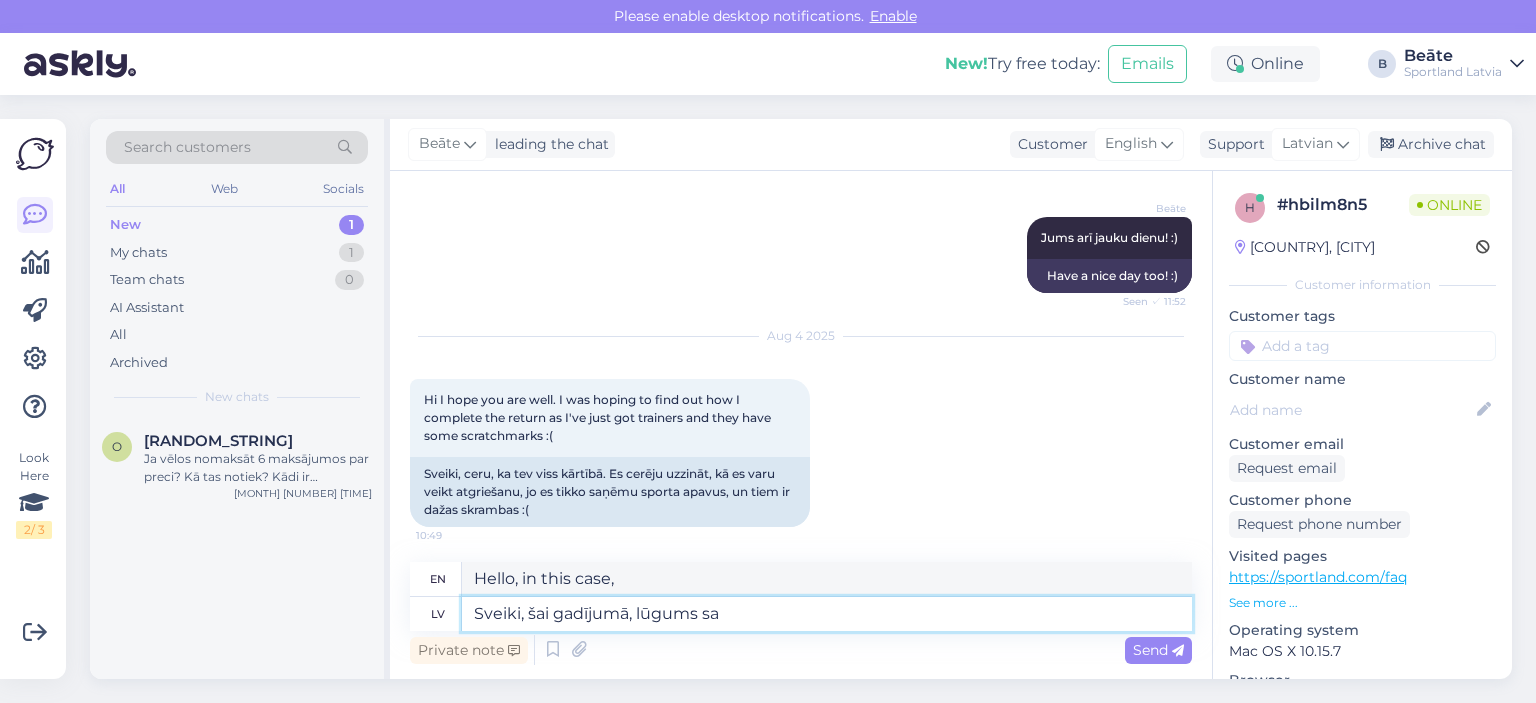 type on "Hello, in this case, please" 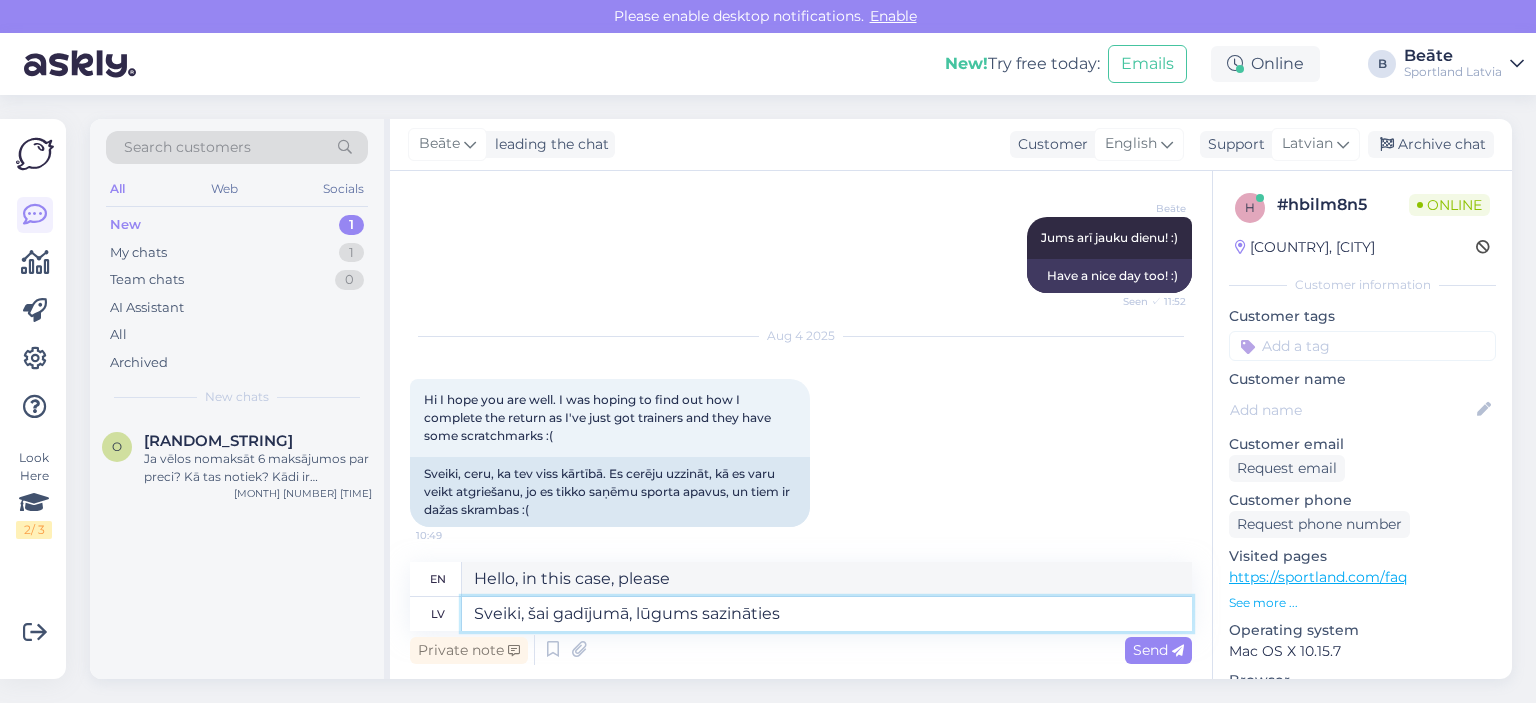 type on "Sveiki, šai gadījumā, lūgums sazināties a" 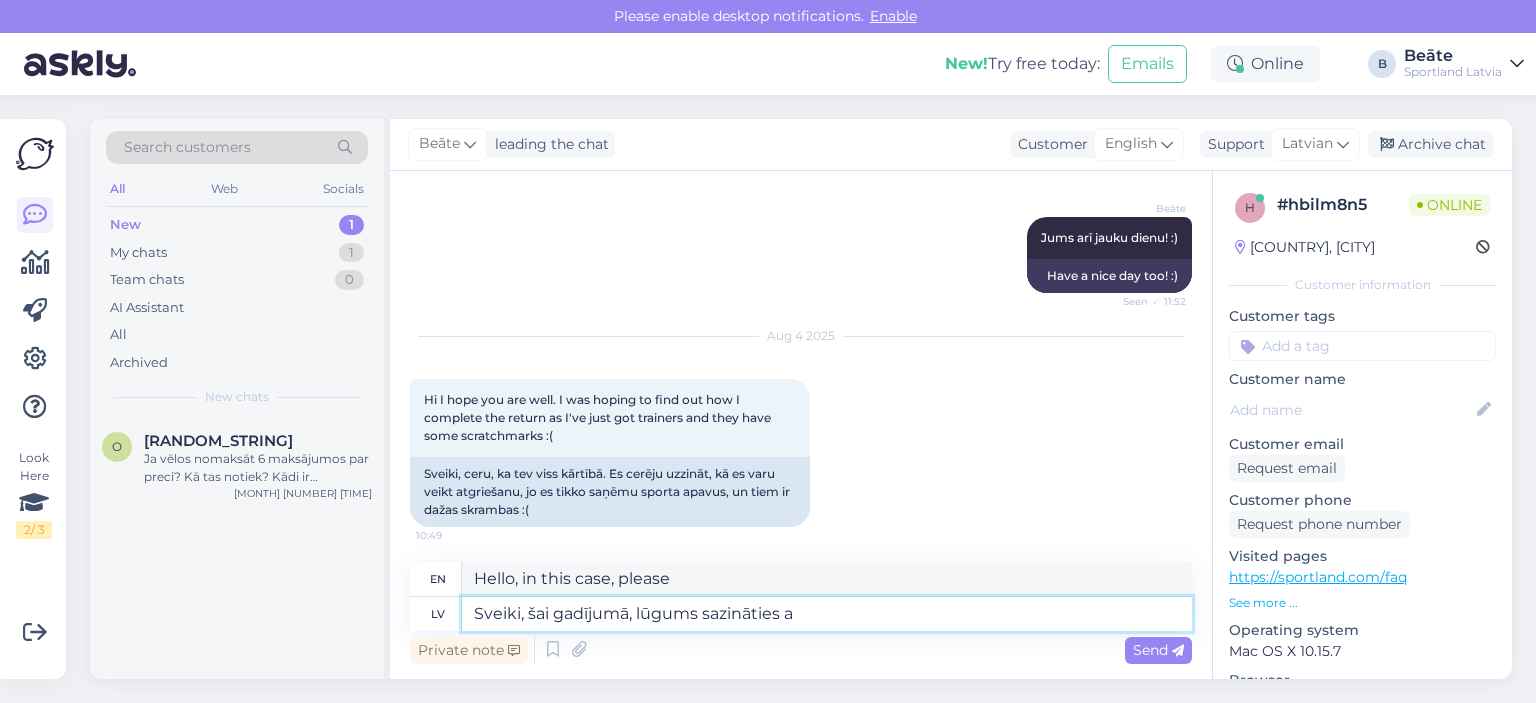 type on "Hello, in this case, please contact" 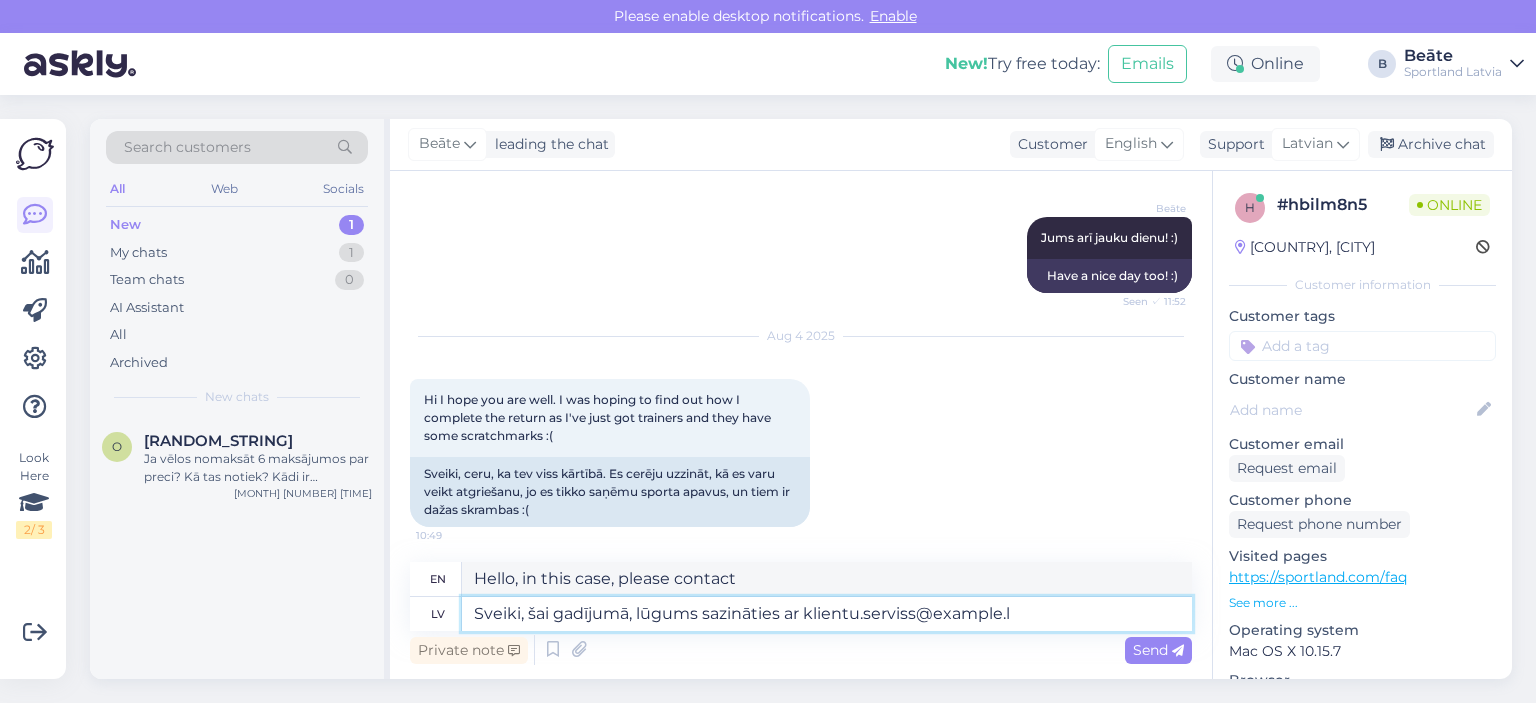 type on "Sveiki, šai gadījumā, lūgums sazināties ar klientu.serviss@example.com" 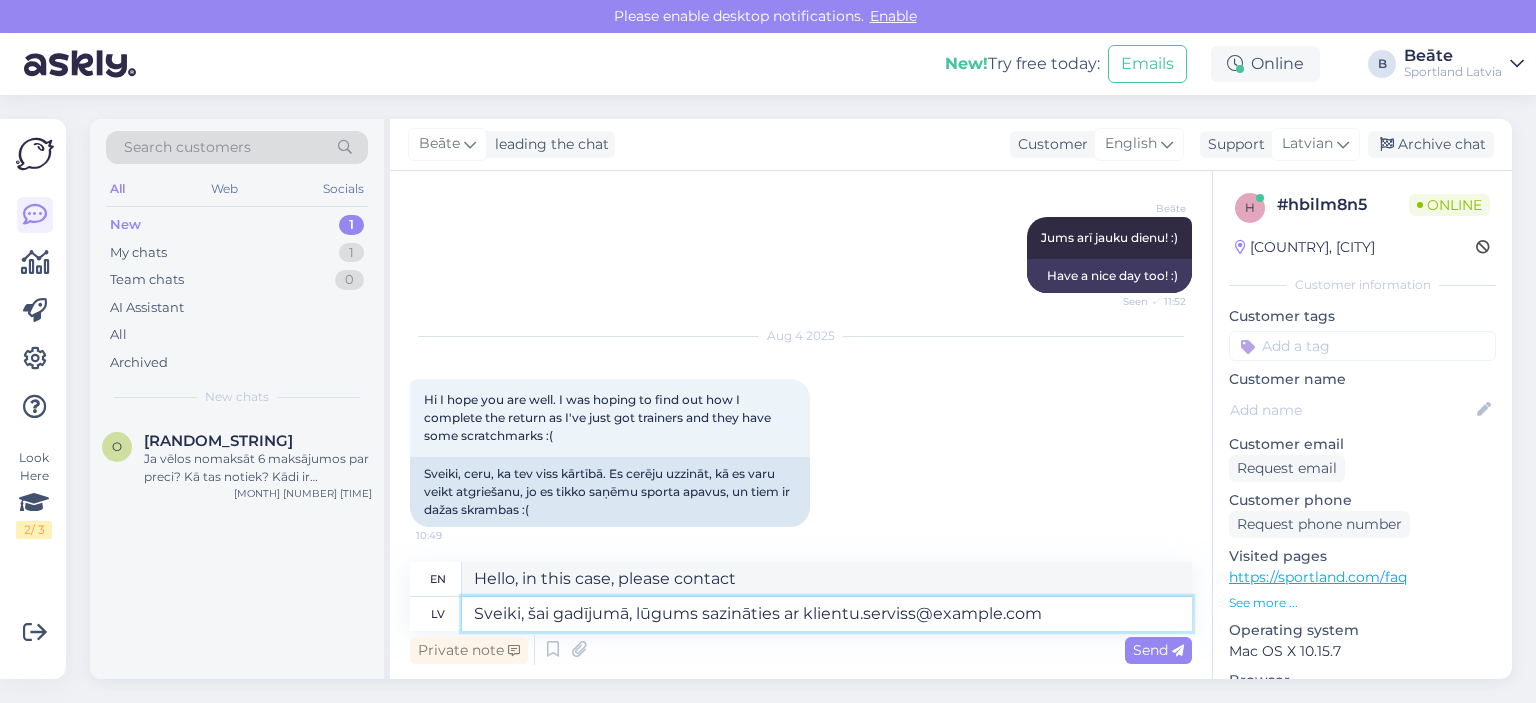 type on "Hello, in this case, please contact klientu.serviss@sportland.lv" 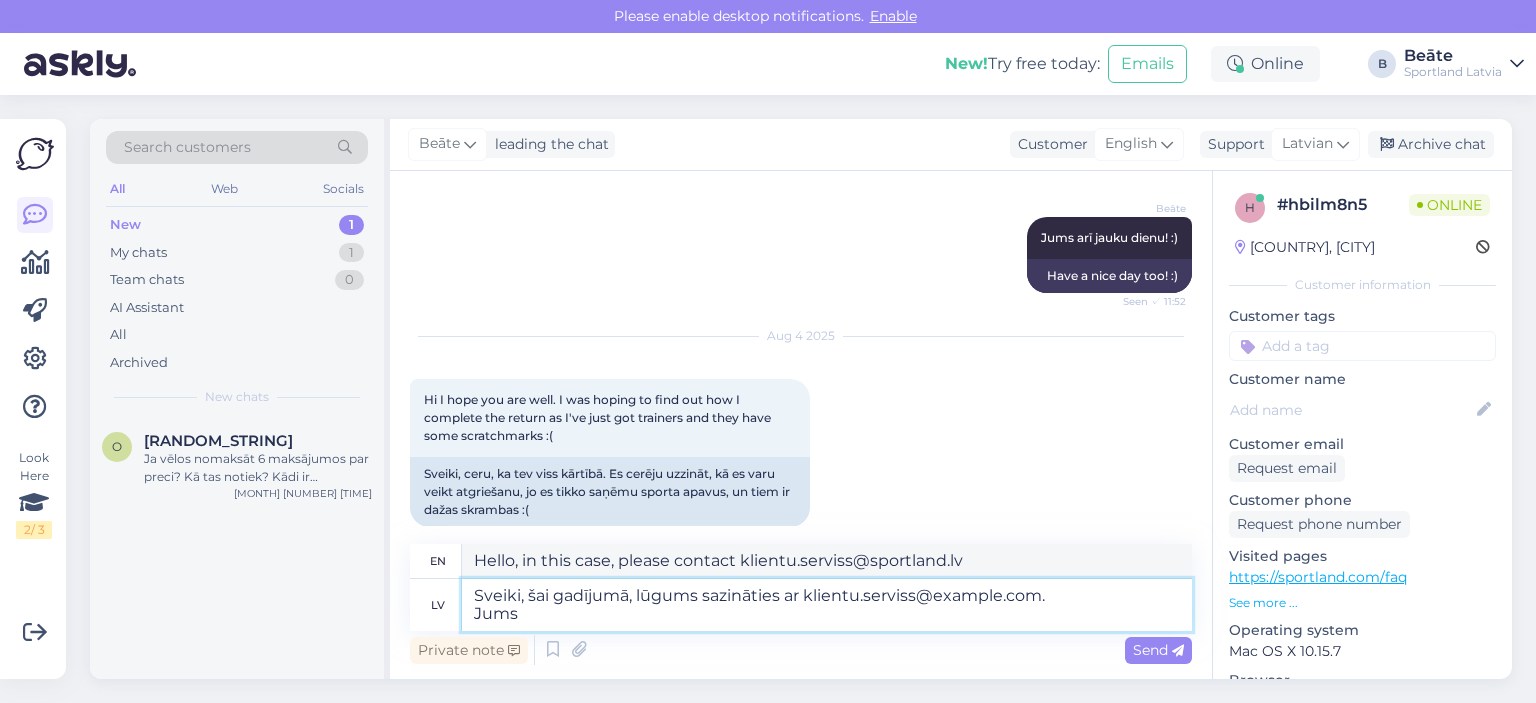 type on "Sveiki, šai gadījumā, lūgums sazināties ar klientu.serviss@sportland.lv.
Jums n" 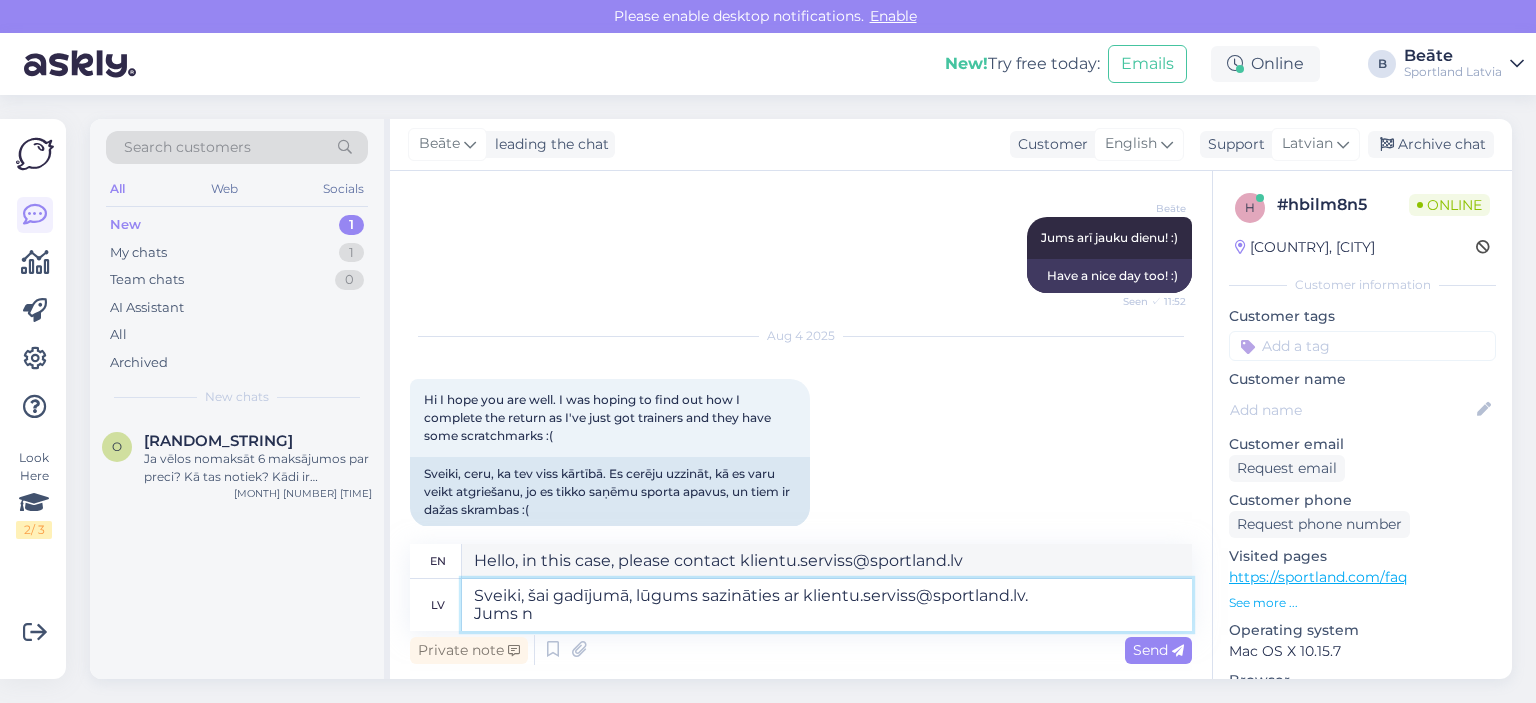 type on "Hello, in this case, please contact [EMAIL].
For you" 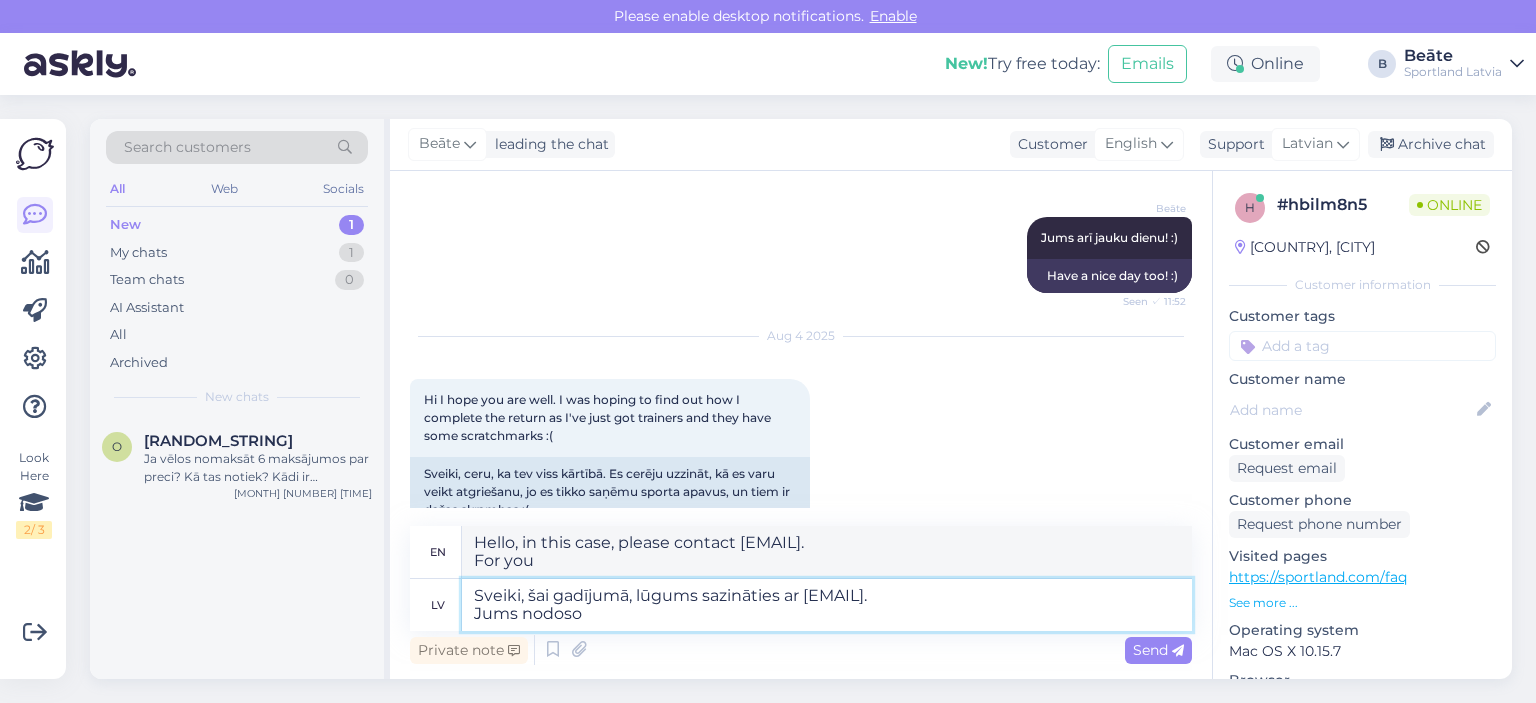 type on "Sveiki, šai gadījumā, lūgums sazināties ar [EMAIL].
Jums nodoso" 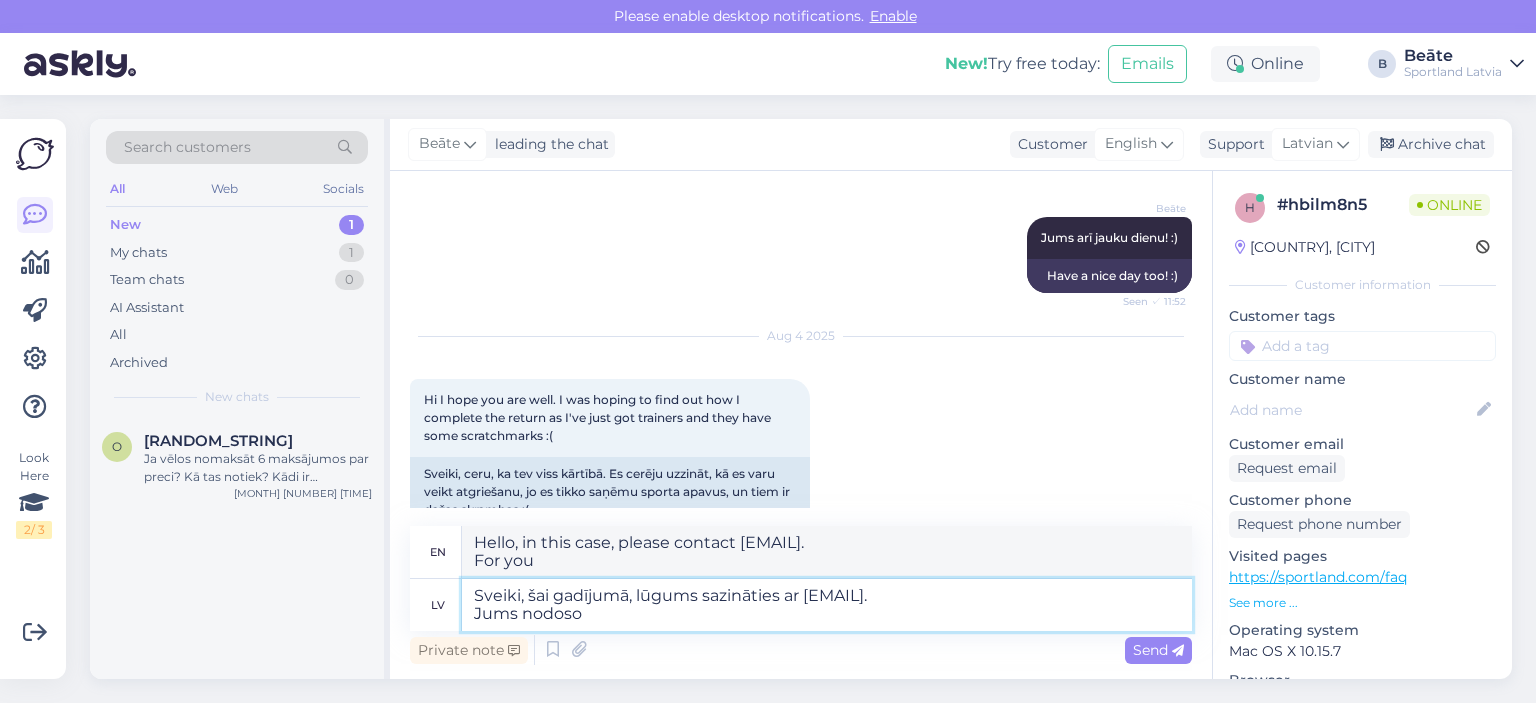 type on "Hello, in this case, please contact klientu.serviss@example.com.
I will pass it on to you" 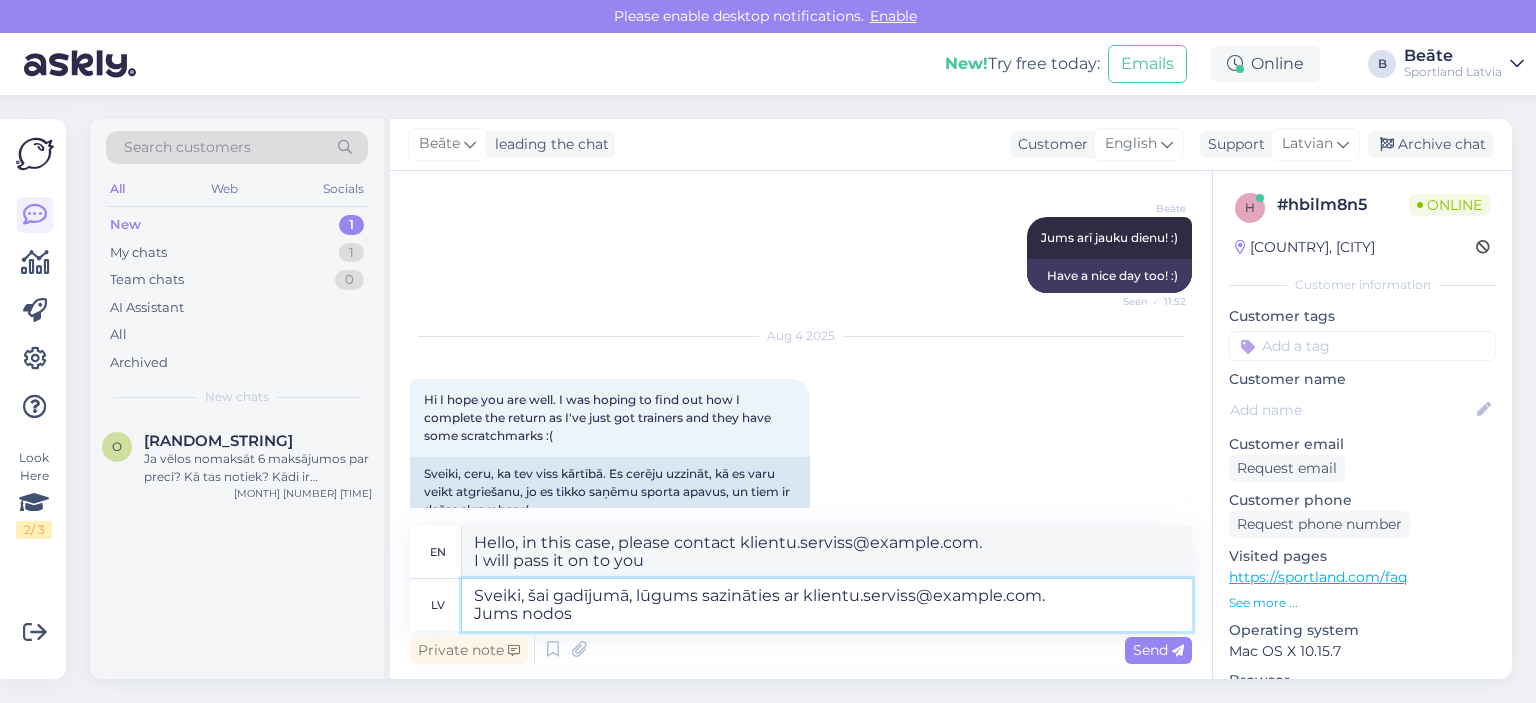 type on "Sveiki, šai gadījumā, lūgums sazināties ar klientu.[EMAIL].
Jums nodos i" 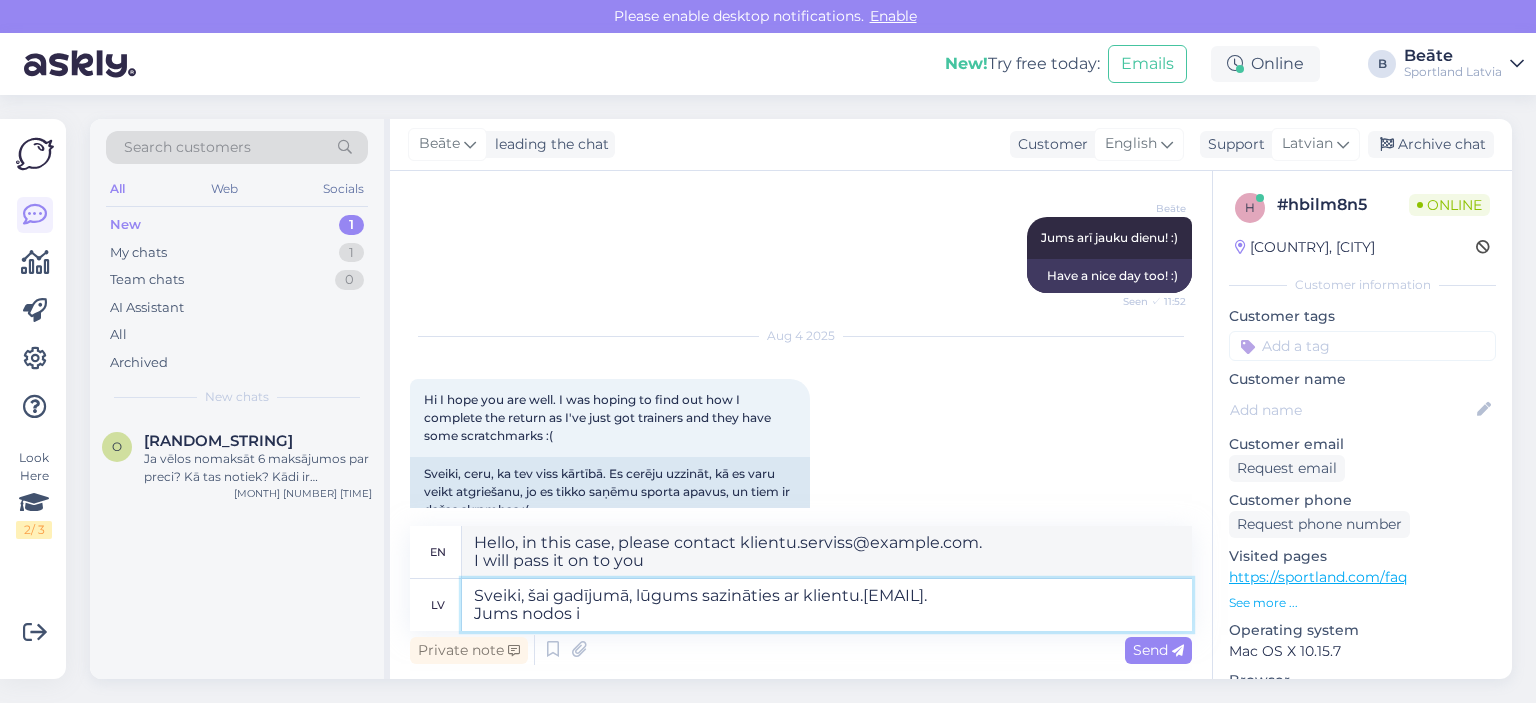 type on "Hello, in this case, please contact klientu.serviss@example.com.
will be transferred to you" 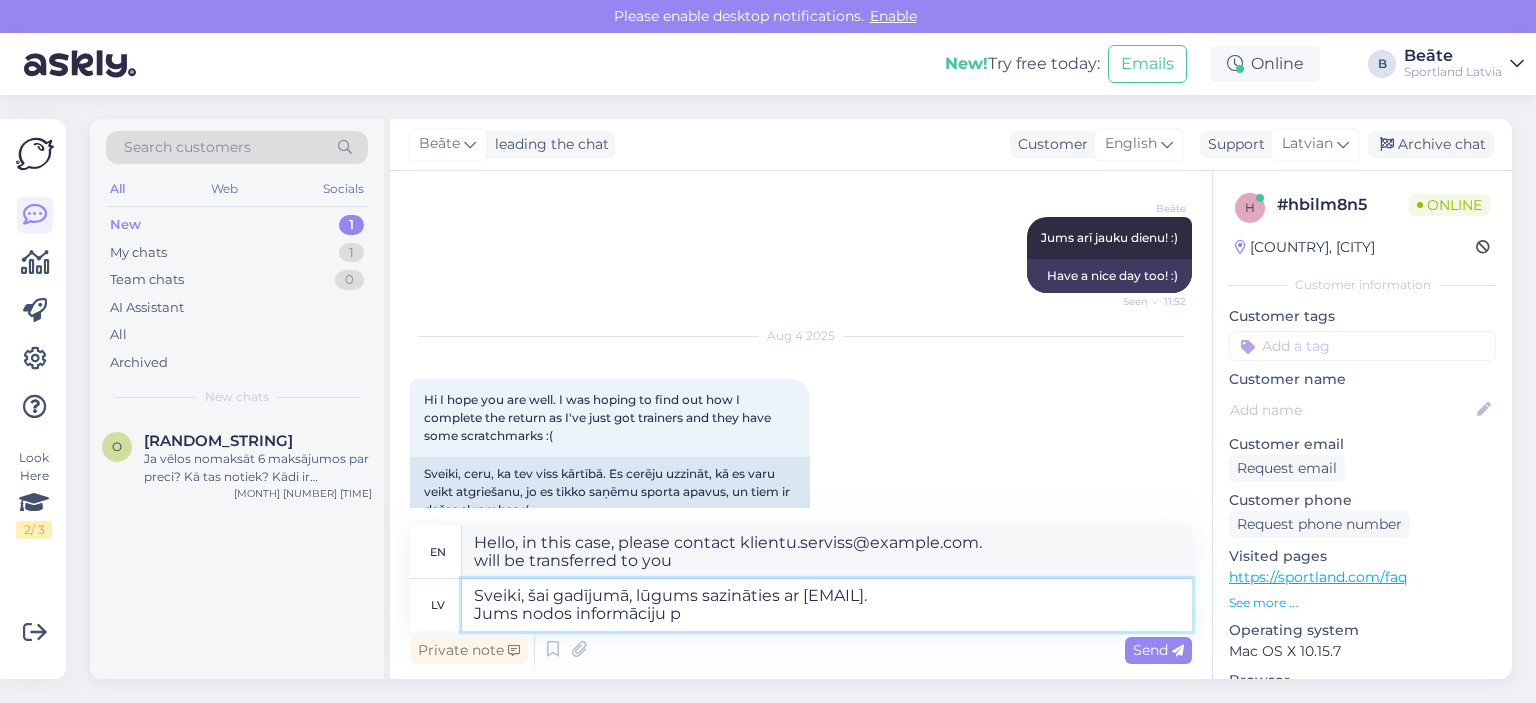 type on "Sveiki, šai gadījumā, lūgums sazināties ar klientu.serviss@example.com.
Jums nodos informāciju pa" 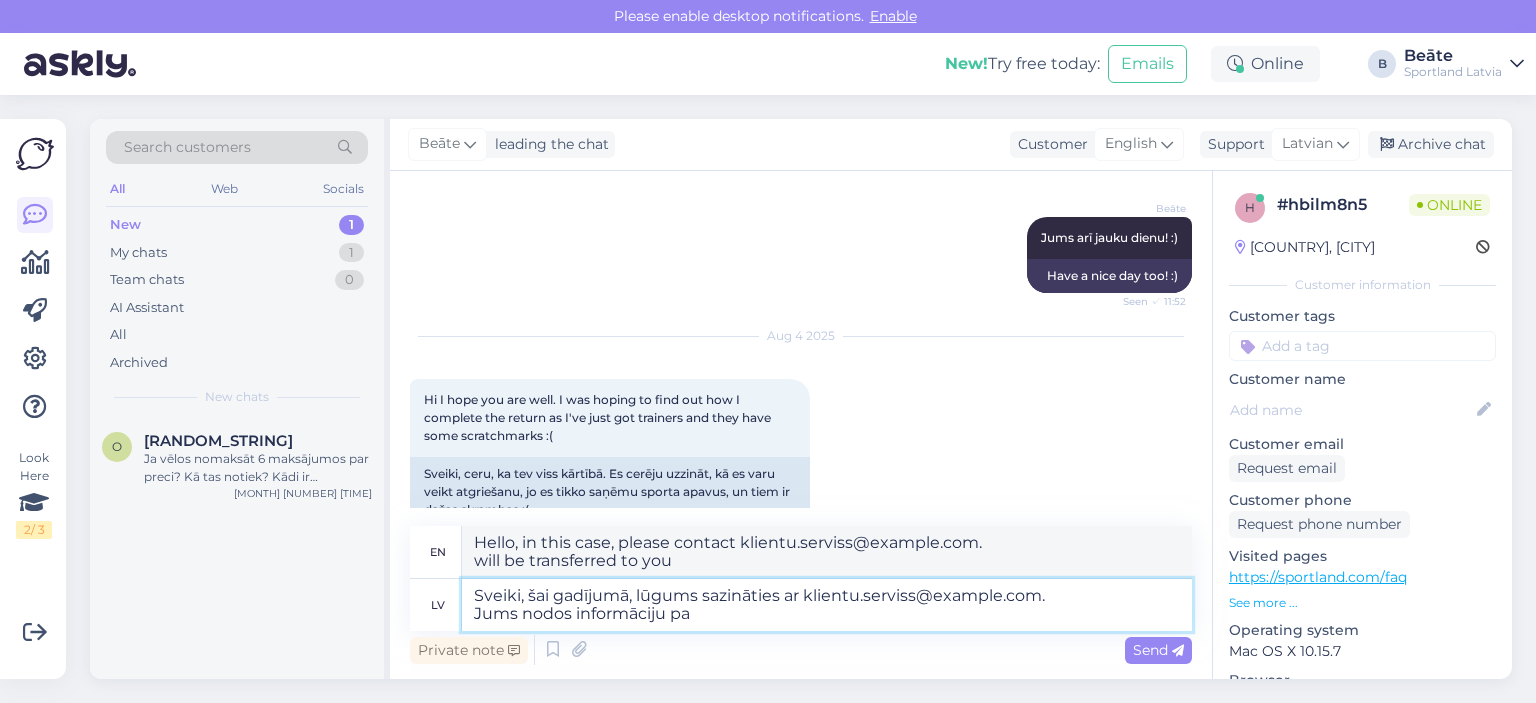 type on "Hello, in this case, please contact klientu.serviss@example.com.
I will provide you with information." 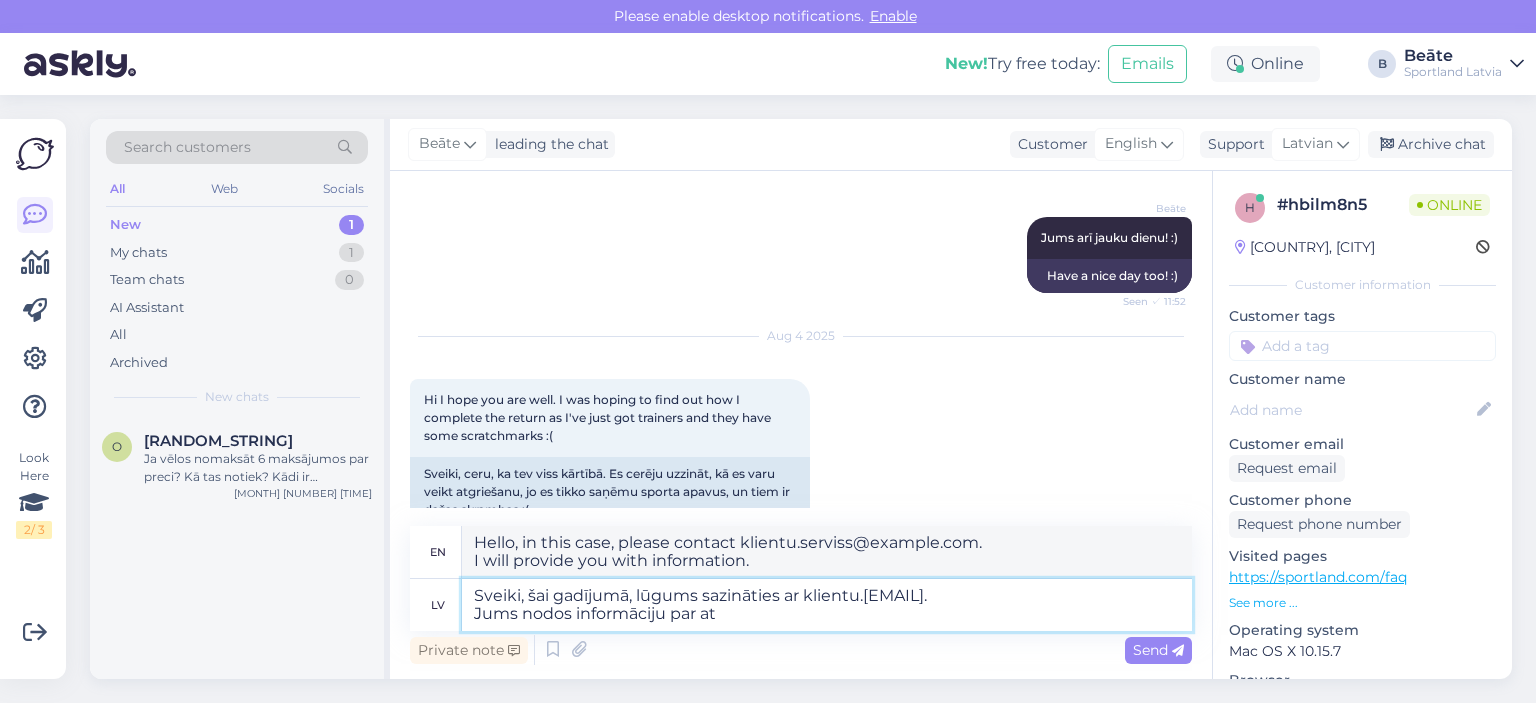 type on "Sveiki, šai gadījumā, lūgums sazināties ar klientu.[EMAIL].
Jums nodos informāciju par at" 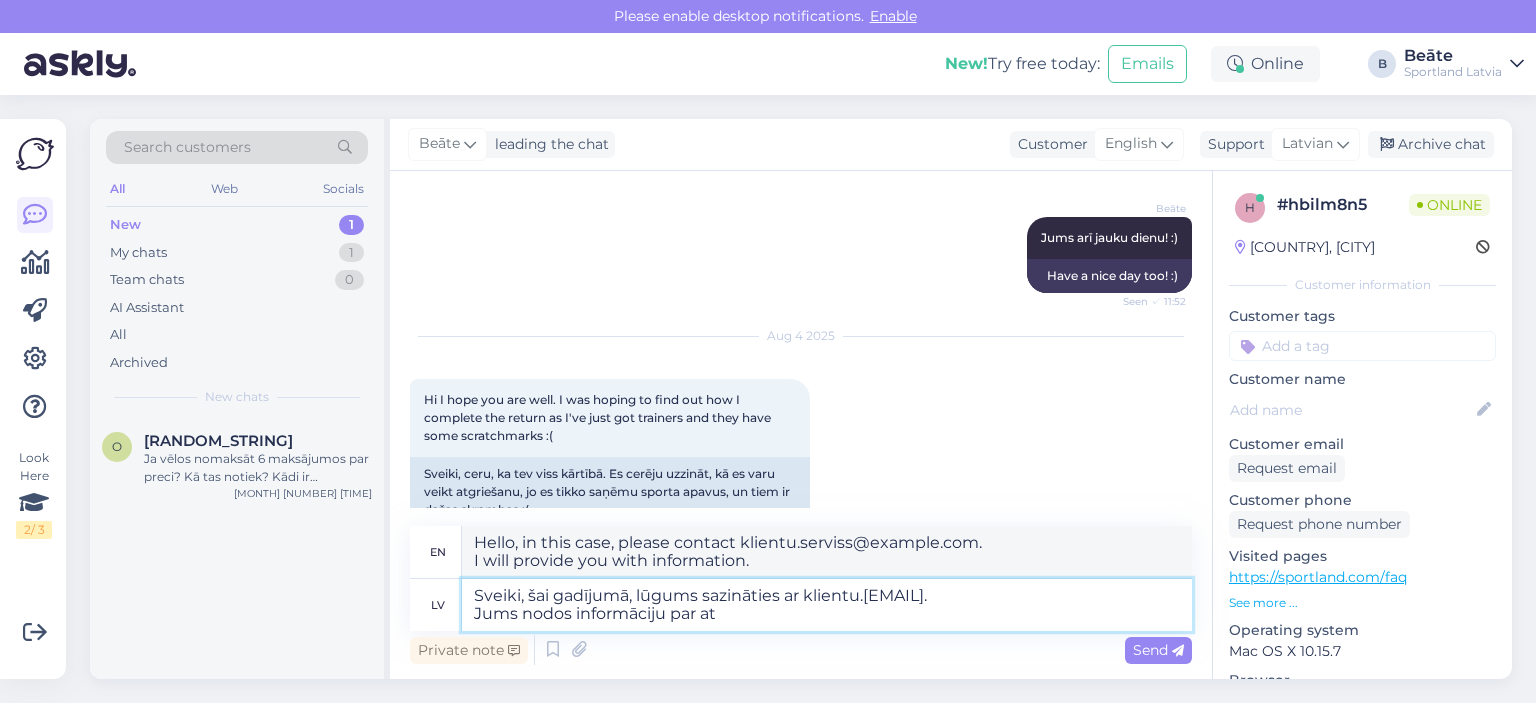 type on "Hello, in this case, please contact klientu.serviss@example.com.
You will be provided with information about" 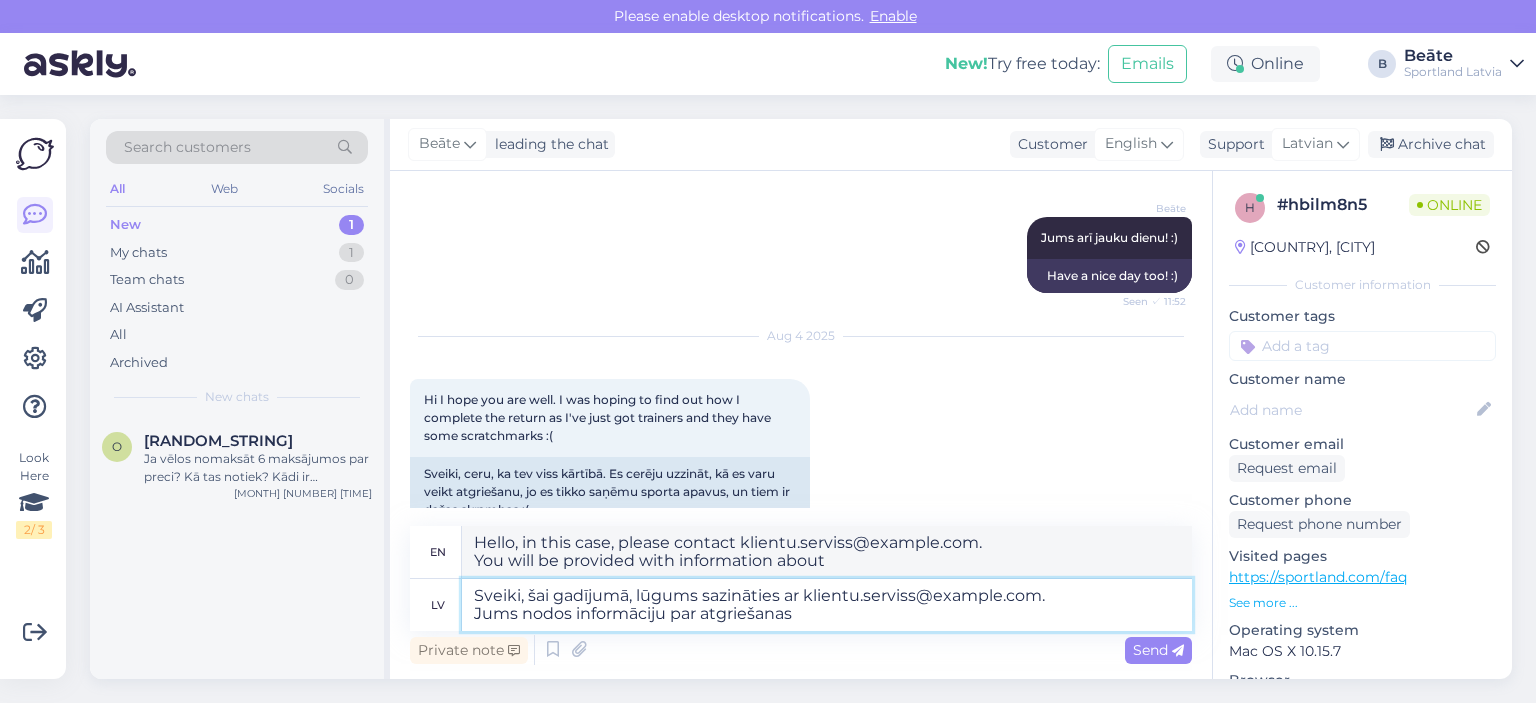 type on "Sveiki, šai gadījumā, lūgums sazināties ar klientu.serviss@example.com.
Jums nodos informāciju par atgriešanas" 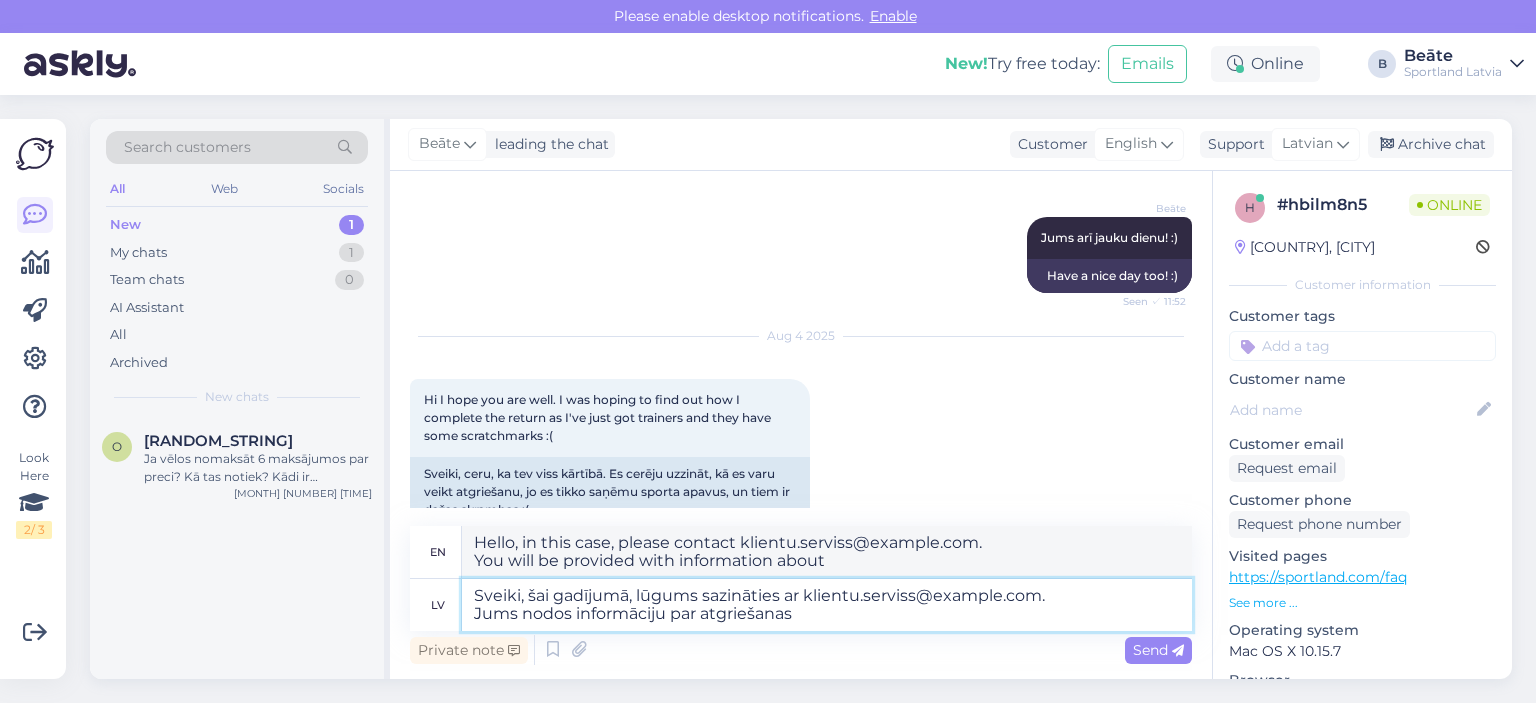 type on "Hello, in this case, please contact klientu.serviss@example.com.
You will be provided with information about the return." 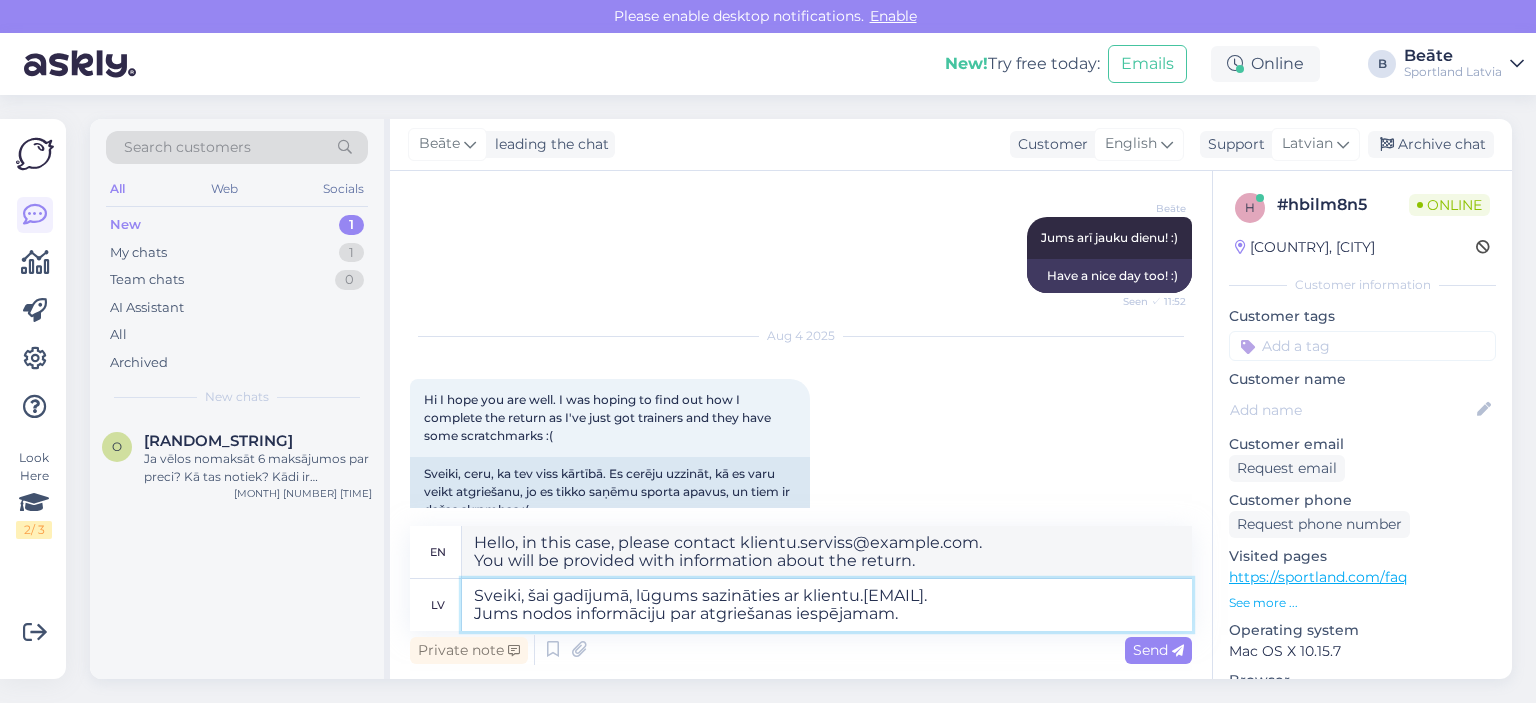type on "Sveiki, šai gadījumā, lūgums sazināties ar [EMAIL].
Jums nodos informāciju par atgriešanas iespējamam." 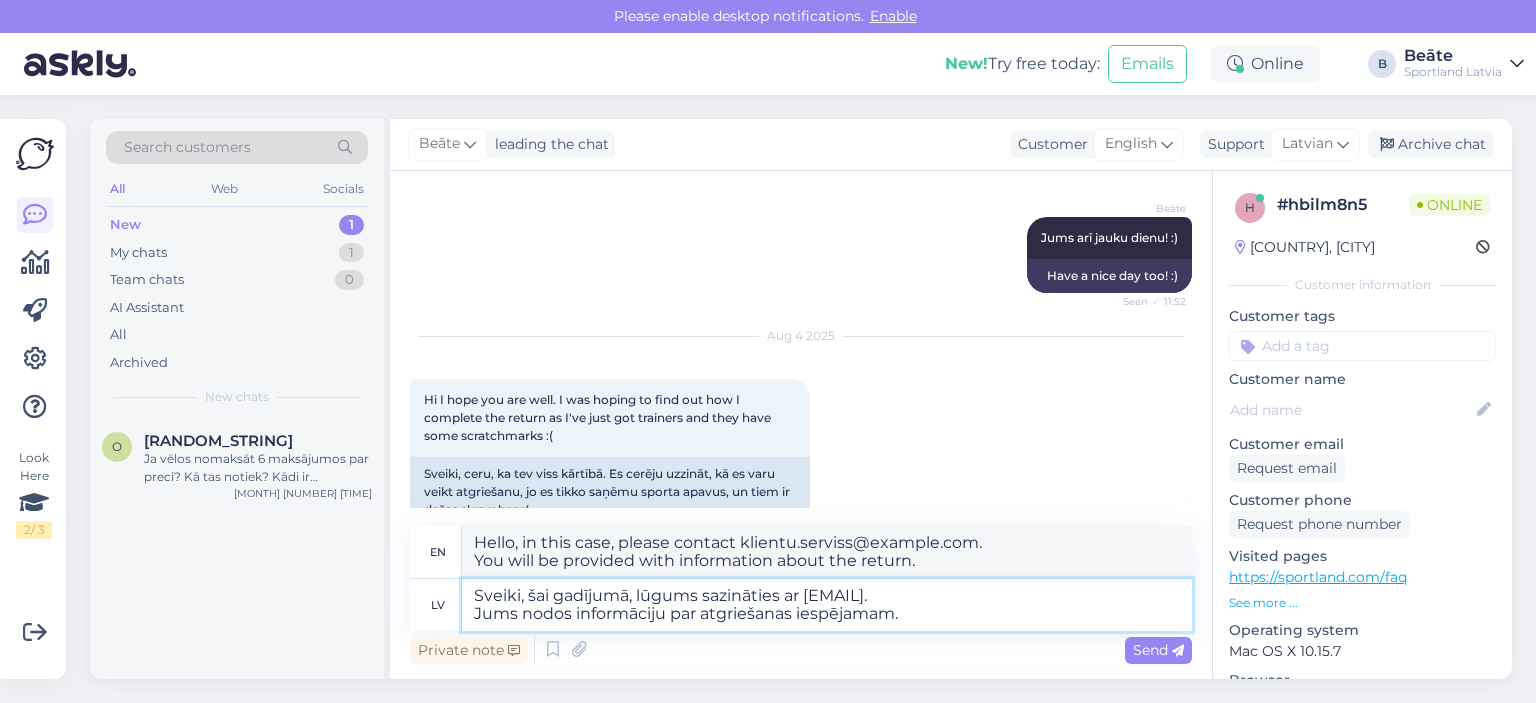 type on "Hello, in this case, please contact [EMAIL].
You will be provided with information about the possibility of returning." 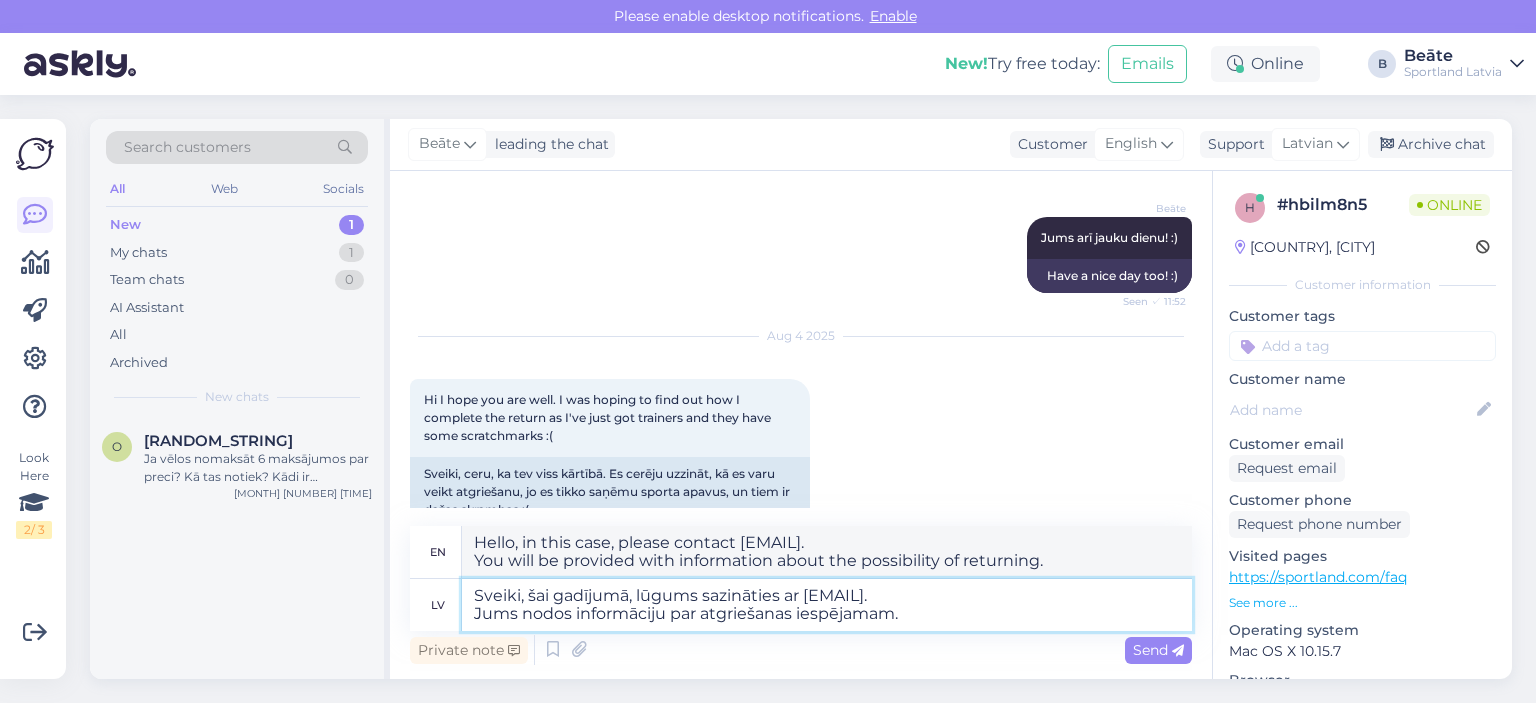 drag, startPoint x: 666, startPoint y: 614, endPoint x: 526, endPoint y: 619, distance: 140.08926 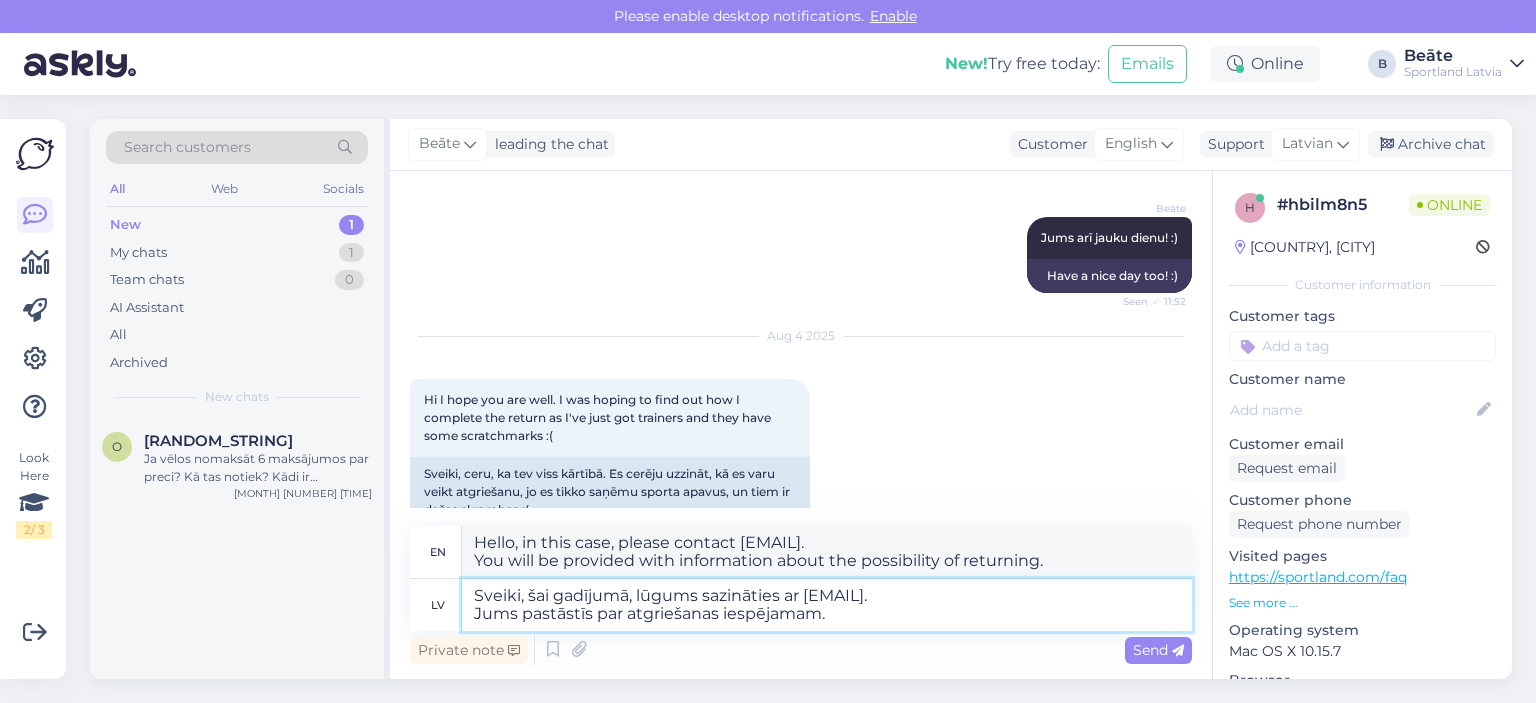 type on "Sveiki, šai gadījumā, lūgums sazināties ar klientu.serviss@sportland.lv.
Jums pastāstīs  par atgriešanas iespējamam." 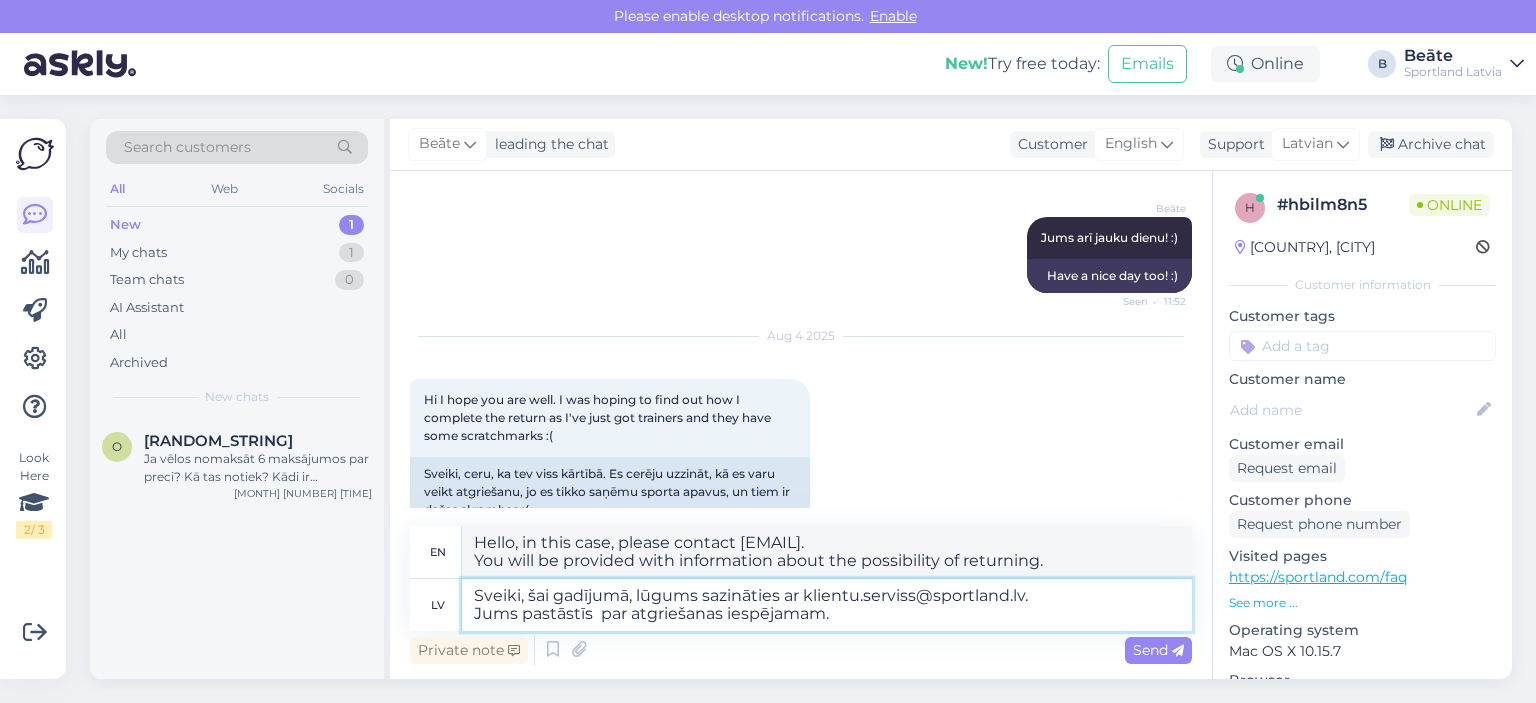 type on "Hello, in this case, please contact klientu.serviss@example.com.
They will tell you about the possibility of a return." 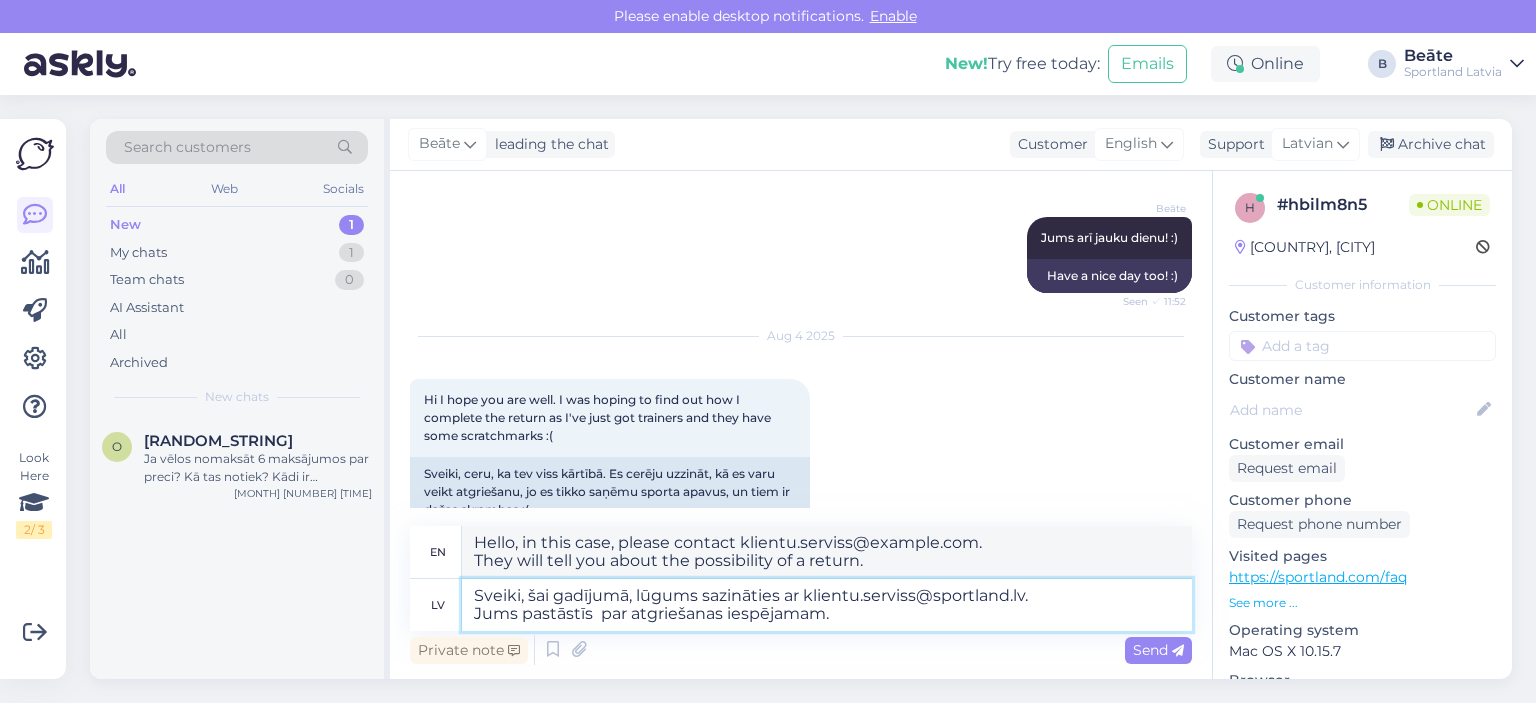 drag, startPoint x: 602, startPoint y: 615, endPoint x: 520, endPoint y: 627, distance: 82.8734 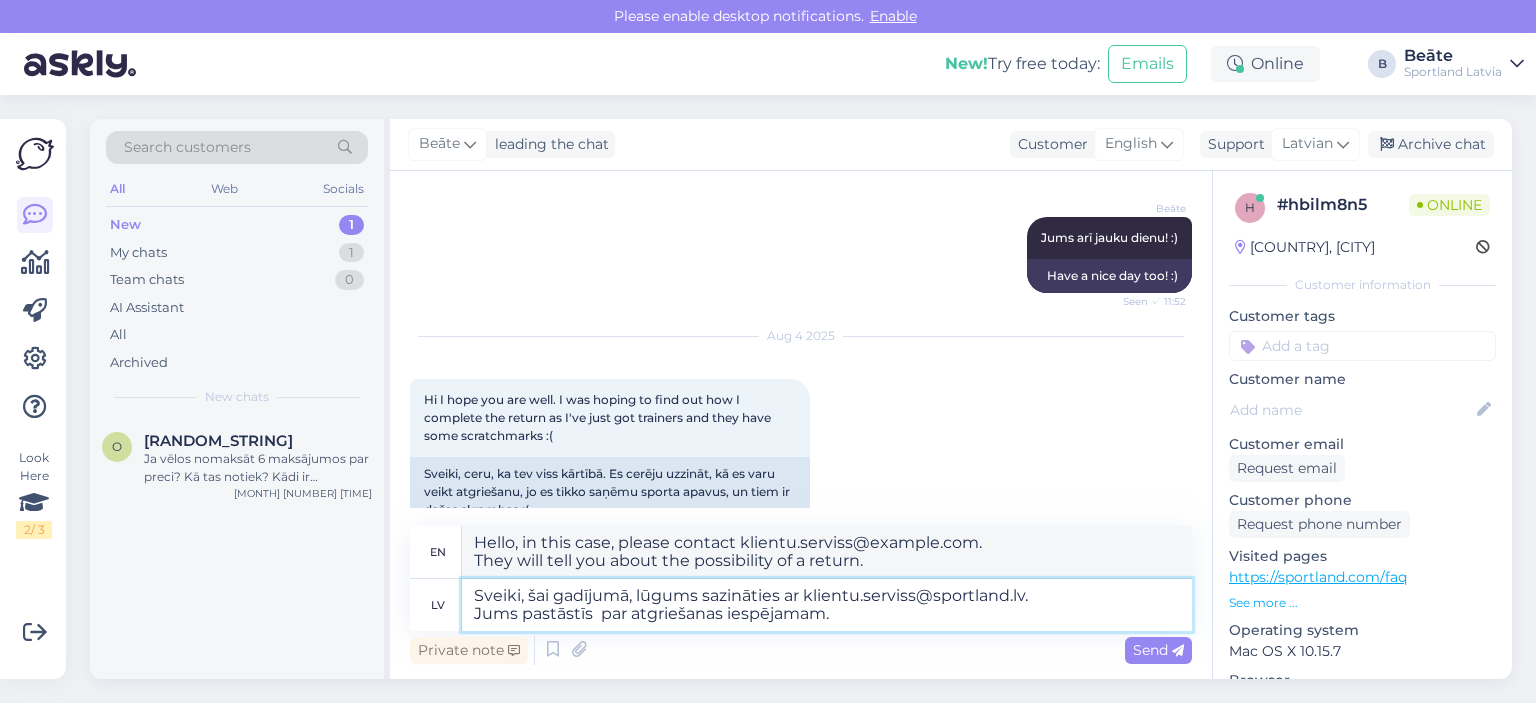 click on "Sveiki, šai gadījumā, lūgums sazināties ar klientu.serviss@sportland.lv.
Jums pastāstīs  par atgriešanas iespējamam." at bounding box center (827, 605) 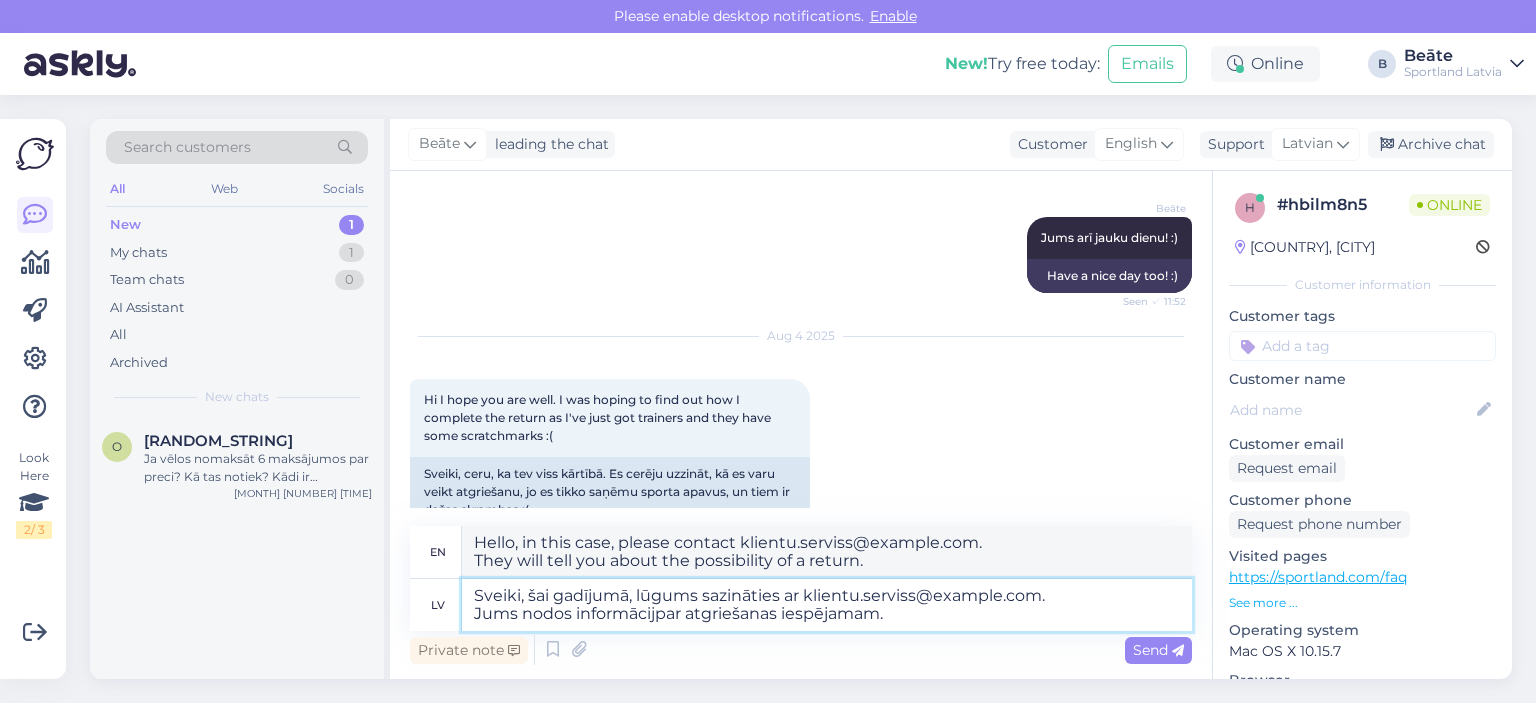 type on "Sveiki, šai gadījumā, lūgums sazināties ar [EMAIL].
Jums nodos informāciju par atgriešanas iespējamam." 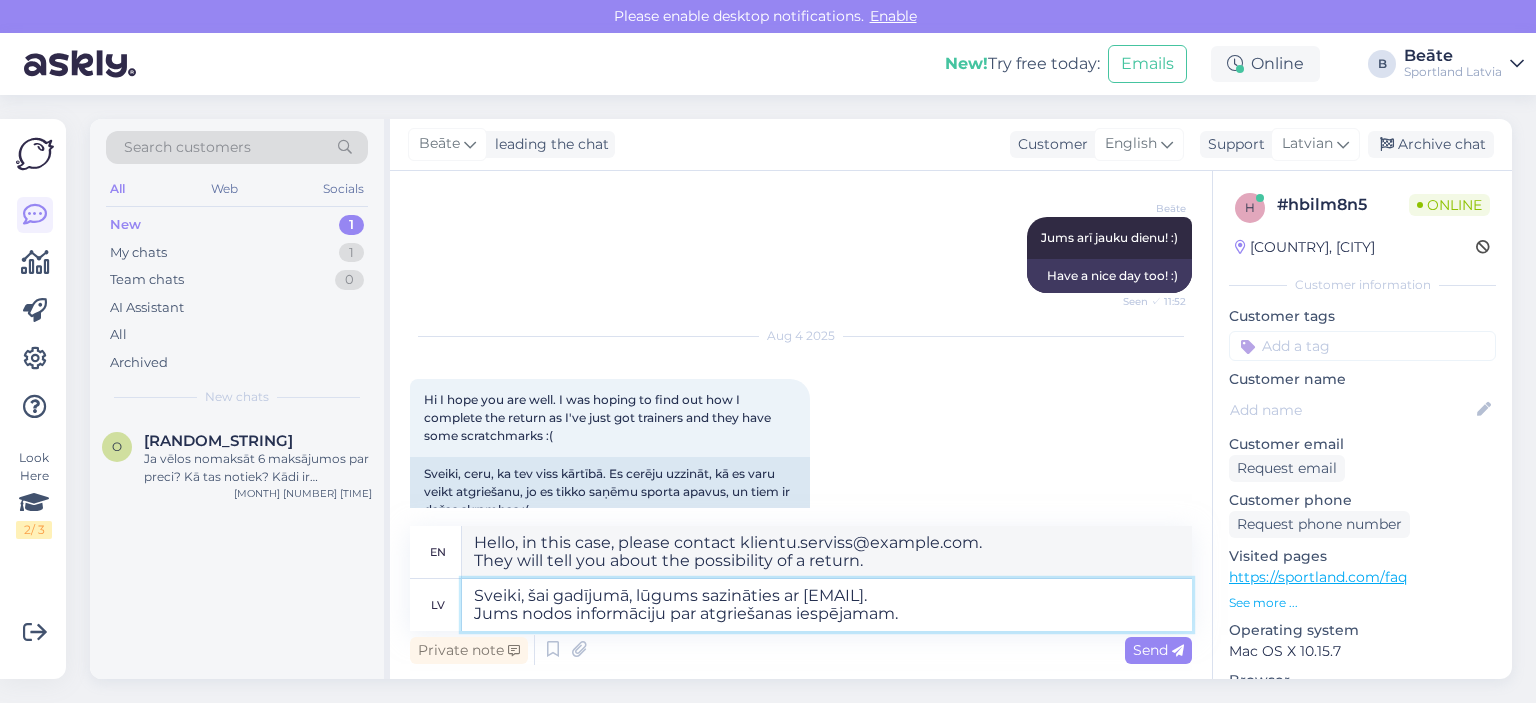 type on "Hello, in this case, please contact [EMAIL].
You will be provided with information about the possibility of returning." 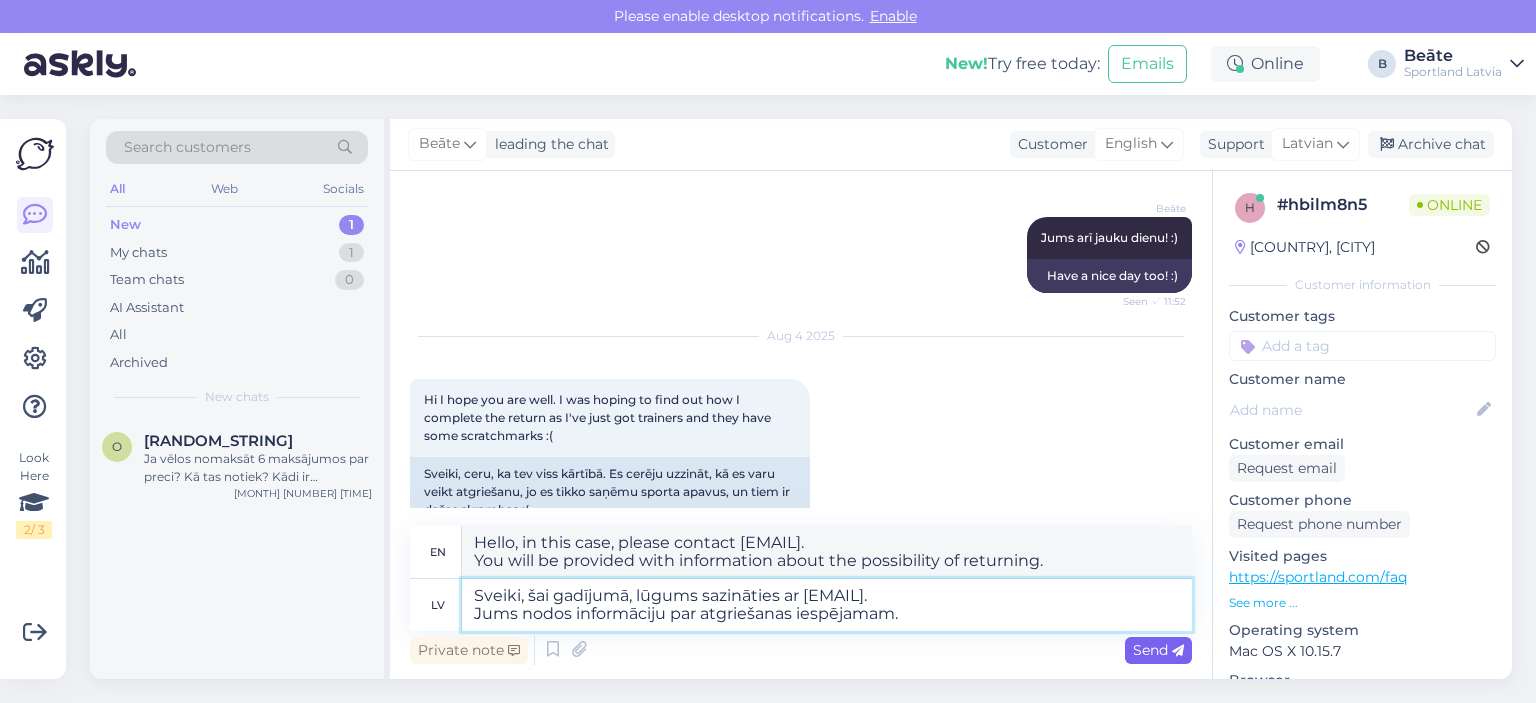 type on "Sveiki, šai gadījumā, lūgums sazināties ar [EMAIL].
Jums nodos informāciju par atgriešanas iespējamam." 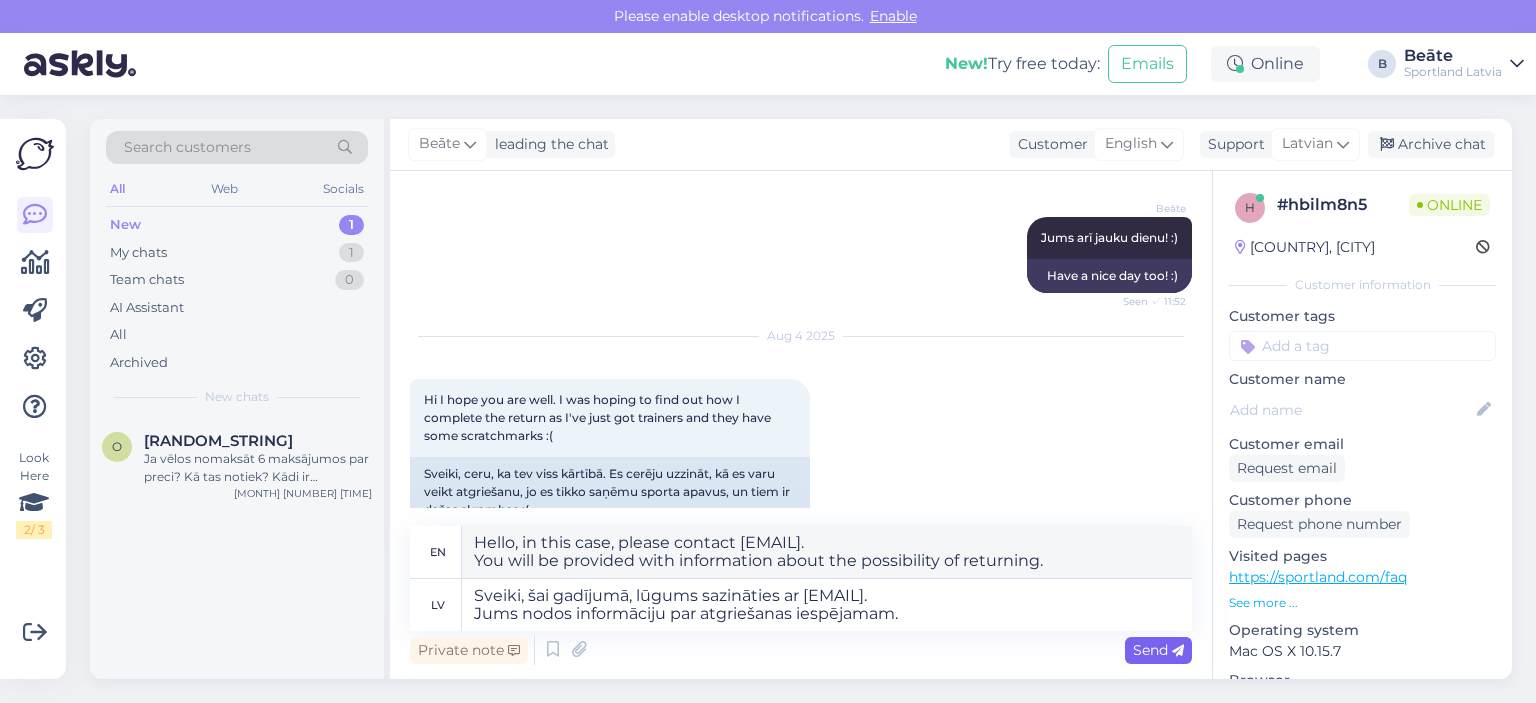 click on "Send" at bounding box center (1158, 650) 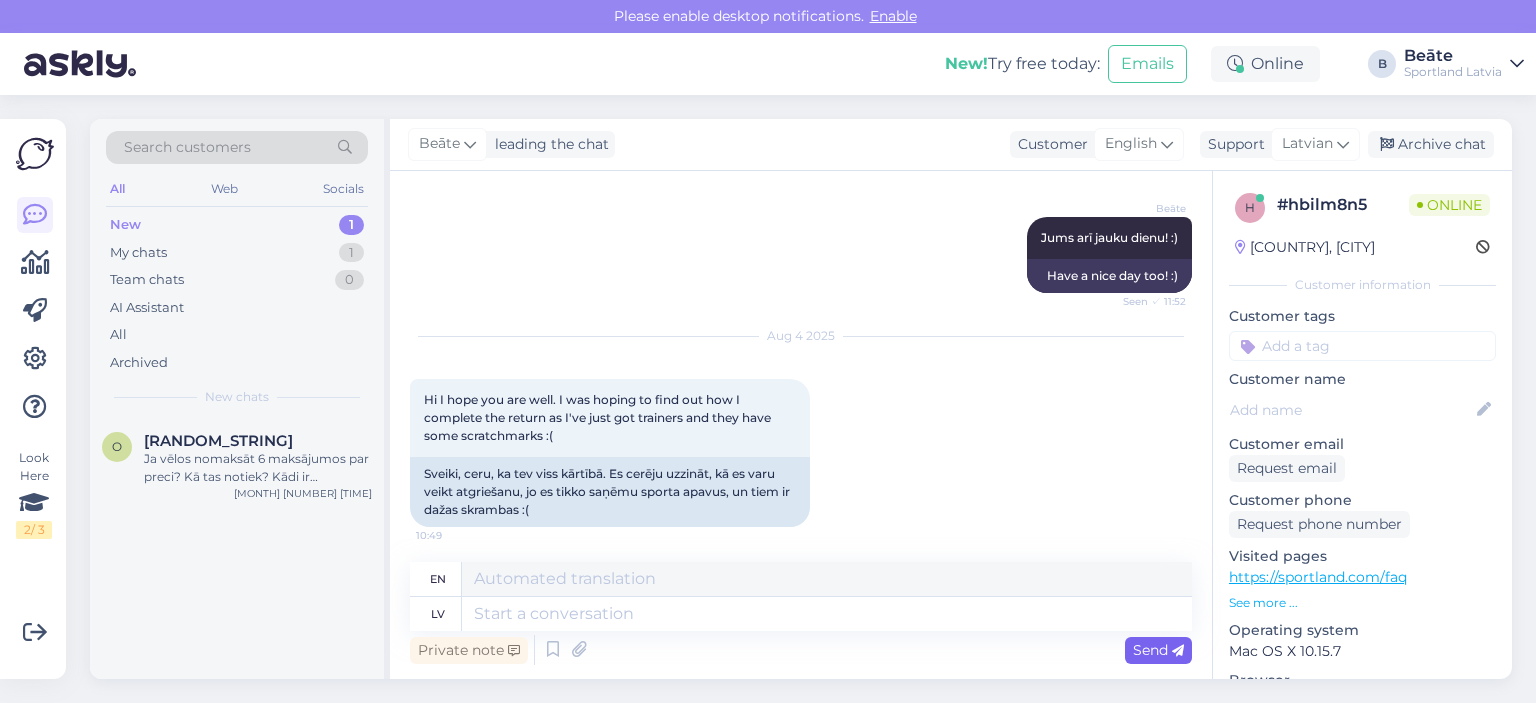 scroll, scrollTop: 4176, scrollLeft: 0, axis: vertical 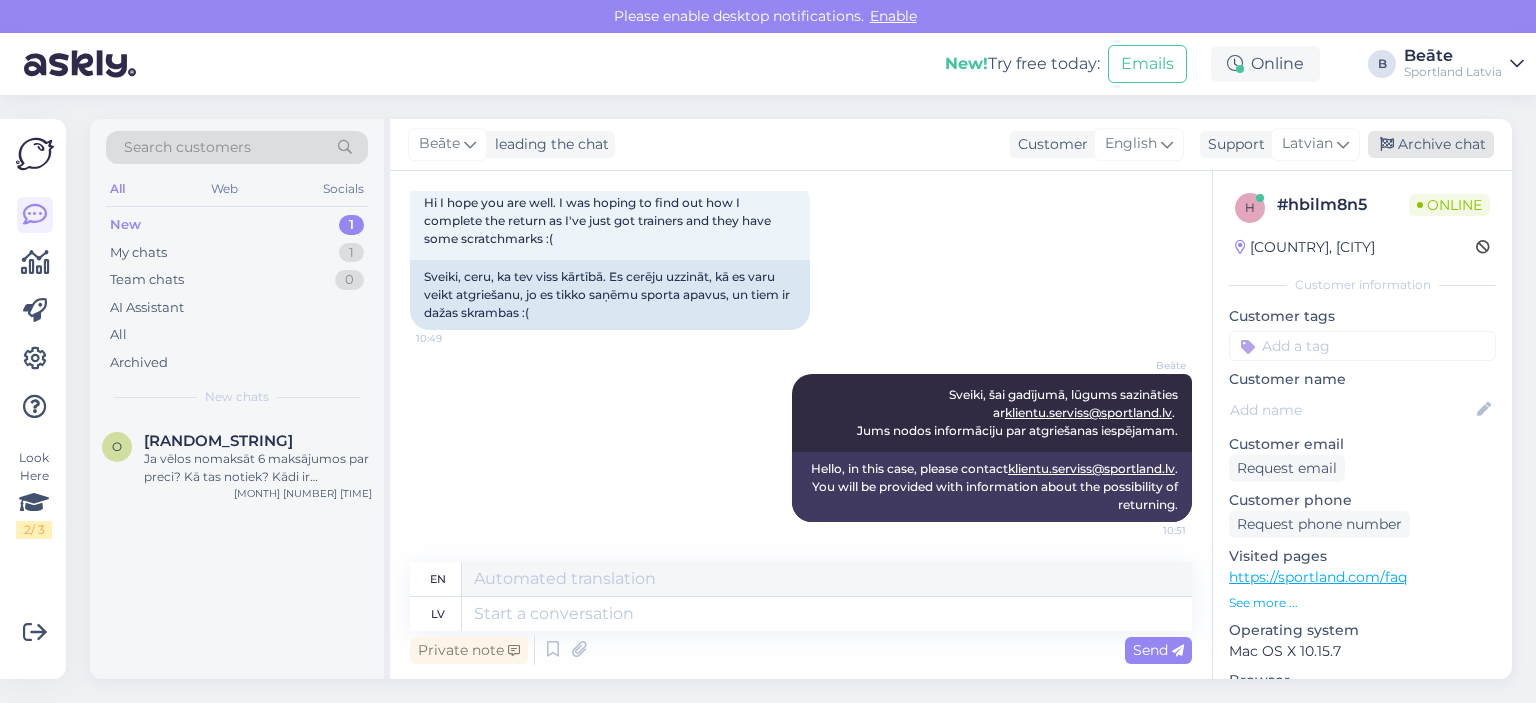 click at bounding box center [1387, 145] 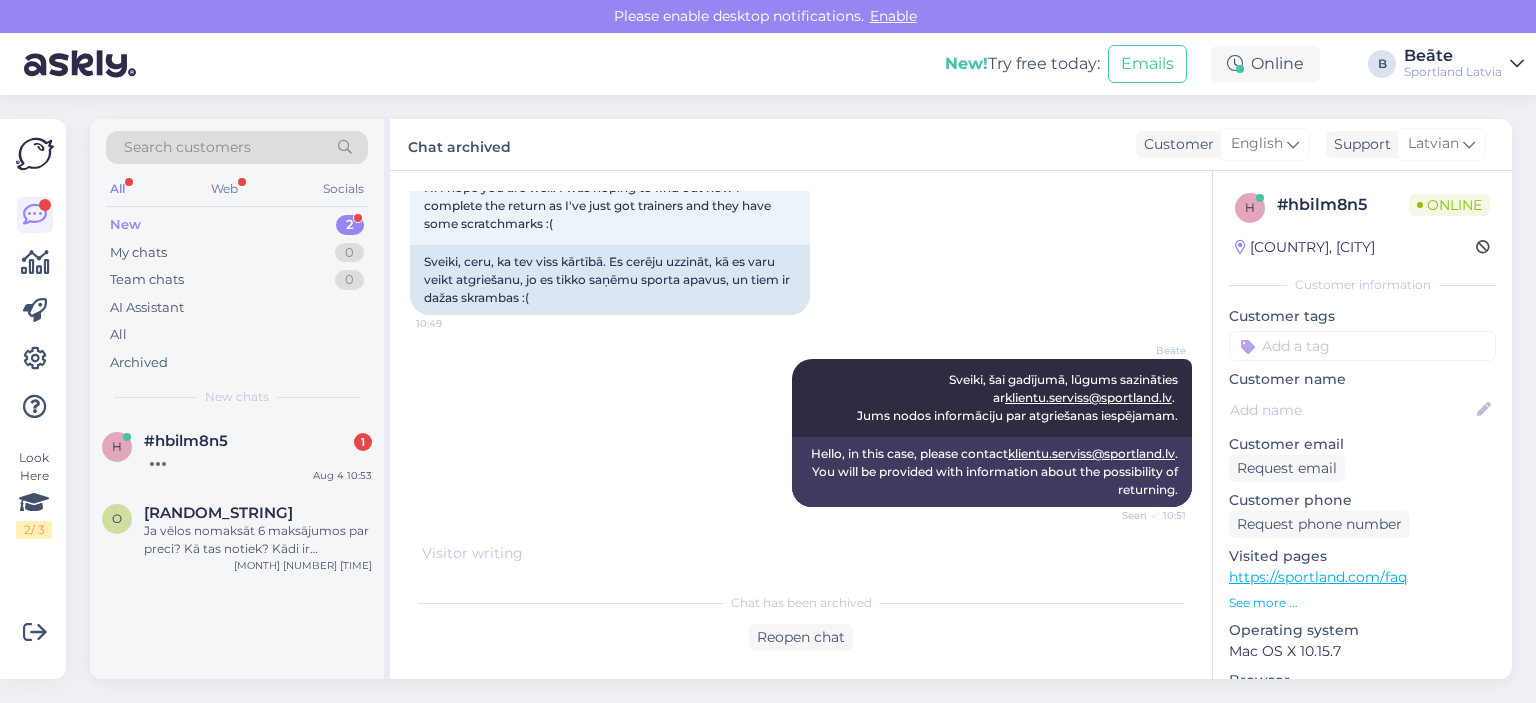 scroll, scrollTop: 4260, scrollLeft: 0, axis: vertical 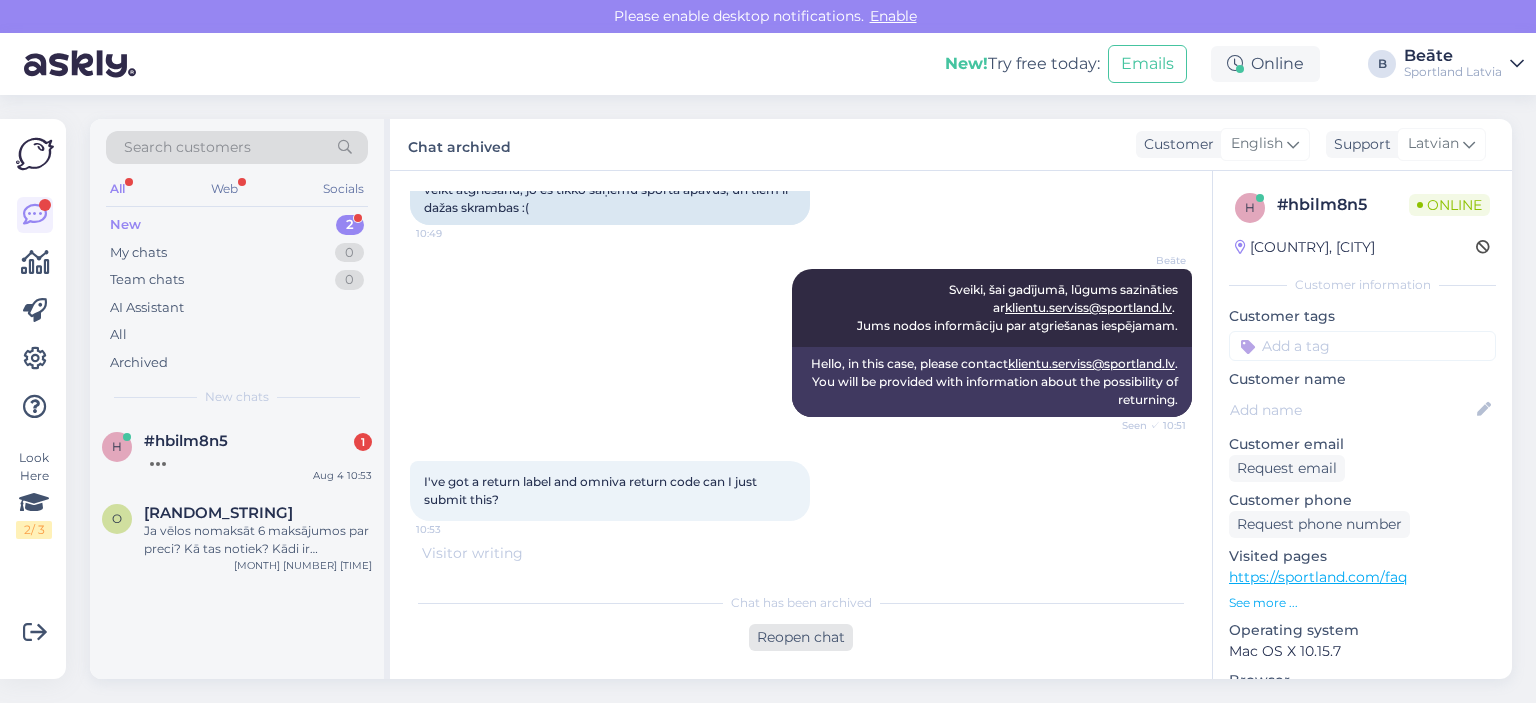 click on "Reopen chat" at bounding box center [801, 637] 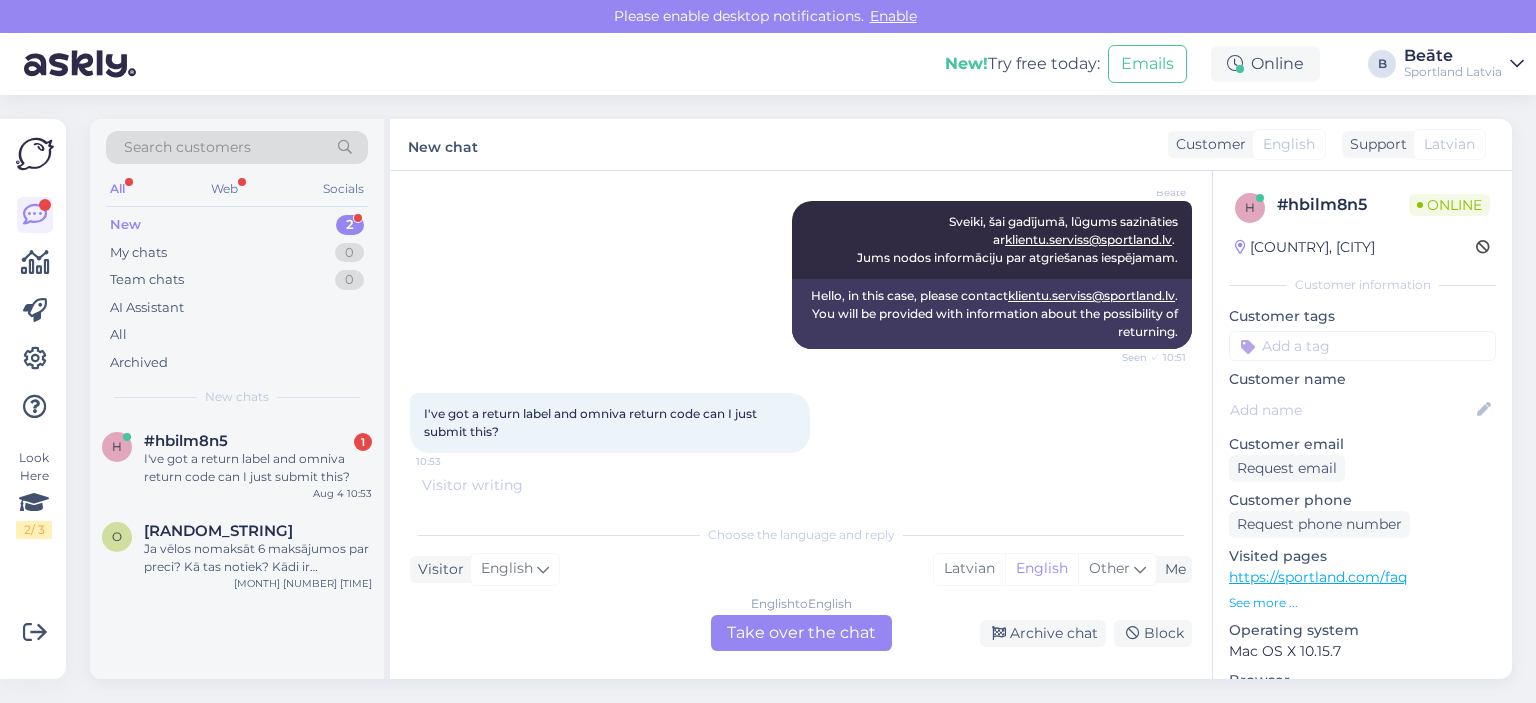 click on "English  to  English Take over the chat" at bounding box center [801, 633] 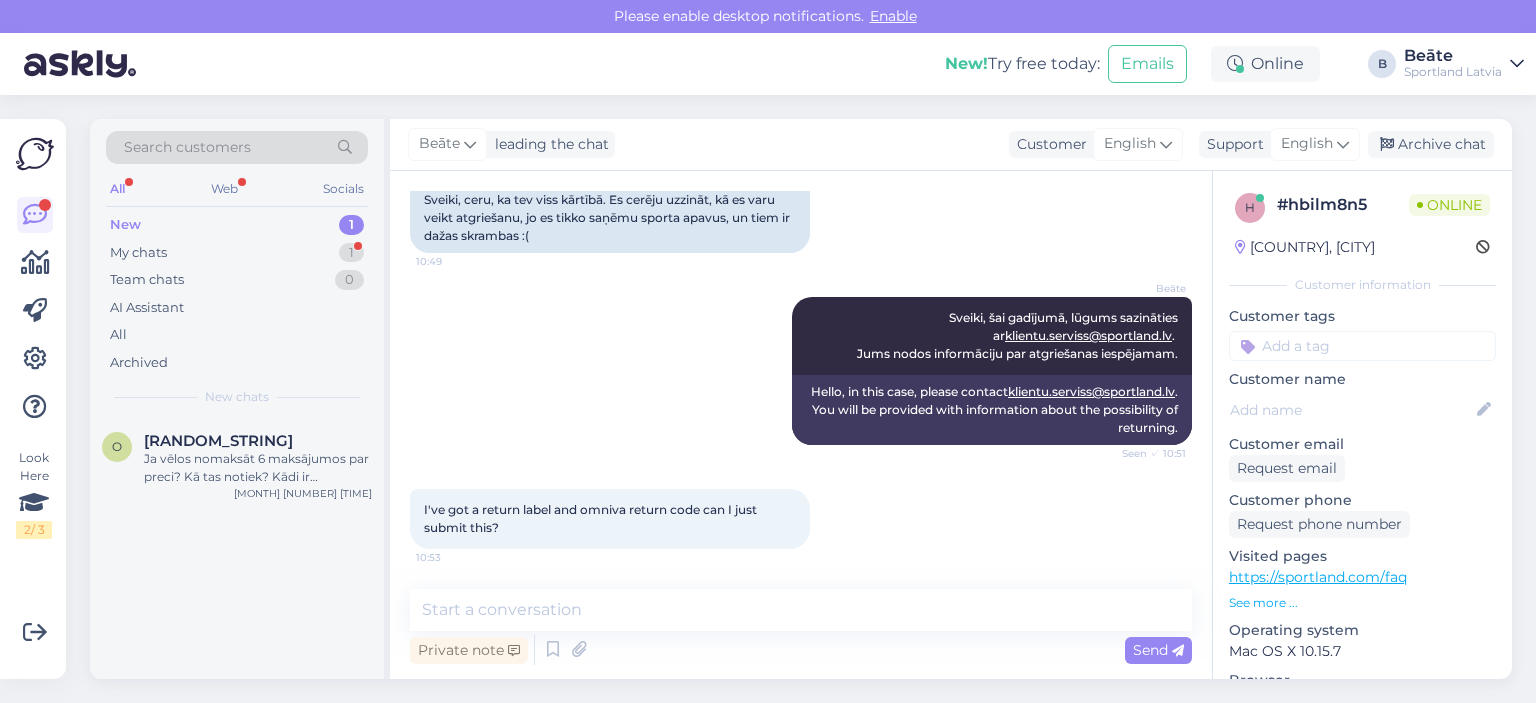 scroll, scrollTop: 4254, scrollLeft: 0, axis: vertical 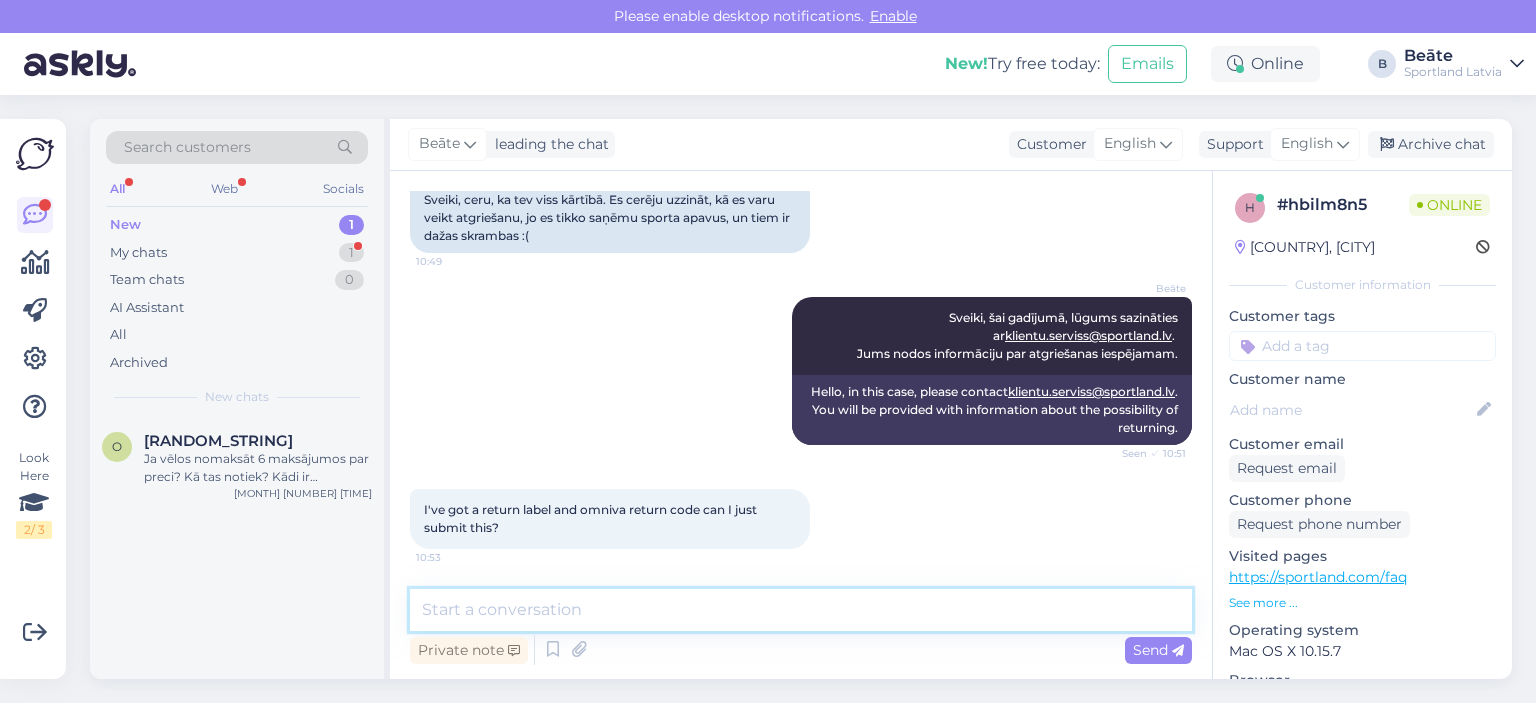 click at bounding box center [801, 610] 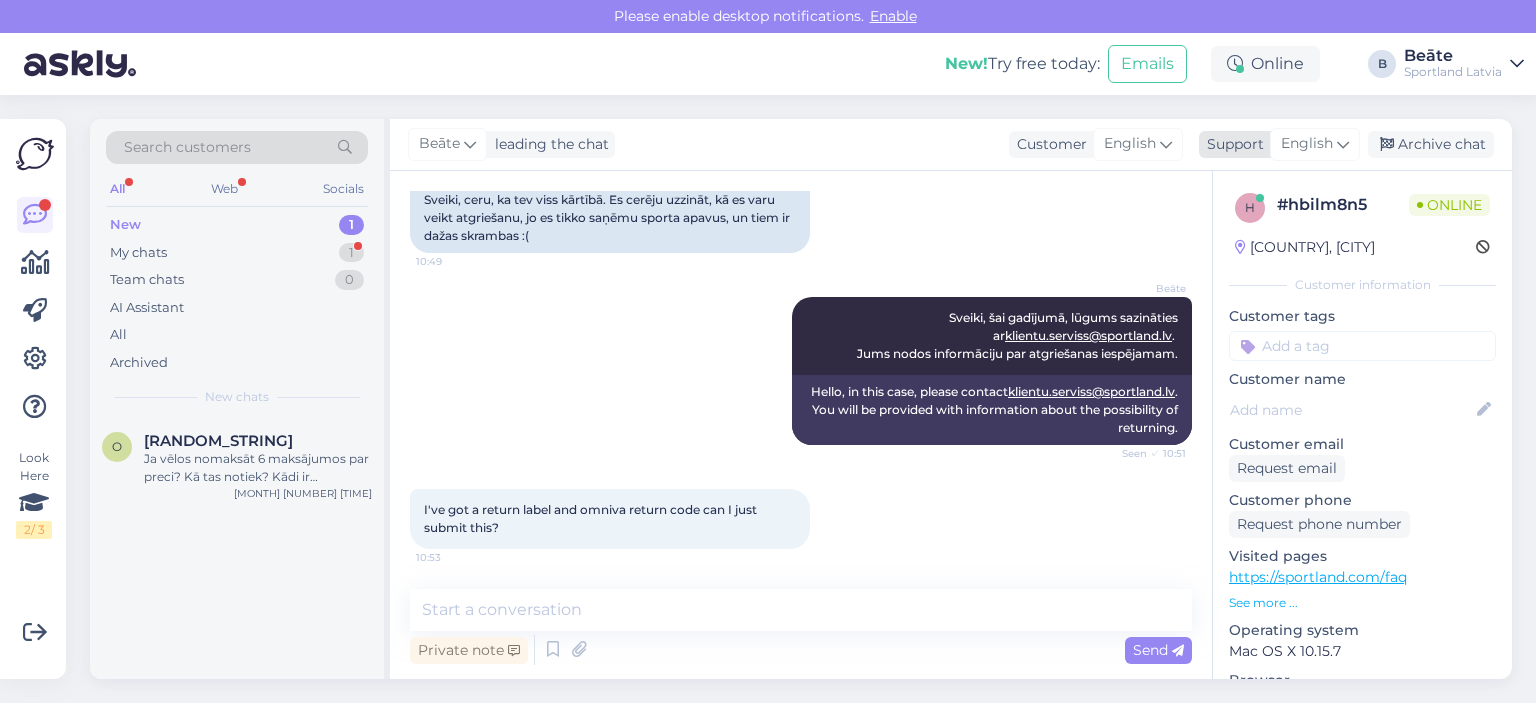 click on "English" at bounding box center [1307, 144] 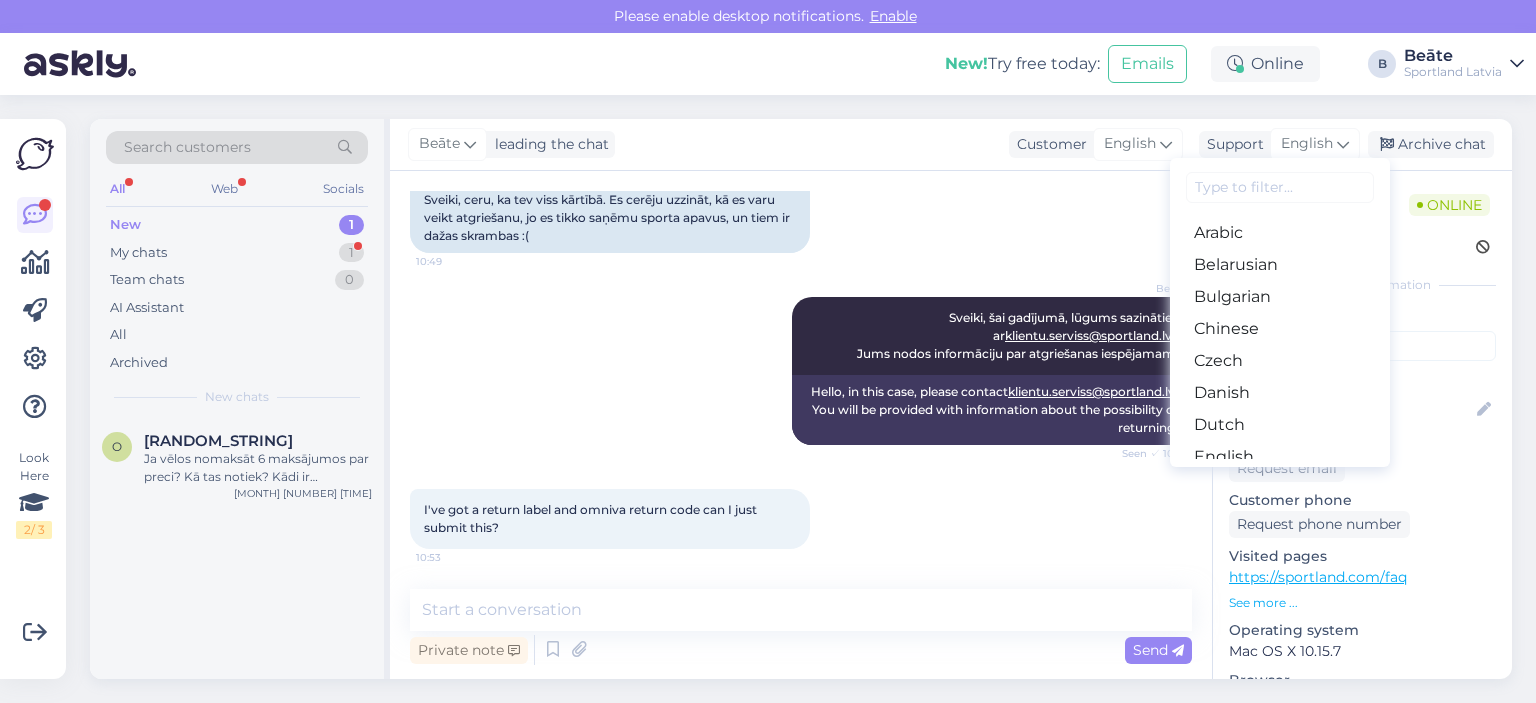 click on "Latvian" at bounding box center [1280, 809] 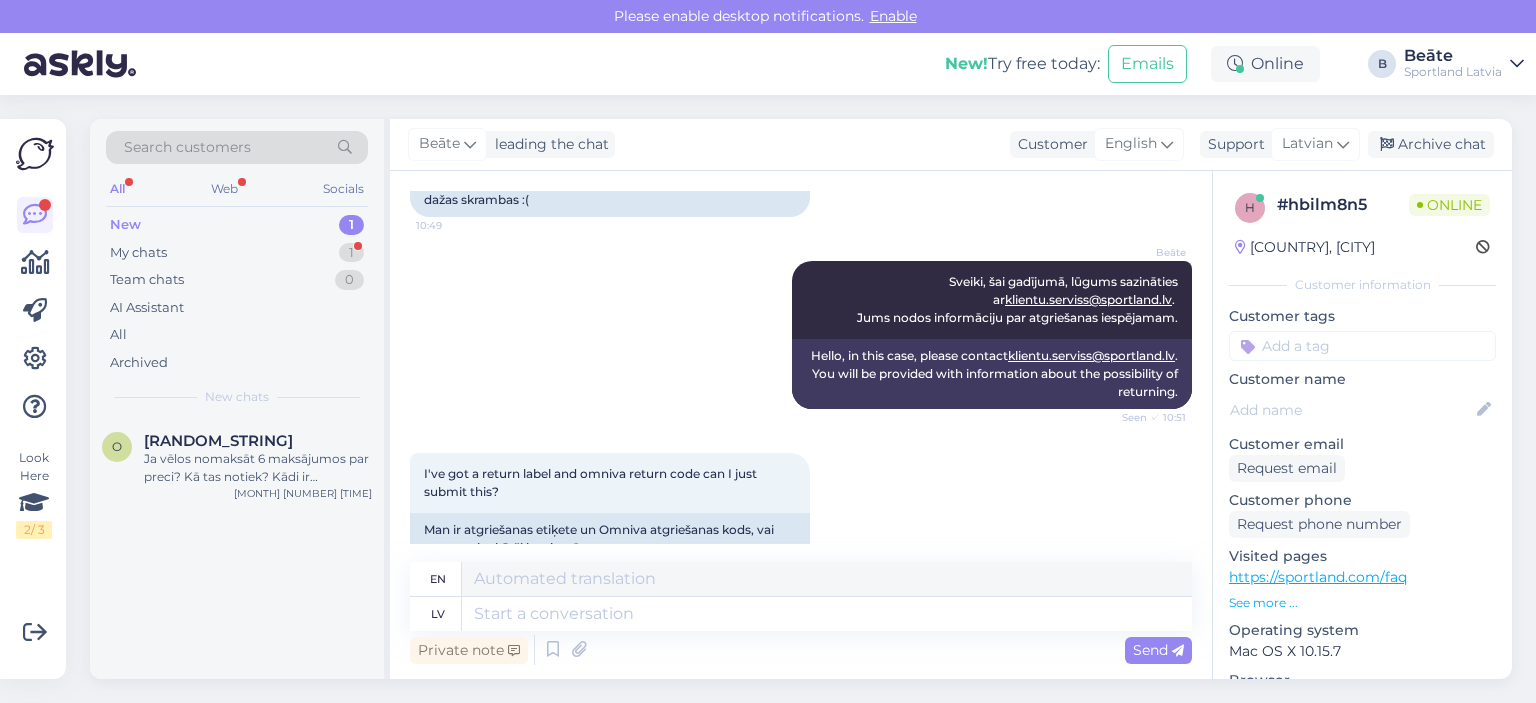 scroll, scrollTop: 4332, scrollLeft: 0, axis: vertical 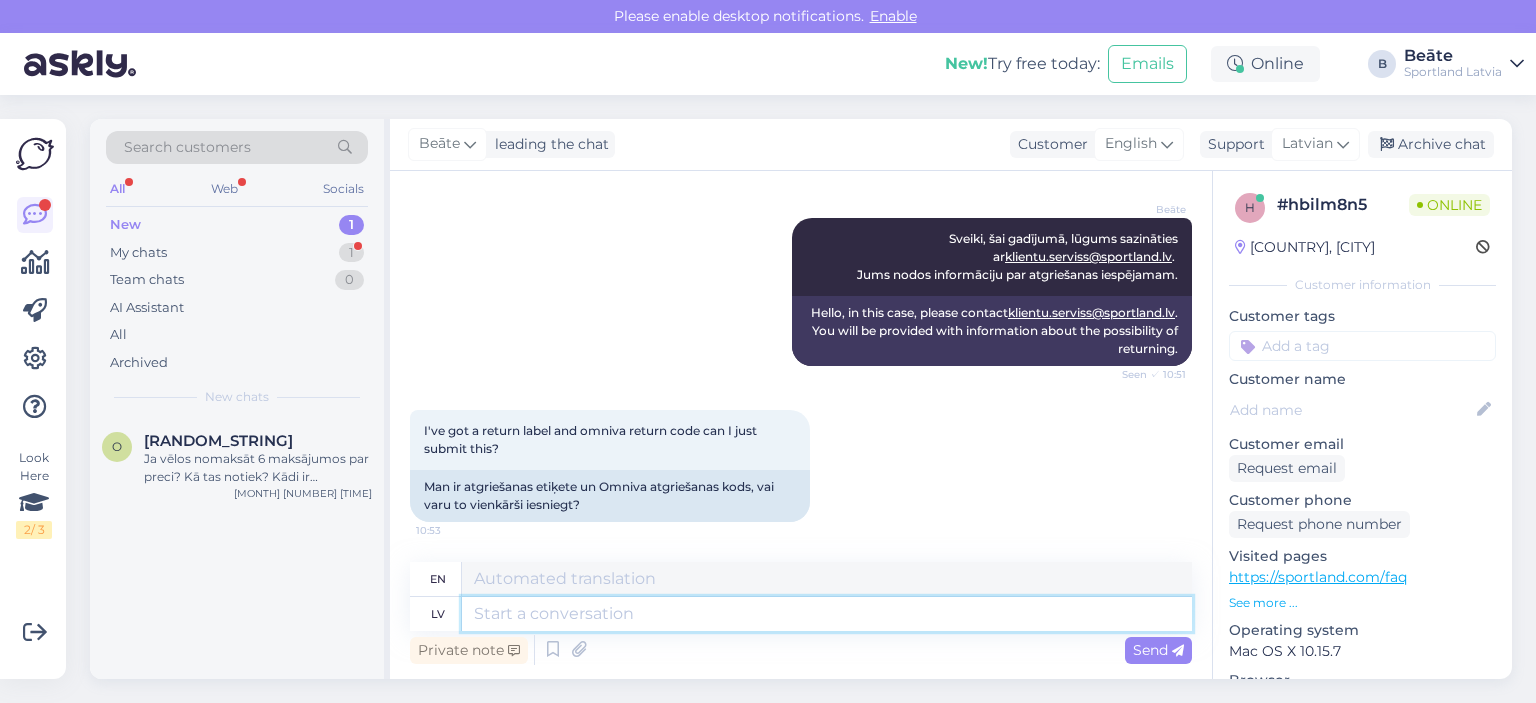 click at bounding box center [827, 614] 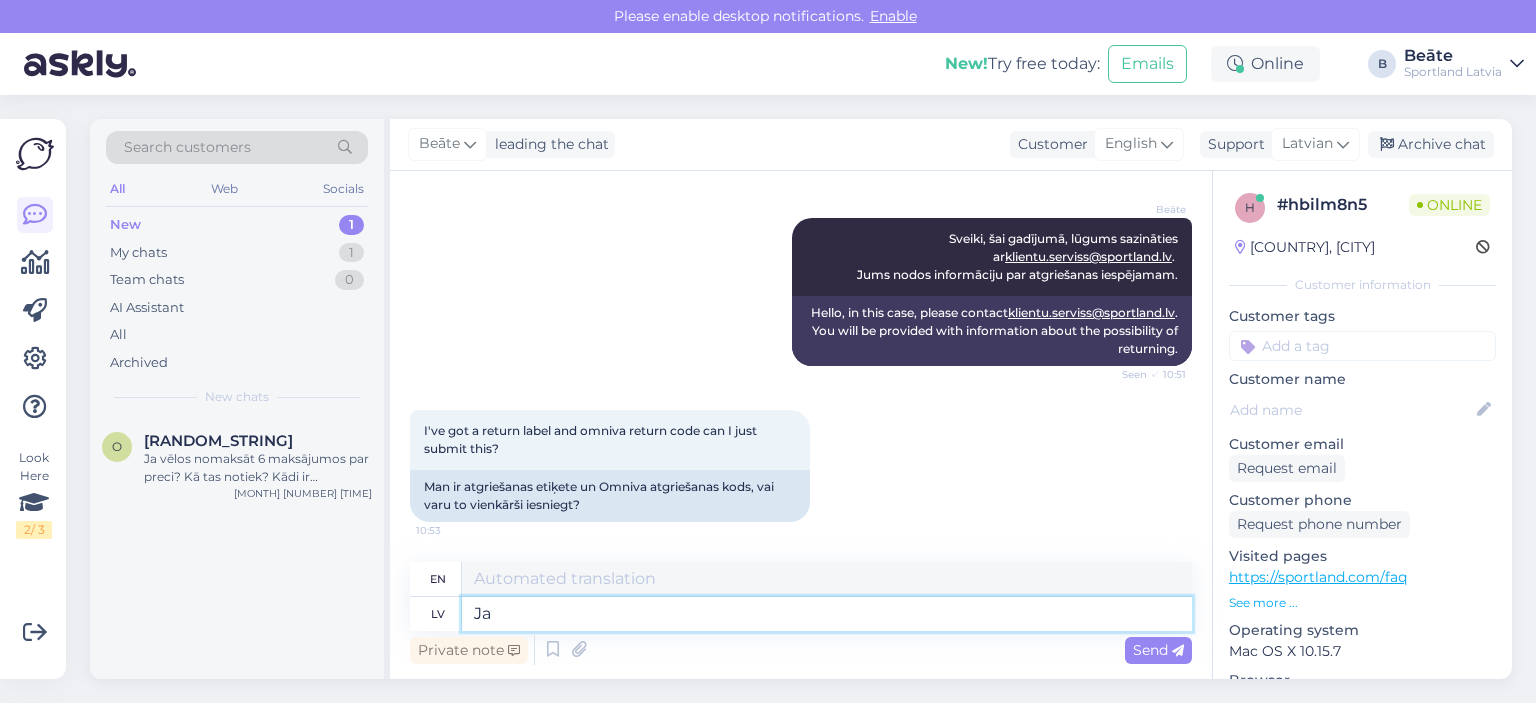 type on "Ja" 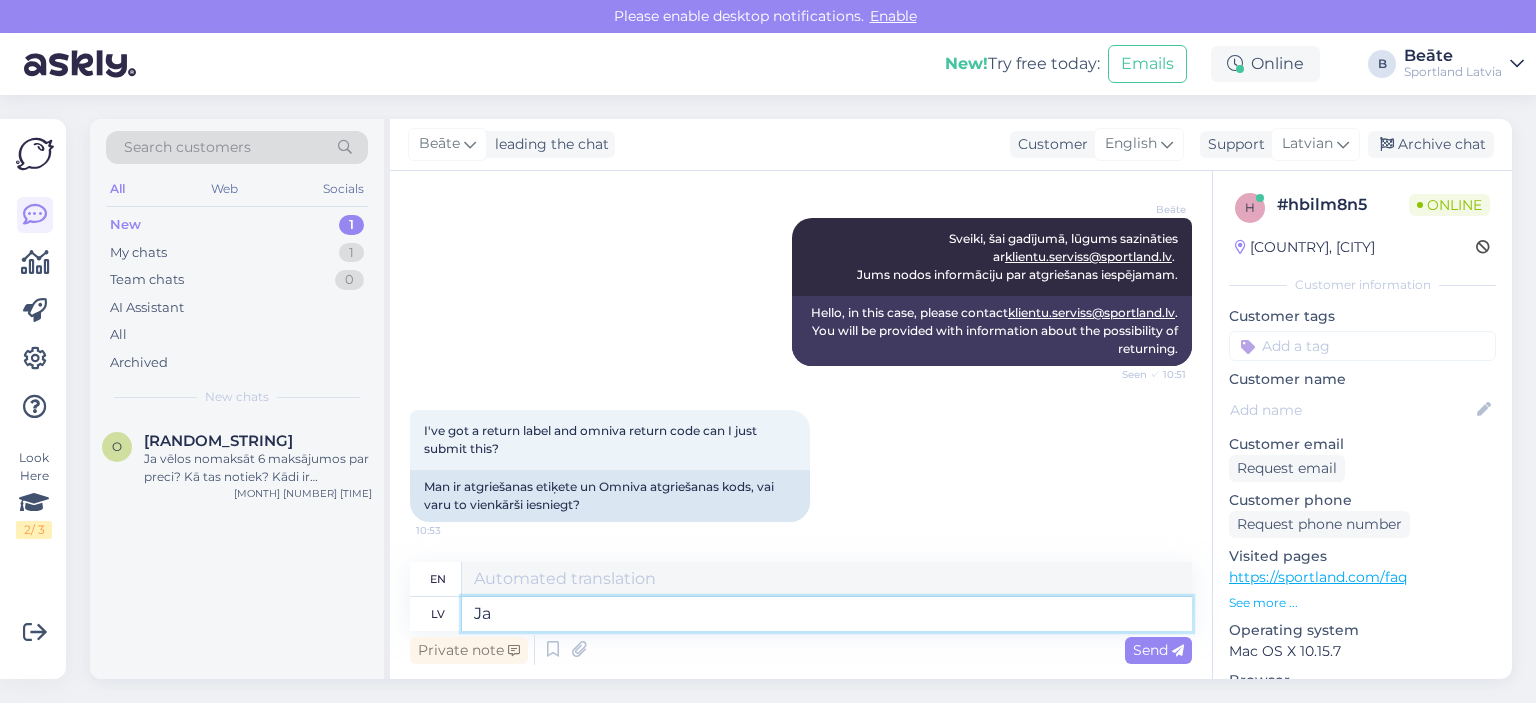 type on "If" 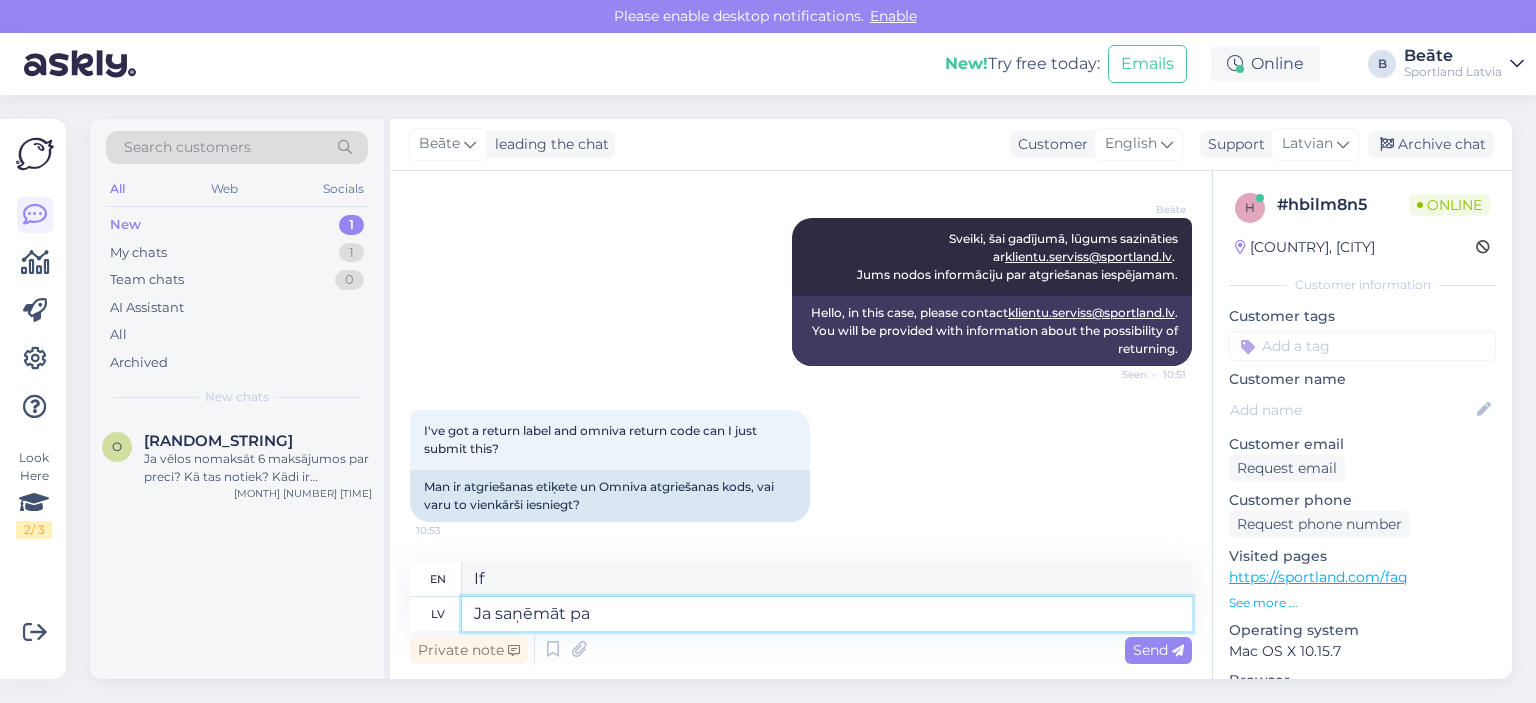 type on "Ja saņēmāt pas" 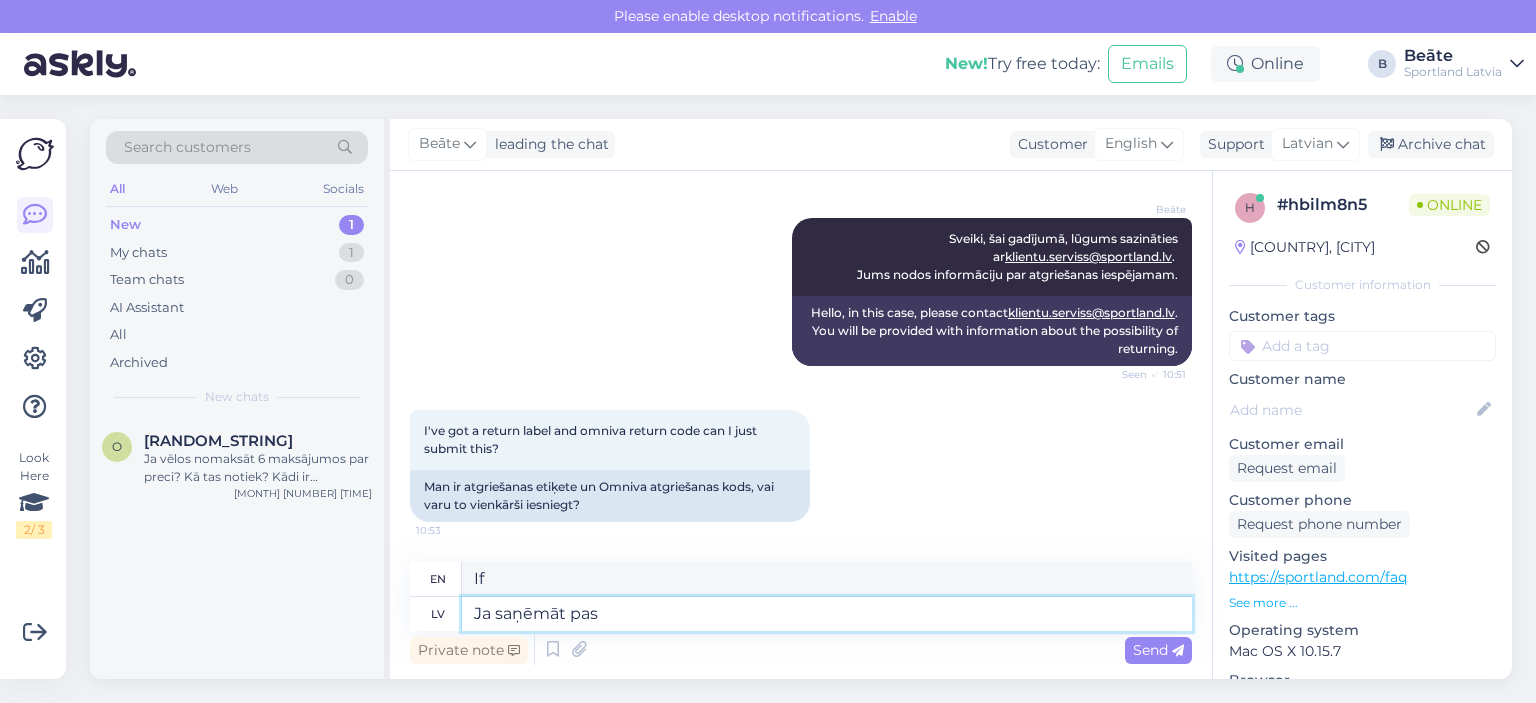 type on "If you received" 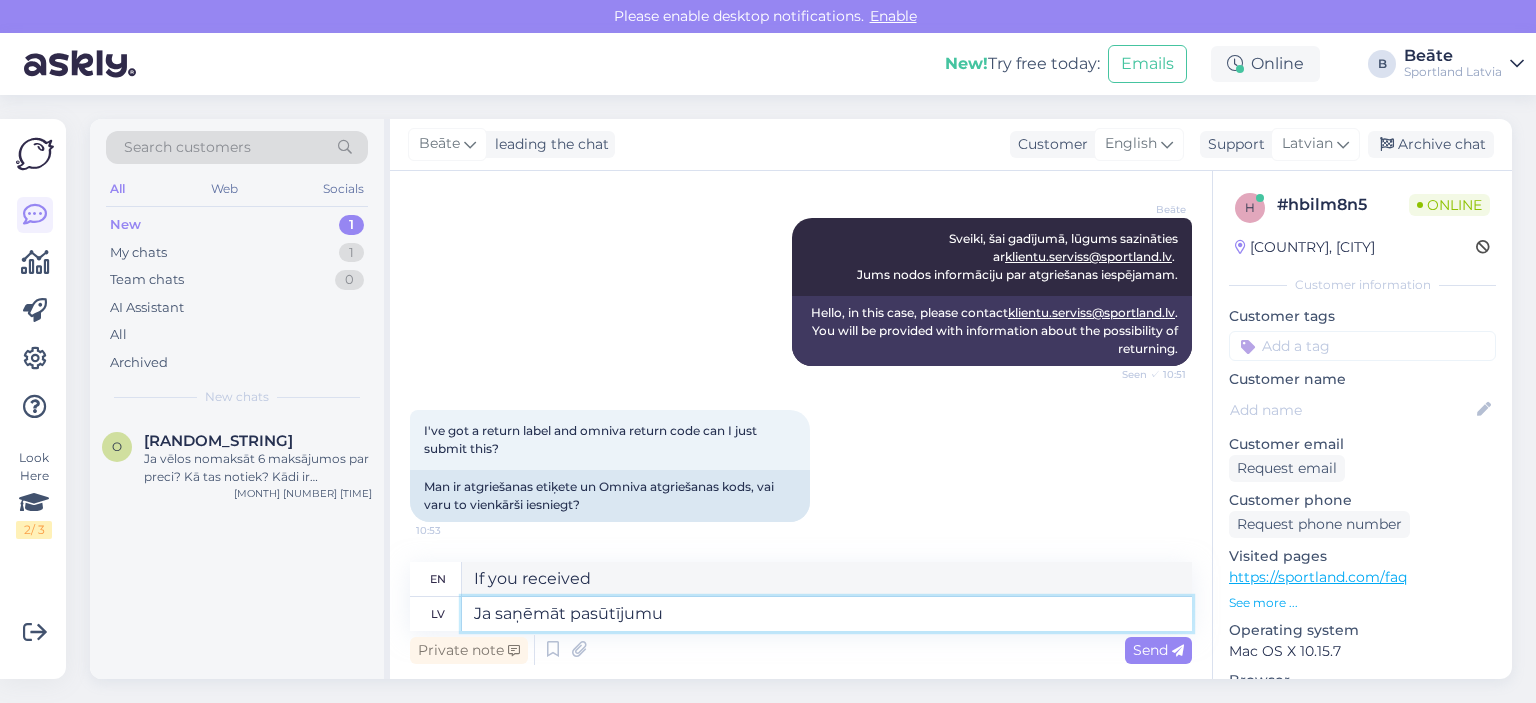 type on "Ja saņēmāt pasūtījumu a" 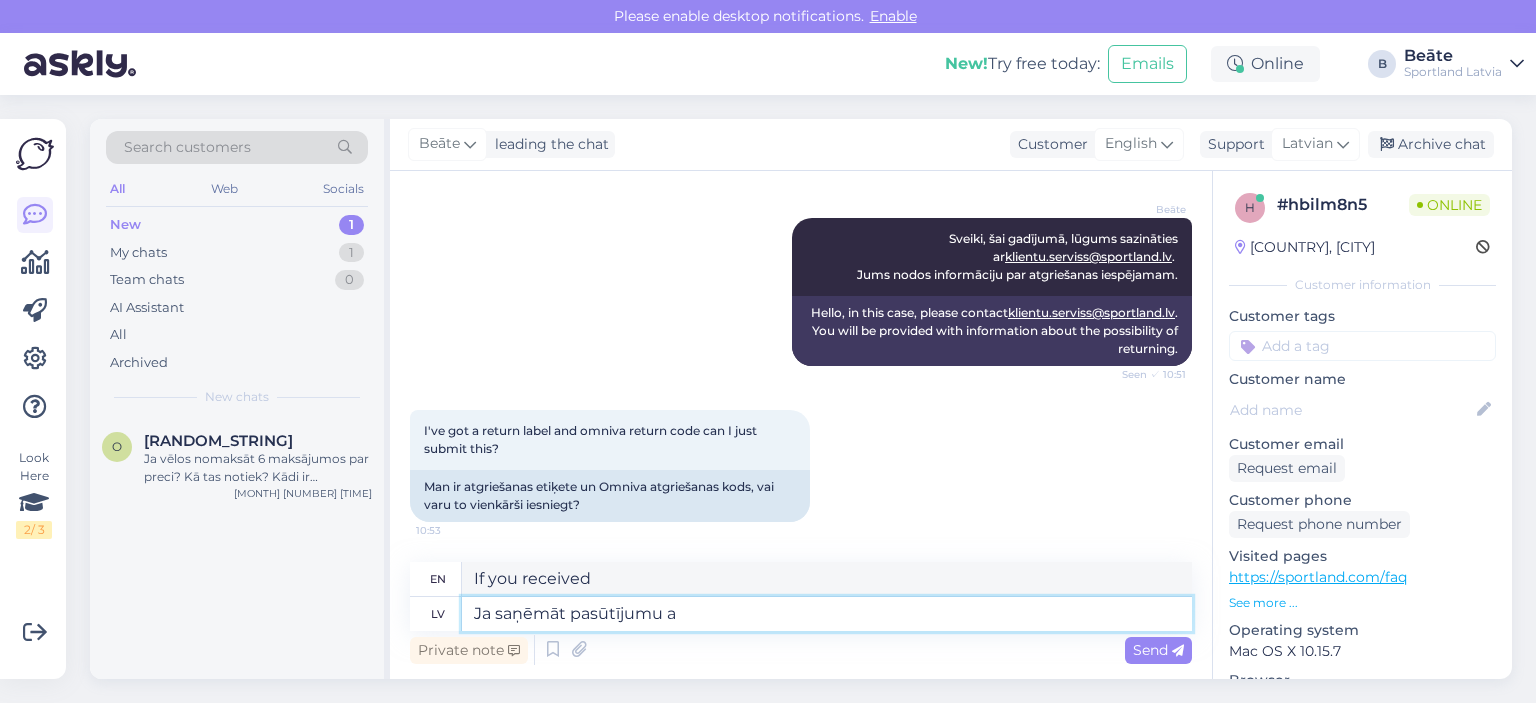 type on "If you received an order" 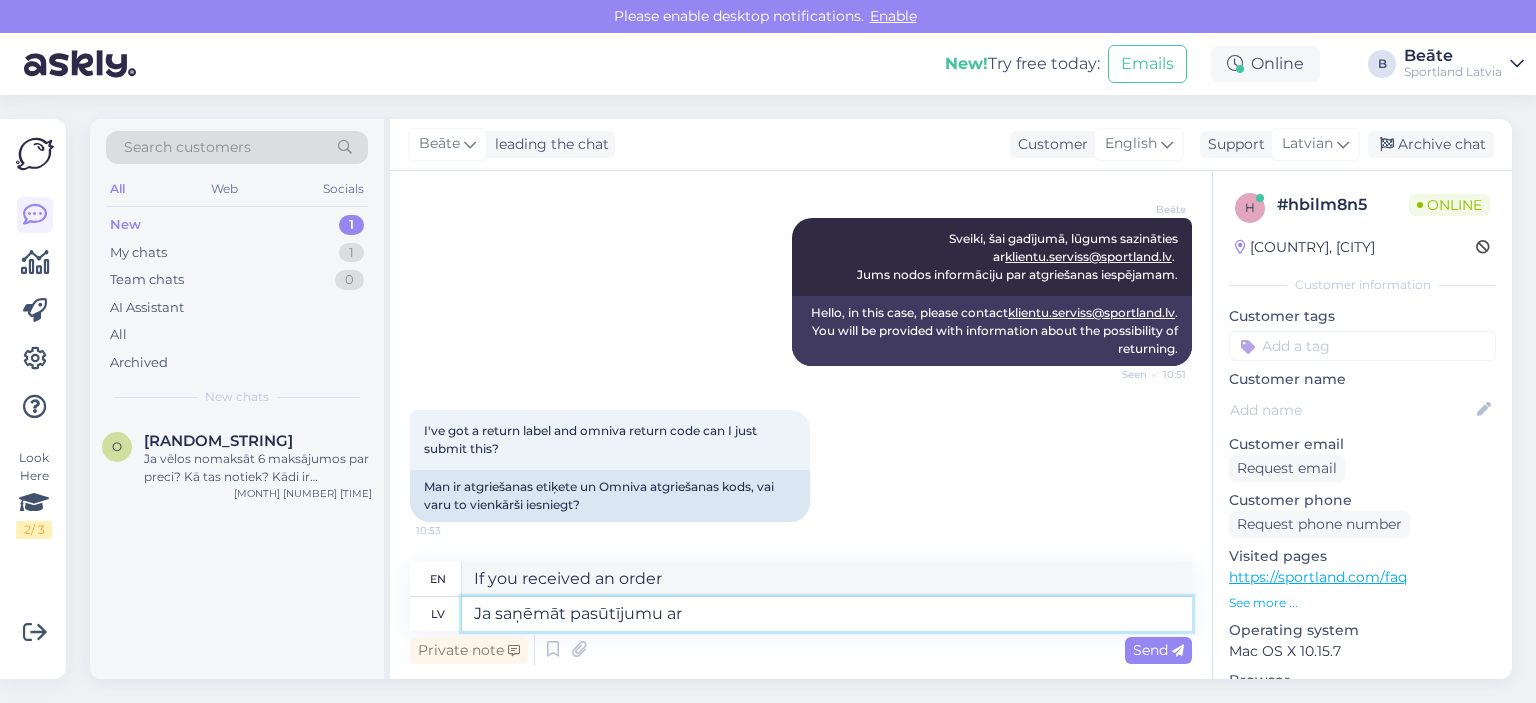 type on "Ja saņēmāt pasūtījumu ar" 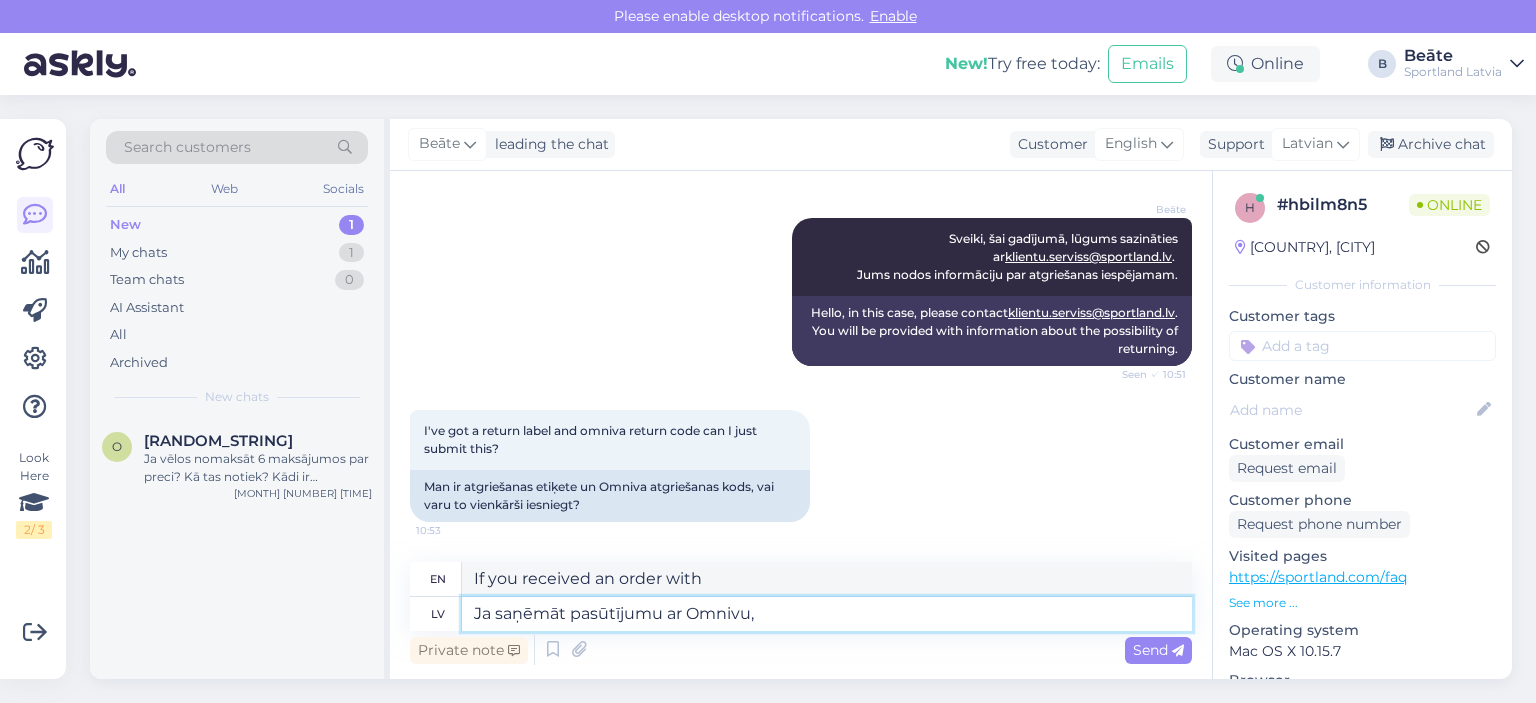 type on "Ja saņēmāt pasūtījumu ar Omnivu, a" 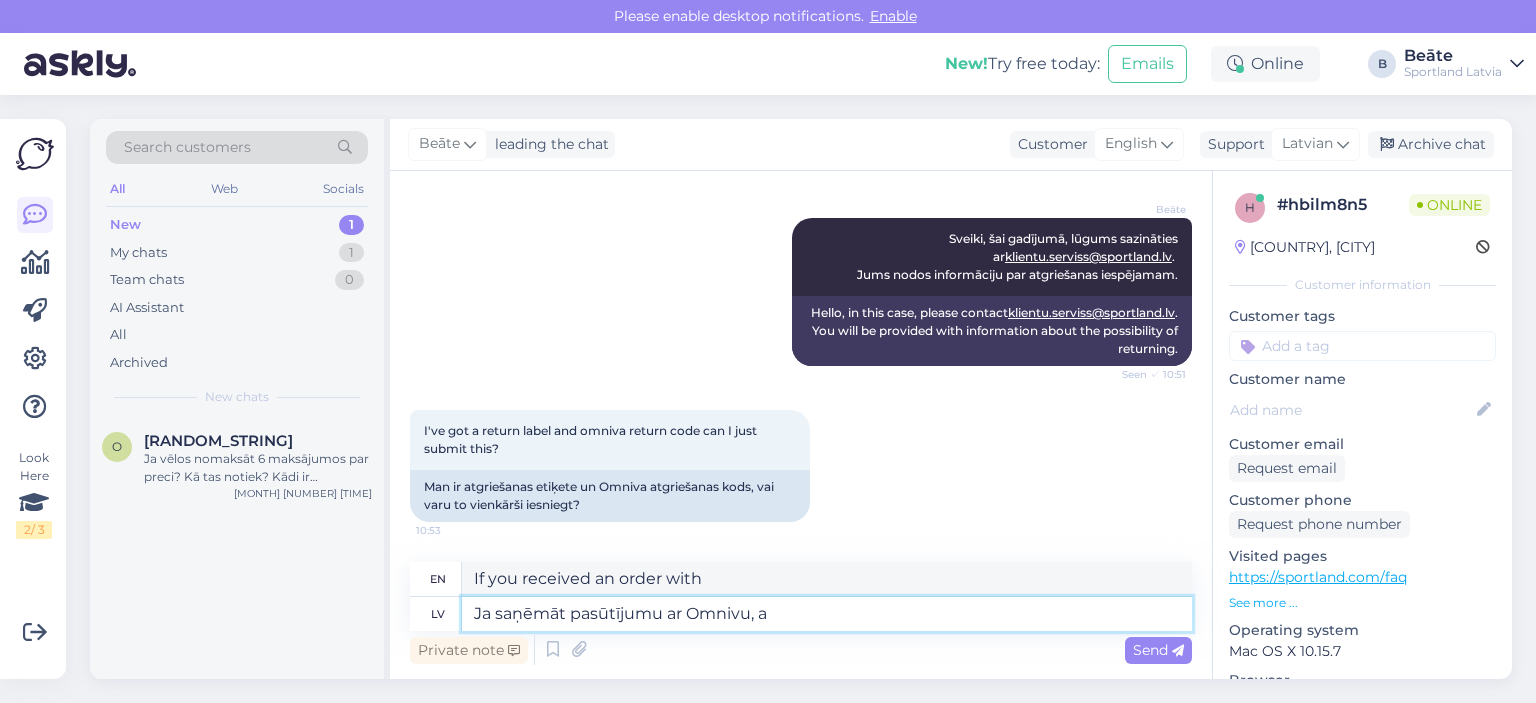 type on "If you received an order with Omniva," 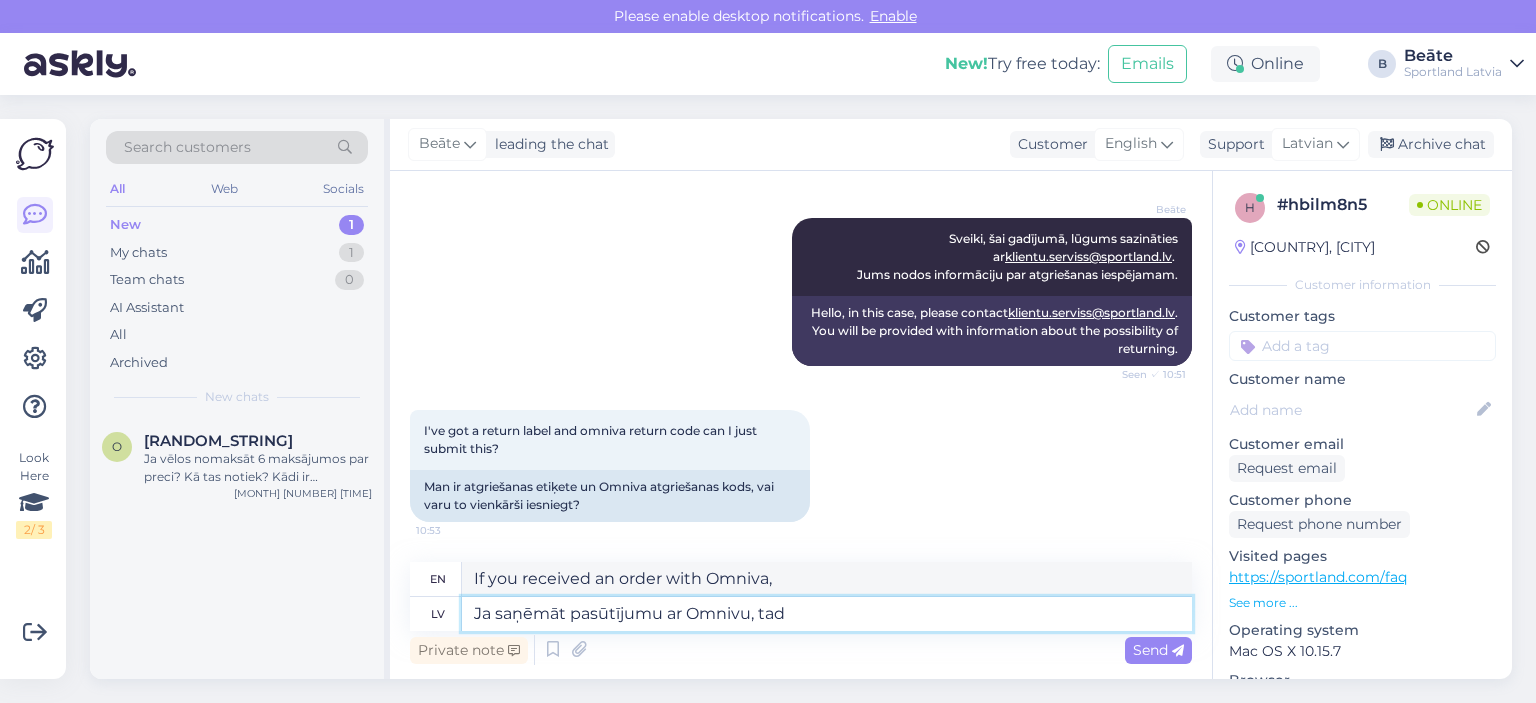 type on "Ja saņēmāt pasūtījumu ar Omnivu, tad j" 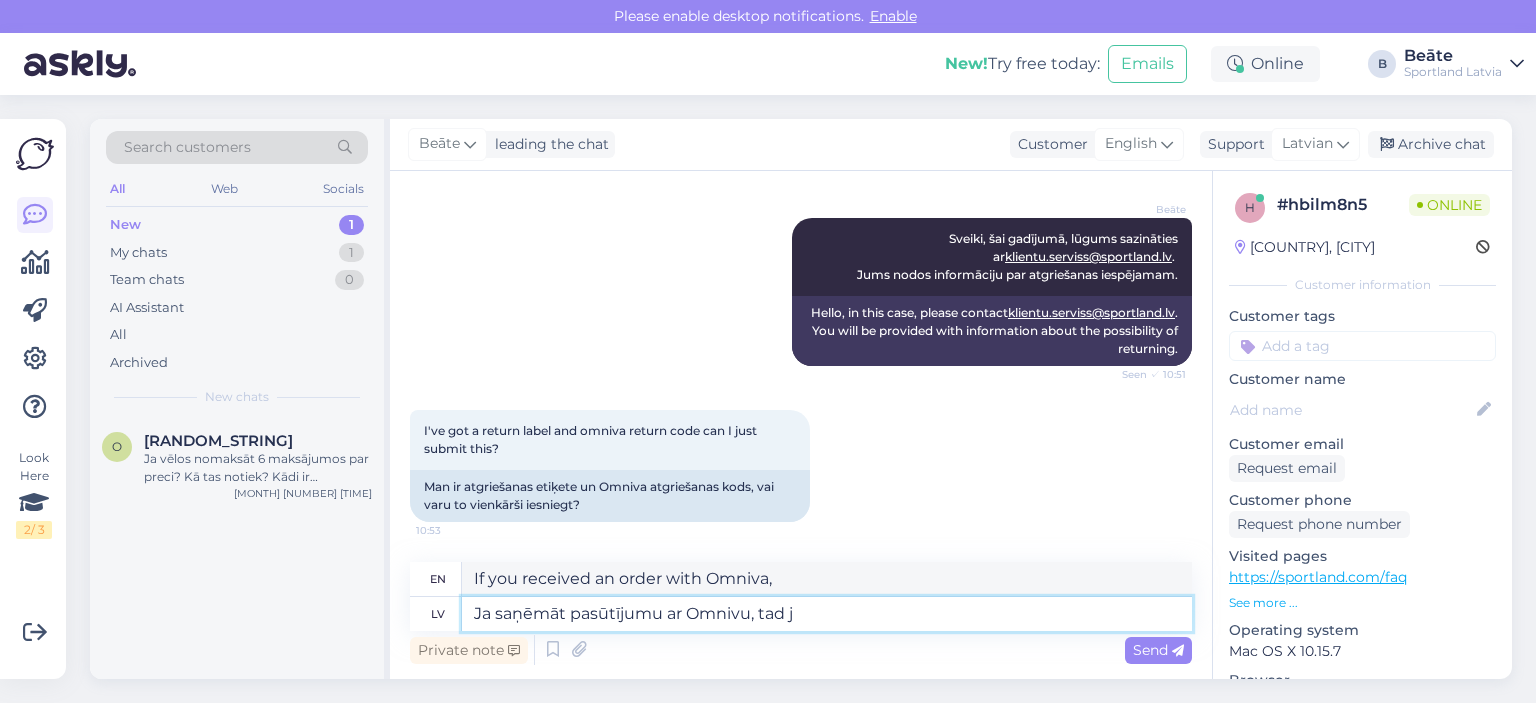 type on "If you received an order with Omniva, then" 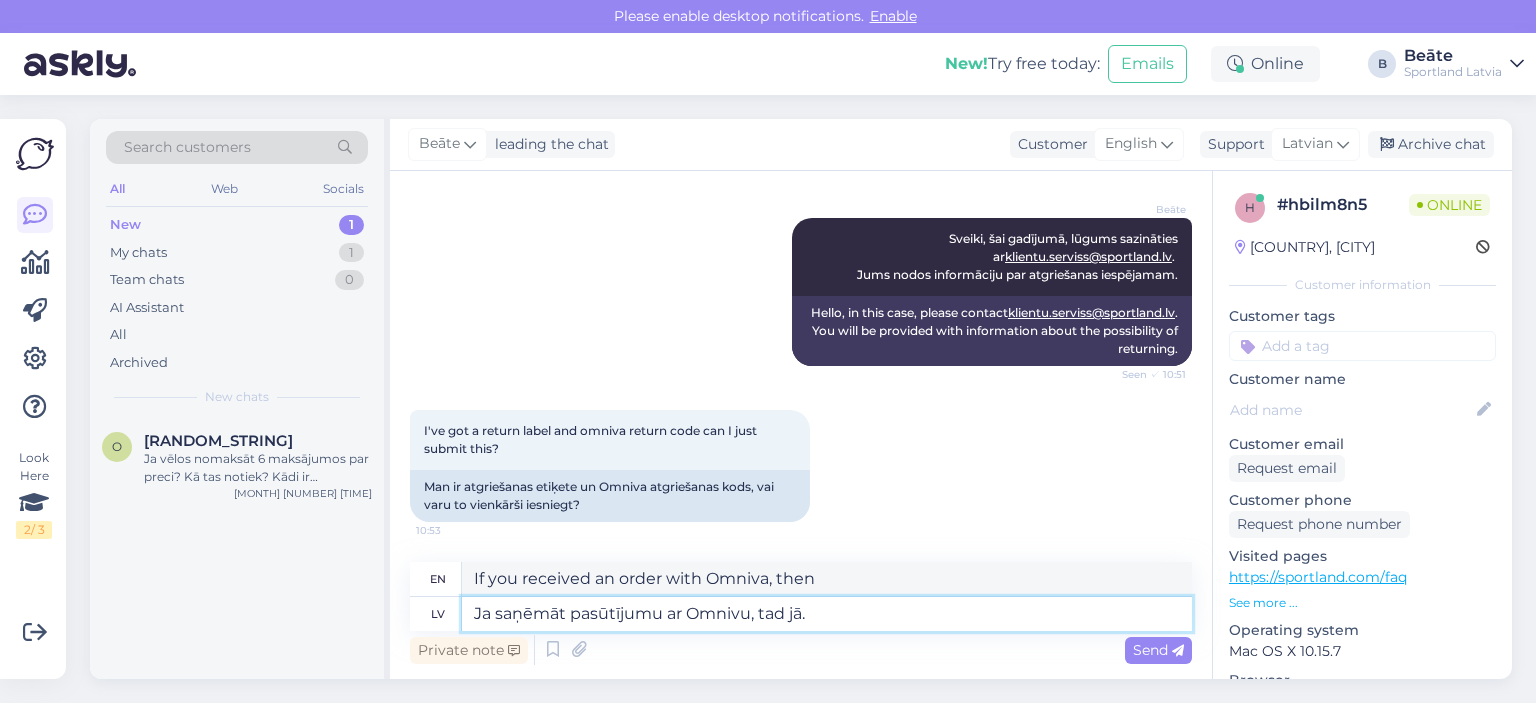 type on "Ja saņēmāt pasūtījumu ar Omnivu, tad jā." 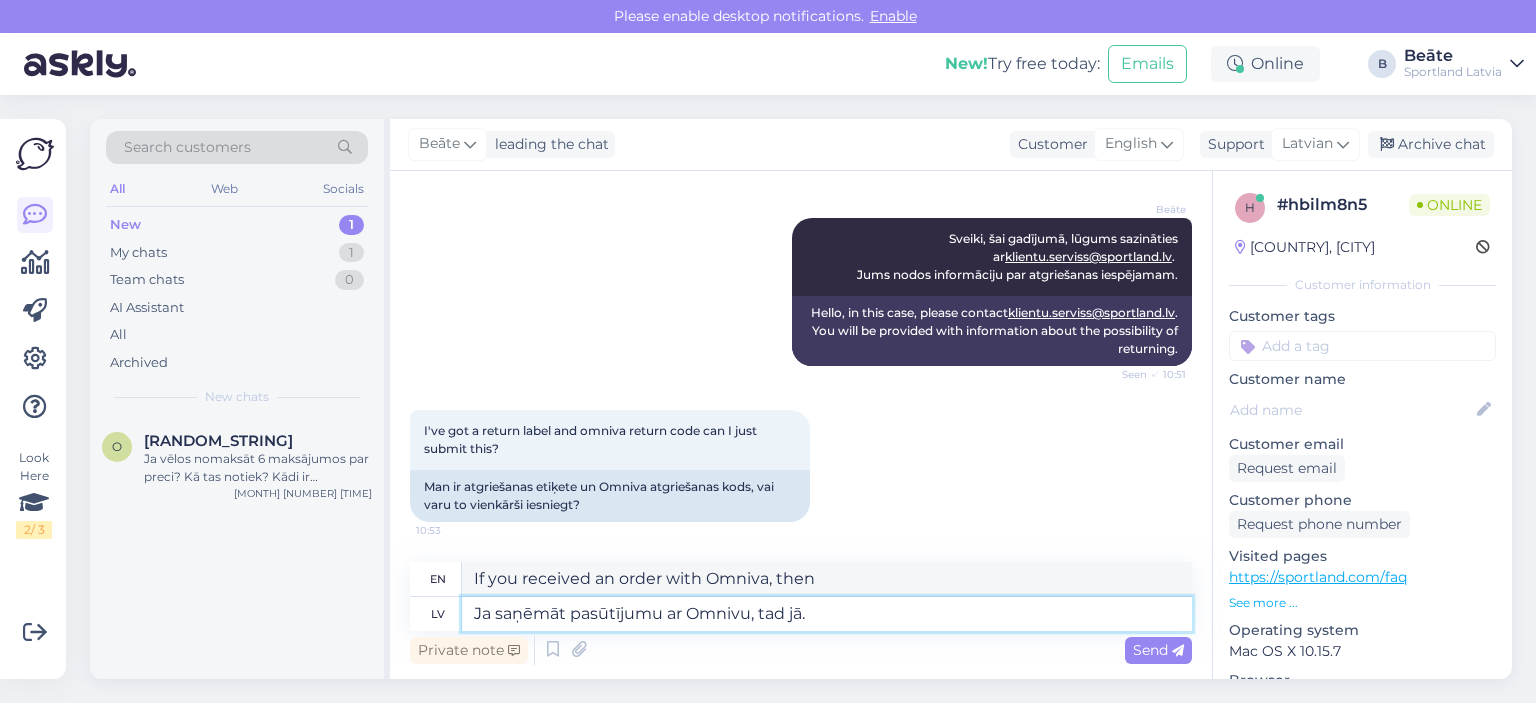 type on "If you received your order with Omniva, then yes." 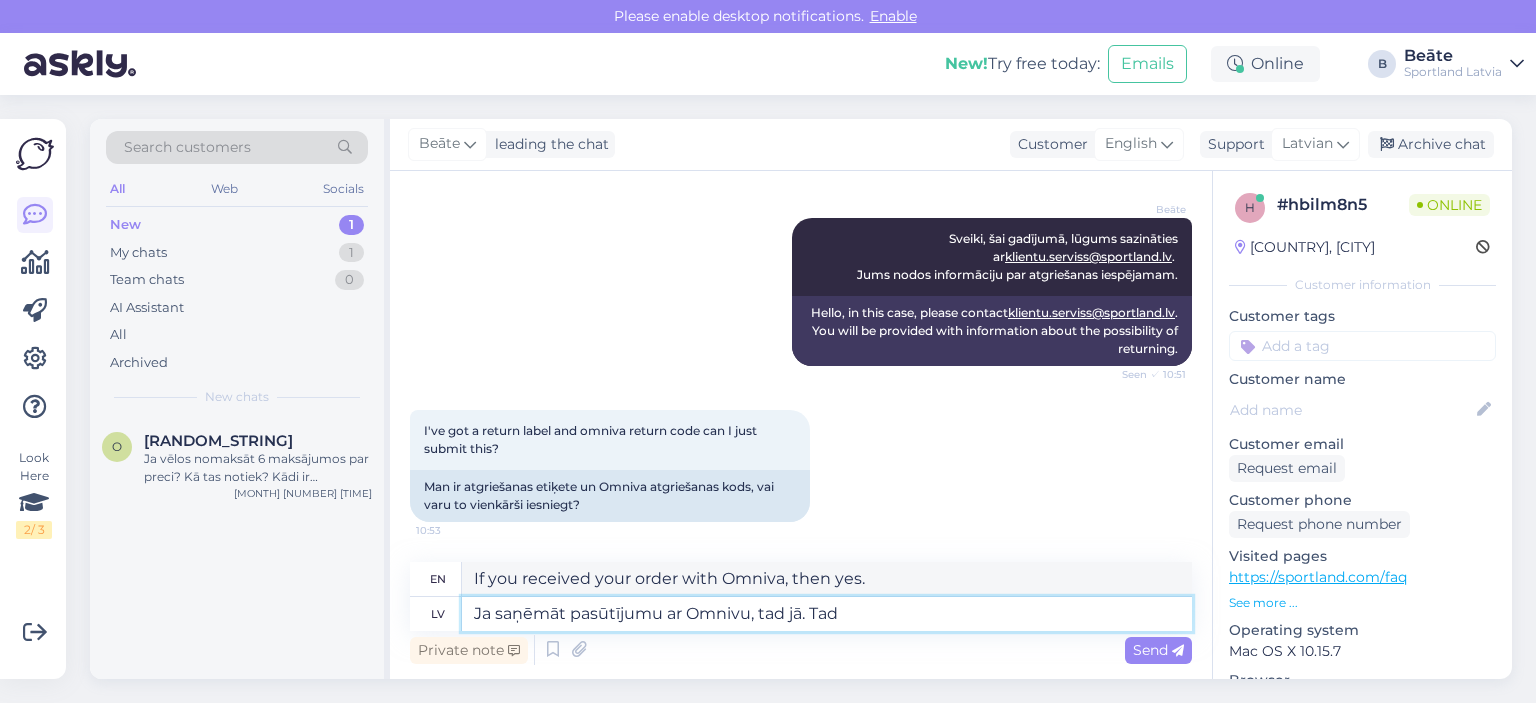 type on "Ja saņēmāt pasūtījumu ar Omnivu, tad jā. Tad" 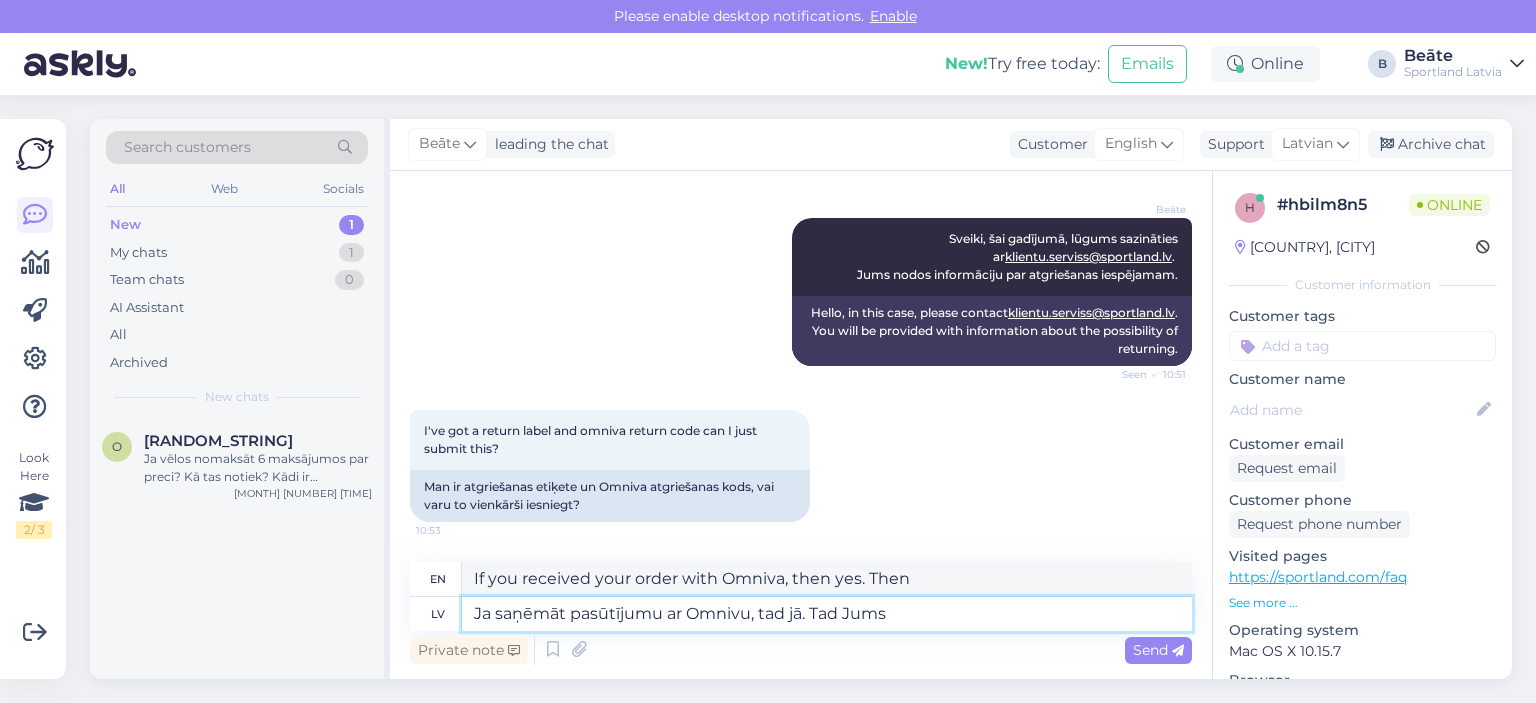 type on "Ja saņēmāt pasūtījumu ar Omnivu, tad jā. Tad Jums" 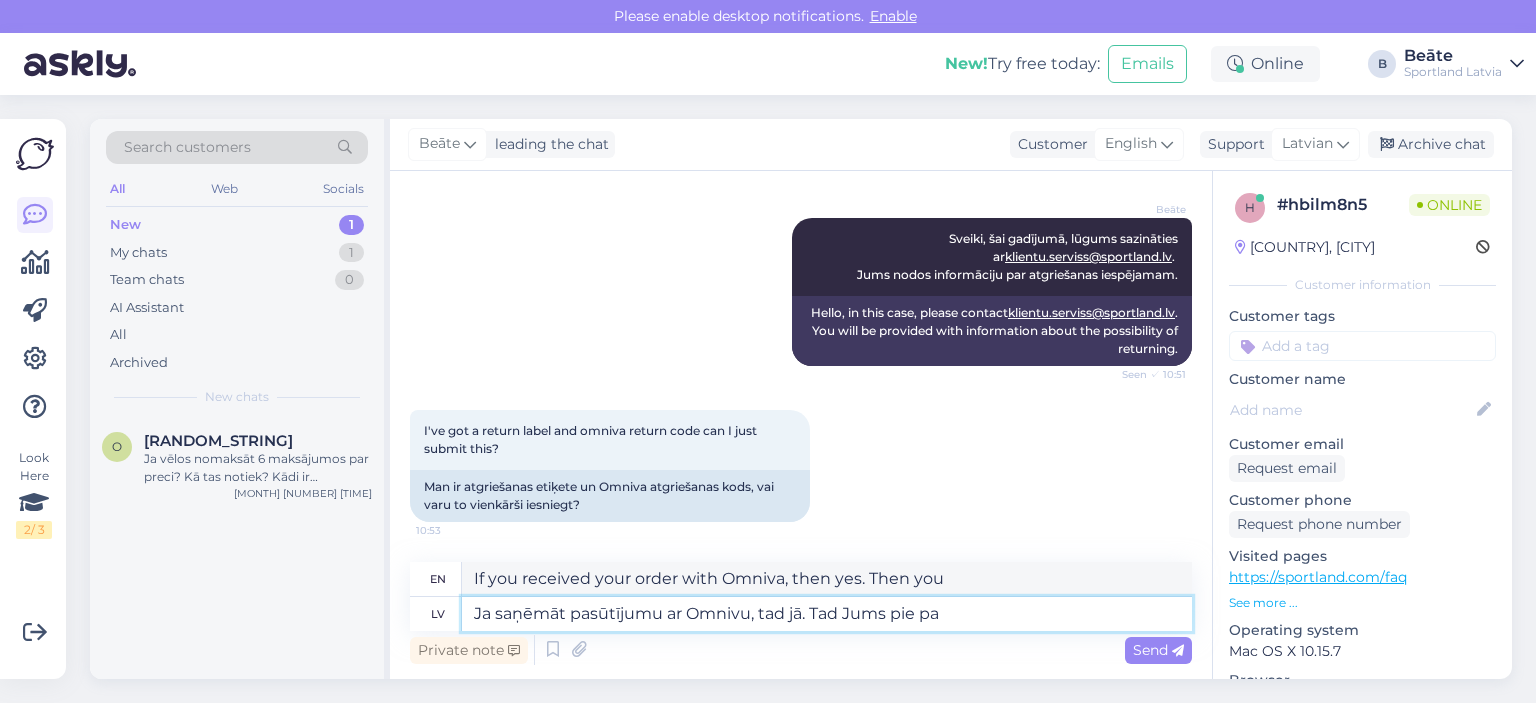 type on "Ja saņēmāt pasūtījumu ar Omnivu, tad jā. Tad Jums pie pak" 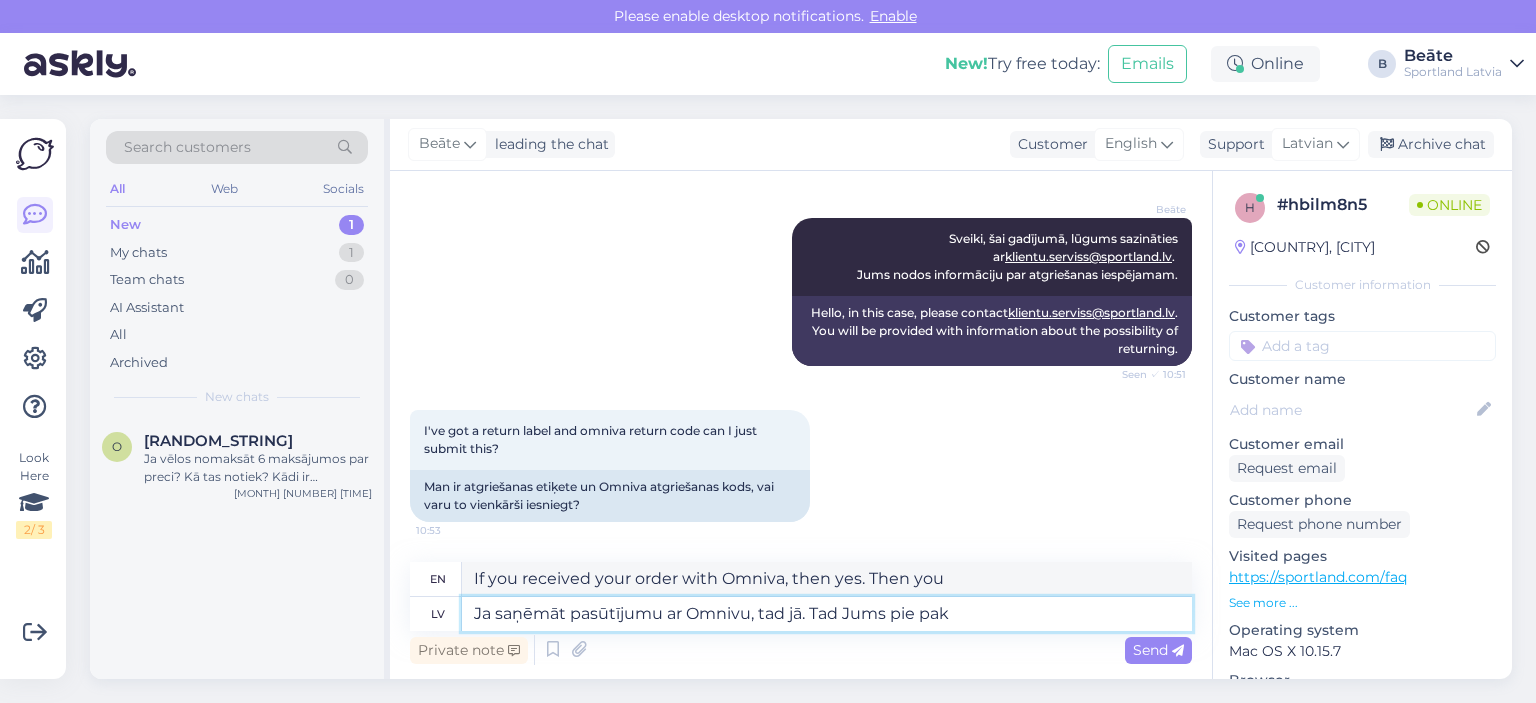 type on "If you received your order with Omniva, then yes. Then you will be" 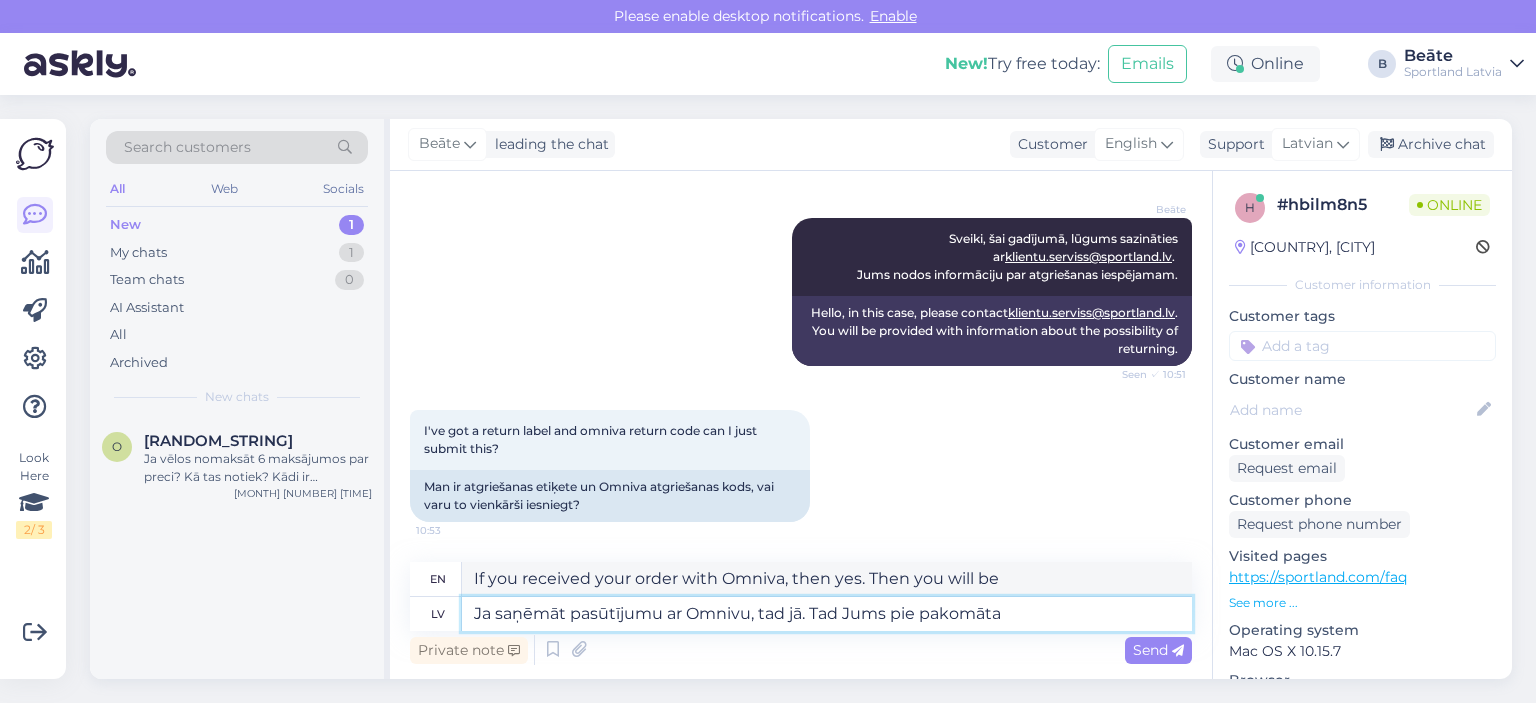 type on "Ja saņēmāt pasūtījumu ar Omnivu, tad jā. Tad Jums pie pakomāta i" 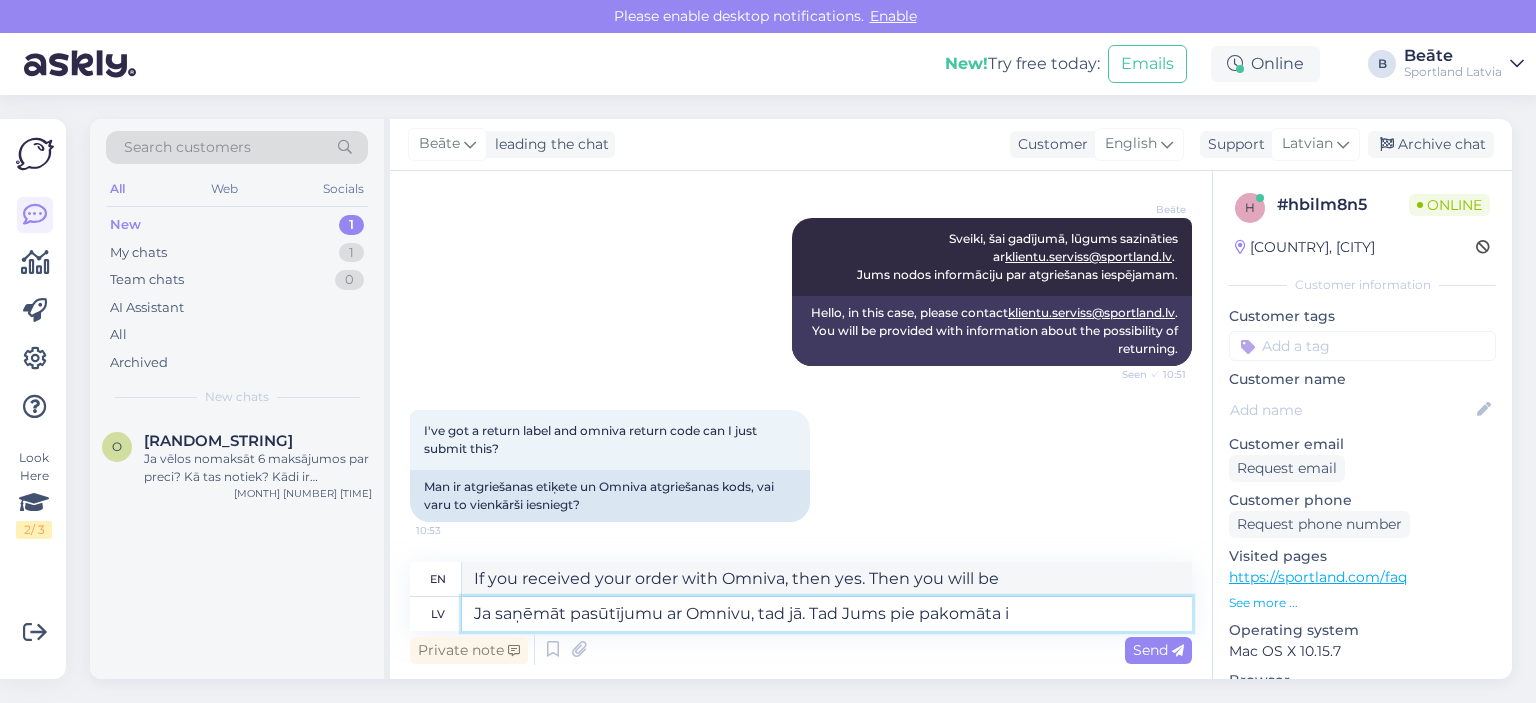 type on "If you received your order with Omniva, then yes. Then you will have to go to the parcel machine" 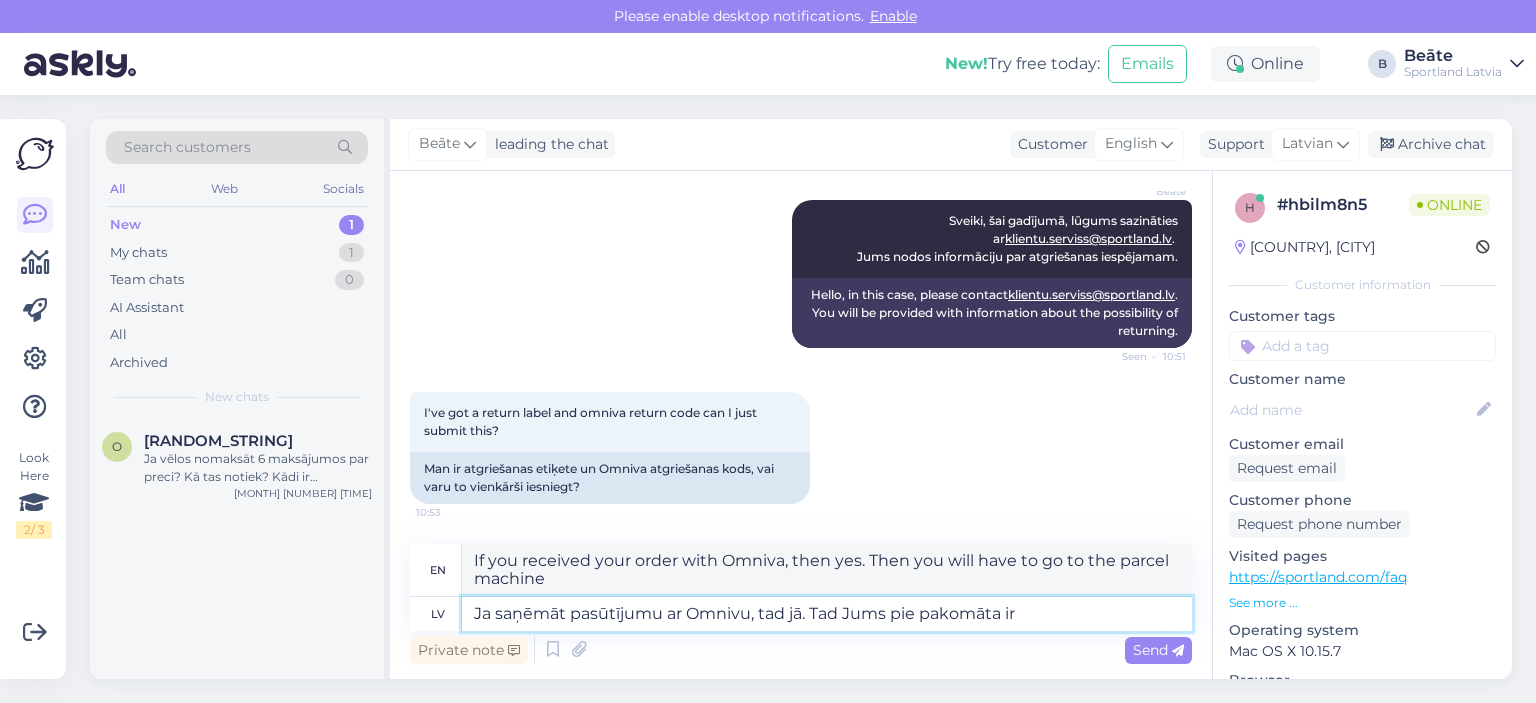 type on "Ja saņēmāt pasūtījumu ar Omnivu, tad jā. Tad Jums pie pakomāta ir i" 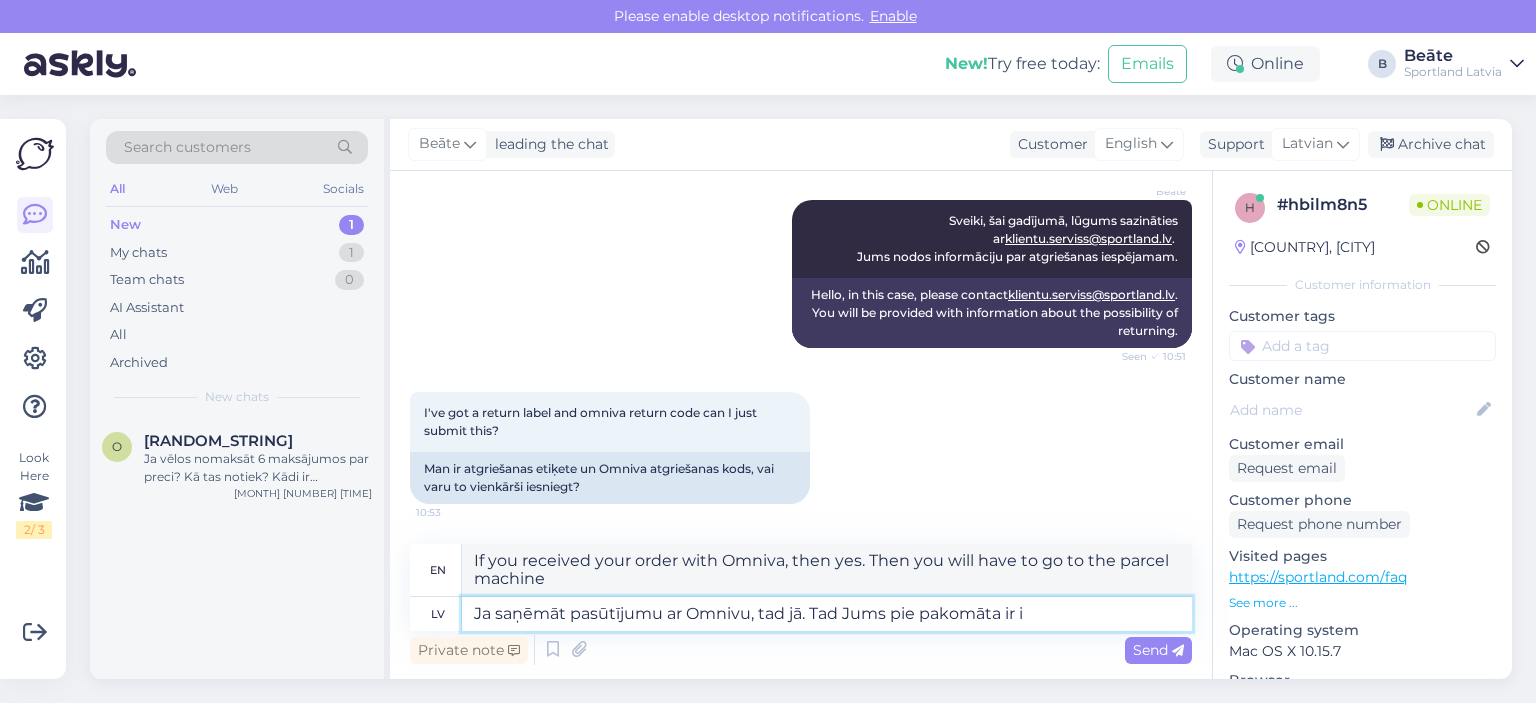 type on "If you received your order with Omniva, then yes. Then you have at the parcel machine" 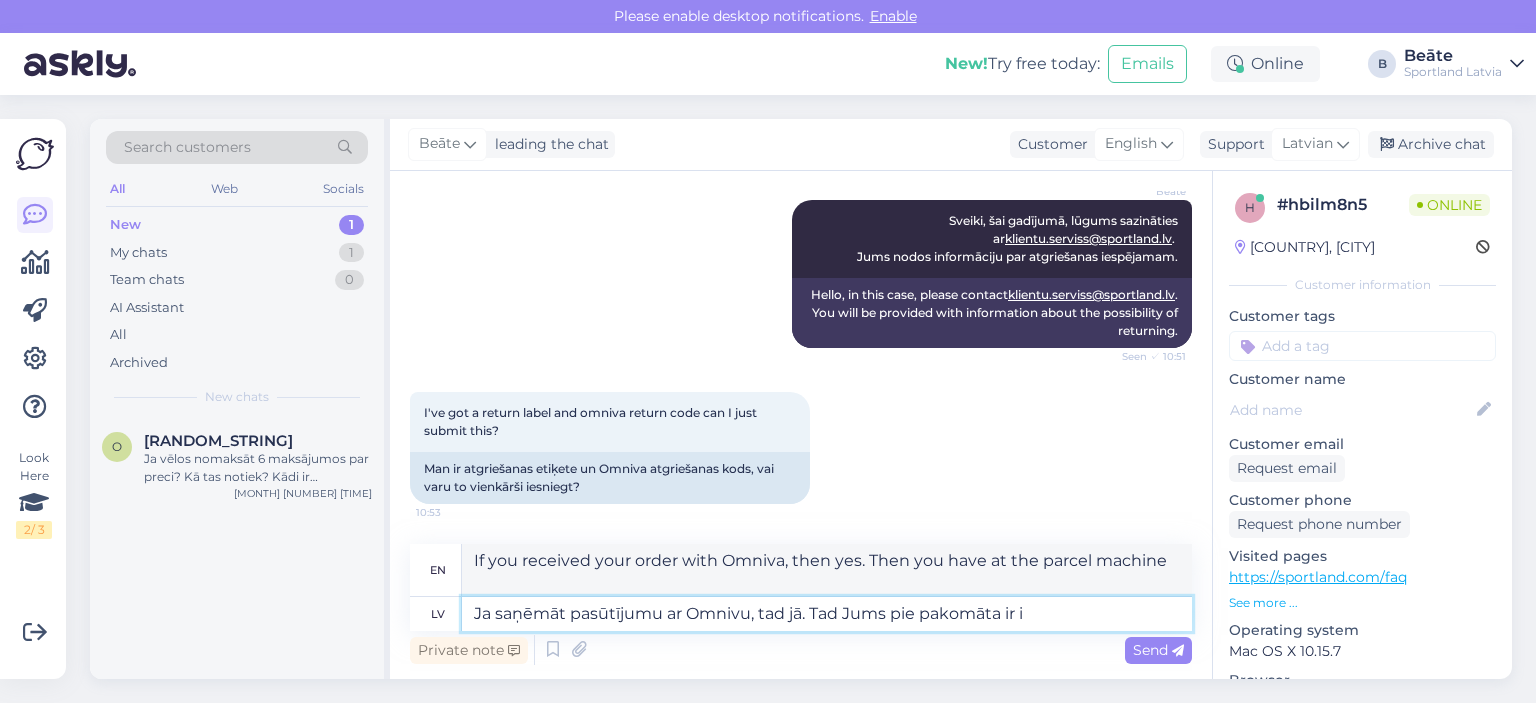 scroll, scrollTop: 4332, scrollLeft: 0, axis: vertical 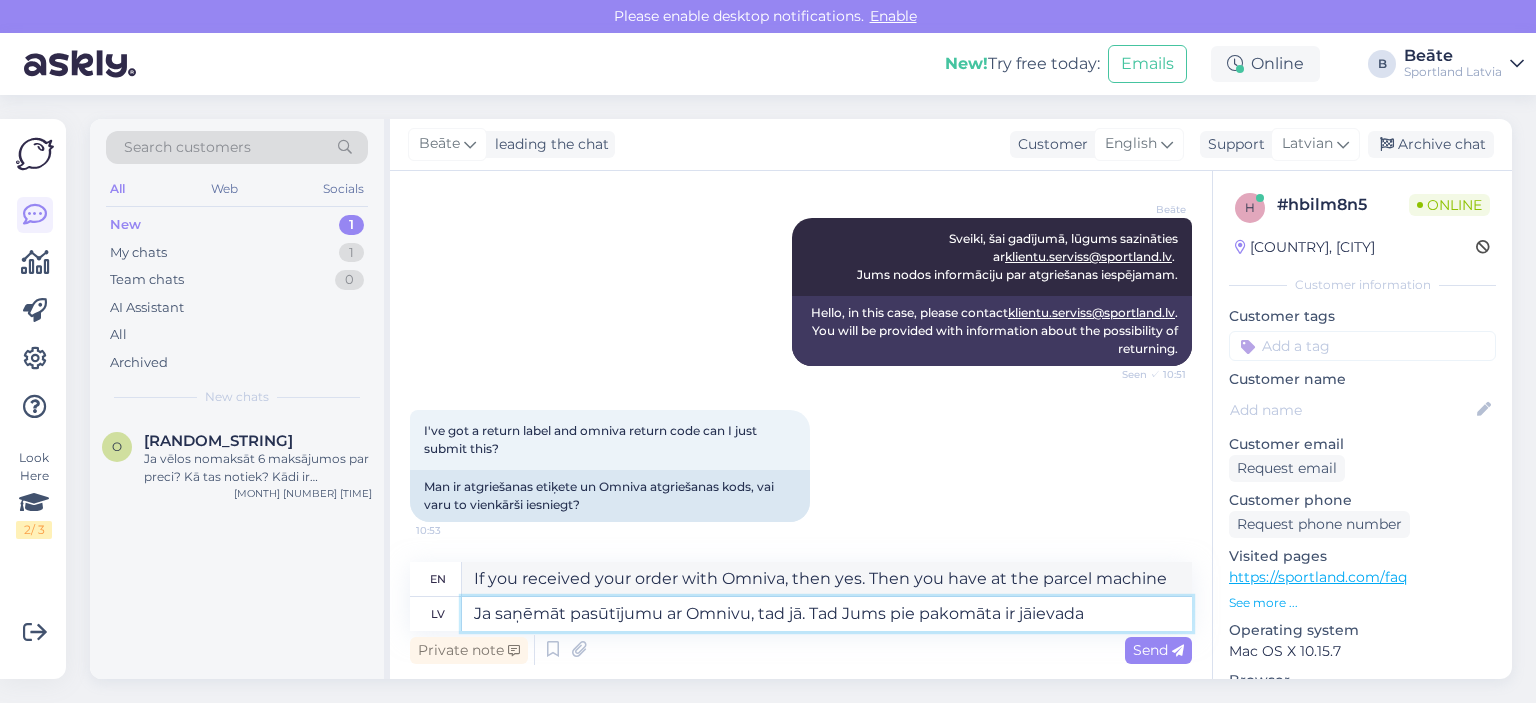 type on "Ja saņēmāt pasūtījumu ar Omnivu, tad jā. Tad Jums pie pakomāta ir jāievada a" 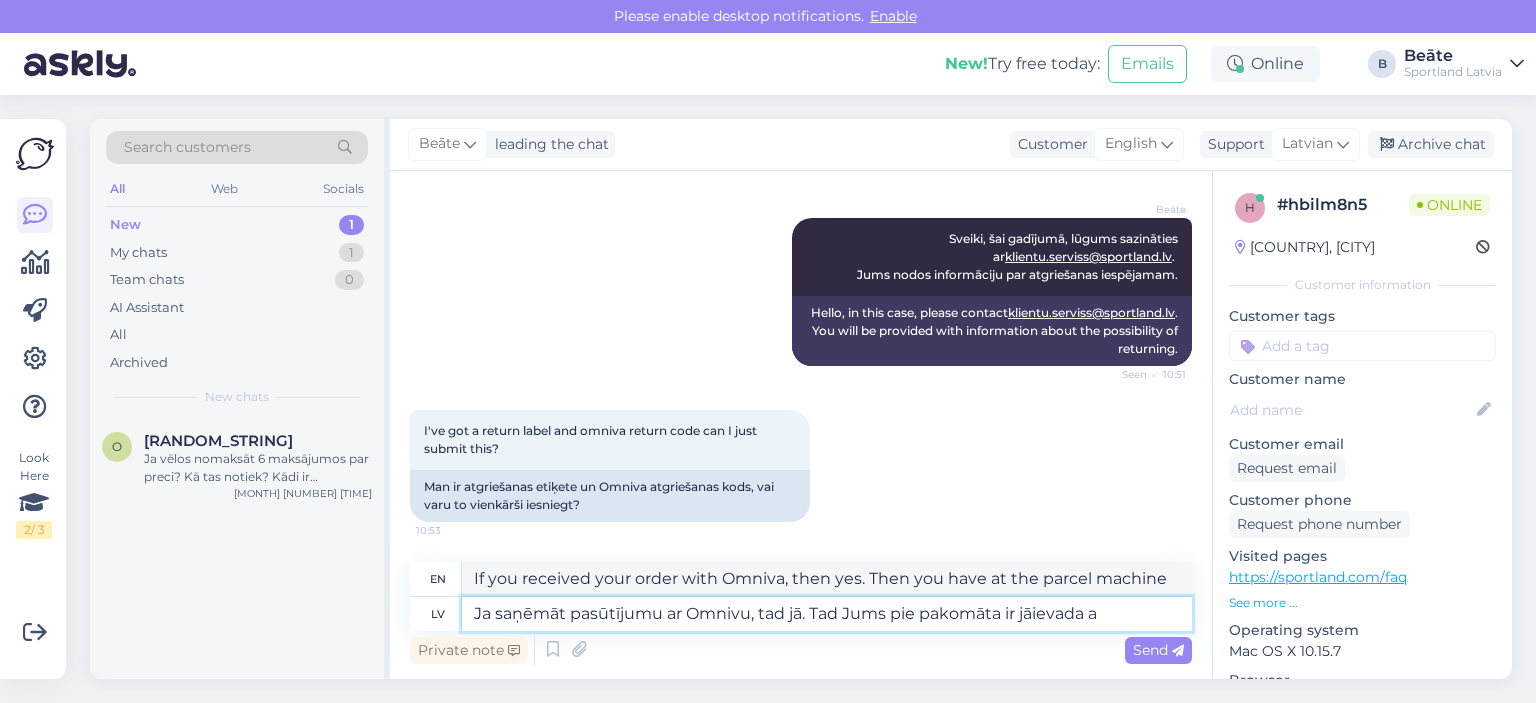 type on "If you received the order with Omniva, then yes. Then you need to enter the following at the parcel machine:" 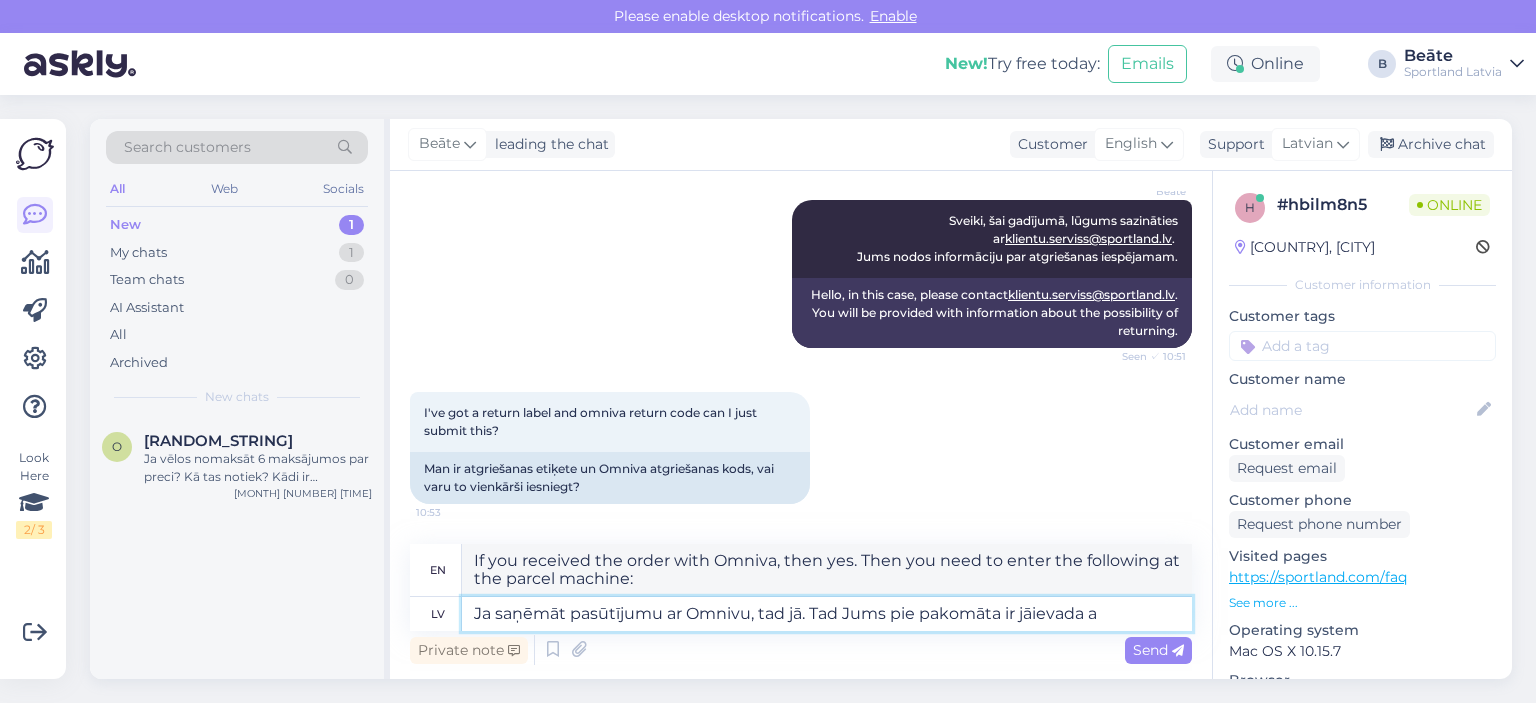 scroll, scrollTop: 4349, scrollLeft: 0, axis: vertical 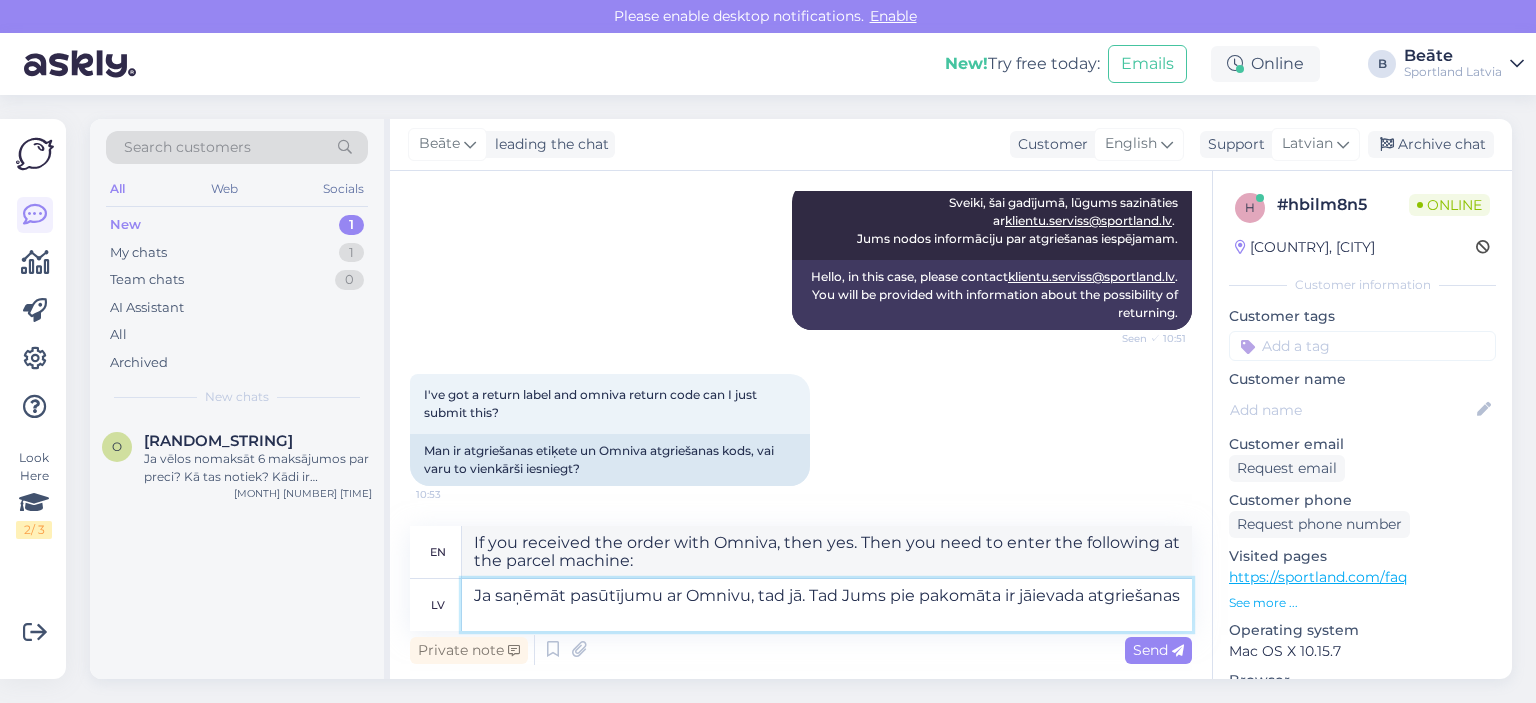 type on "Ja saņēmāt pasūtījumu ar Omnivu, tad jā. Tad Jums pie pakomāta ir jāievada atgriešanas k" 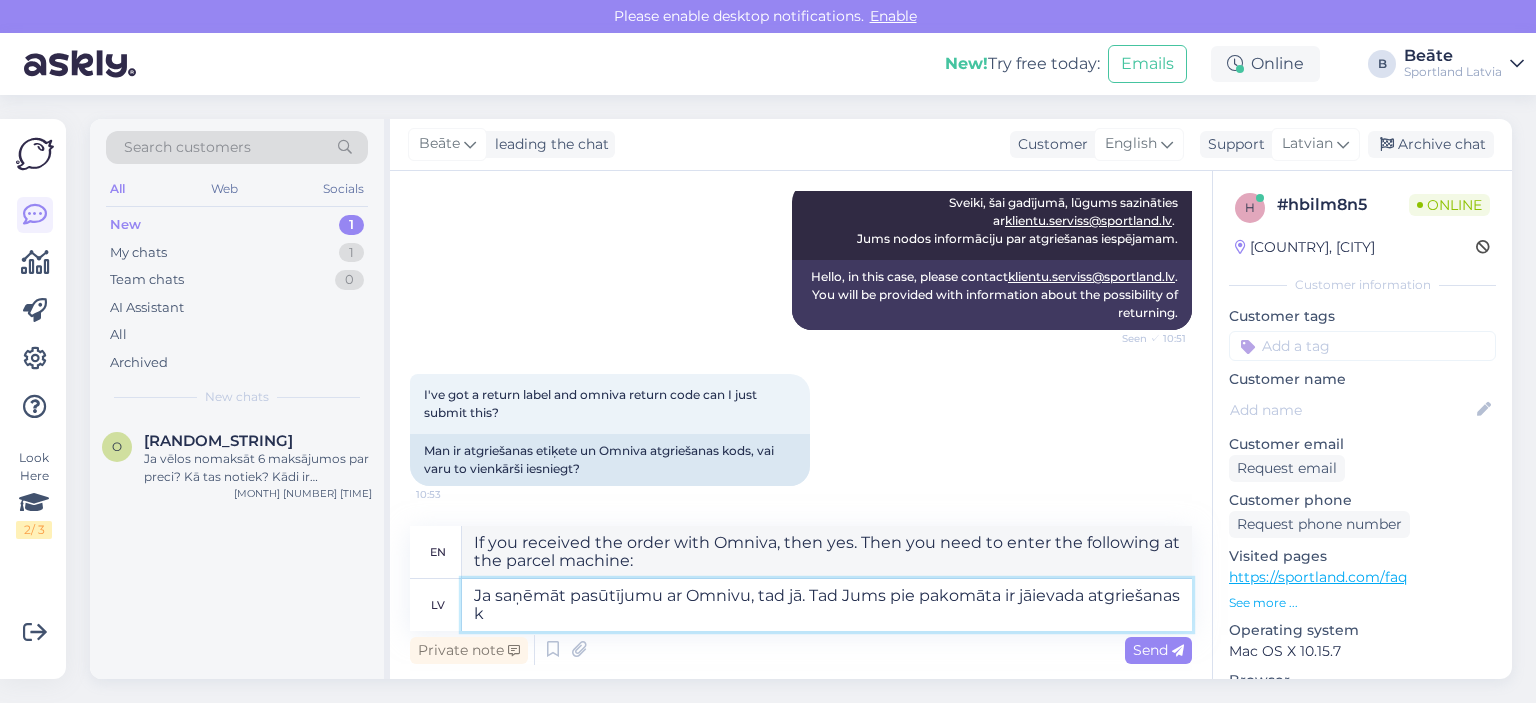 type on "If you received your order with Omniva, then yes. Then you need to enter the return address at the parcel machine." 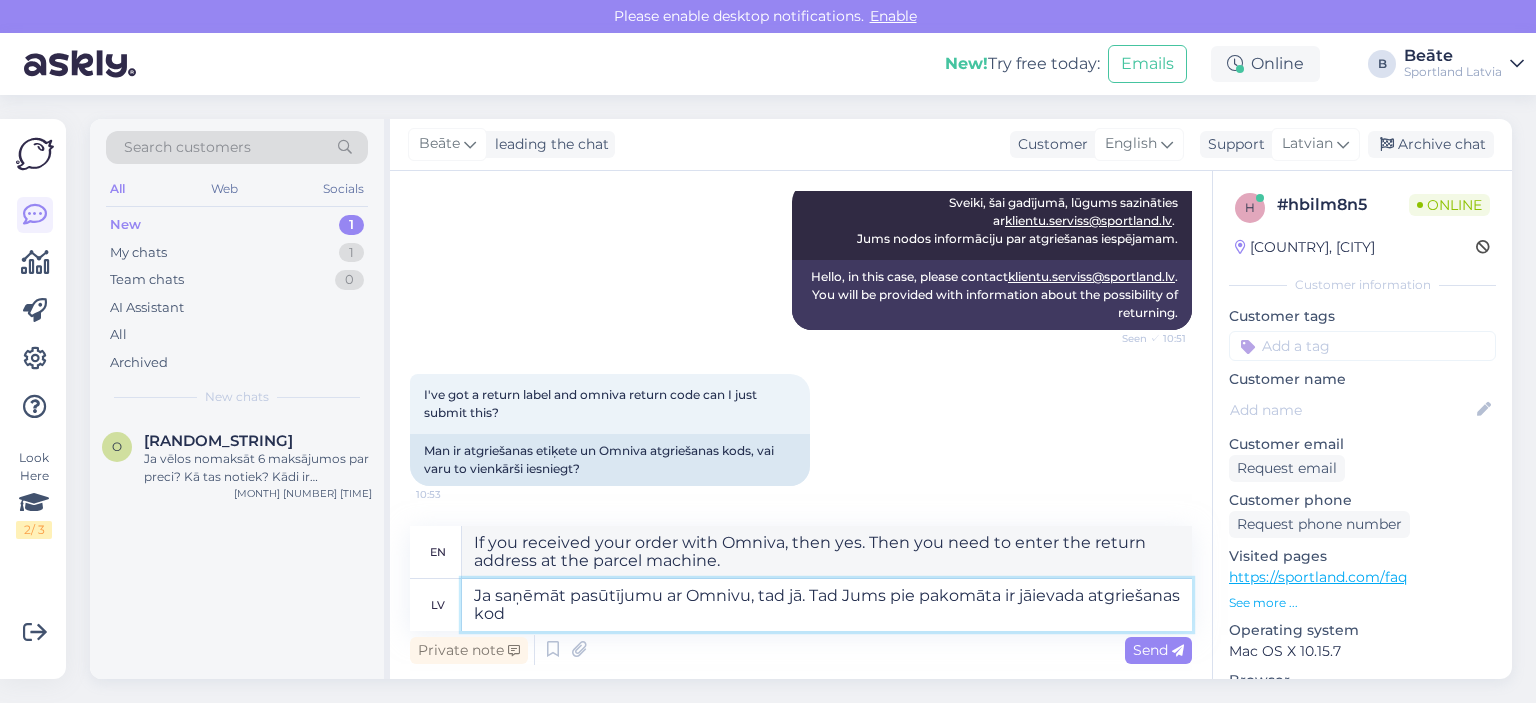 type on "Ja saņēmāt pasūtījumu ar Omnivu, tad jā. Tad Jums pie pakomāta ir jāievada atgriešanas kods" 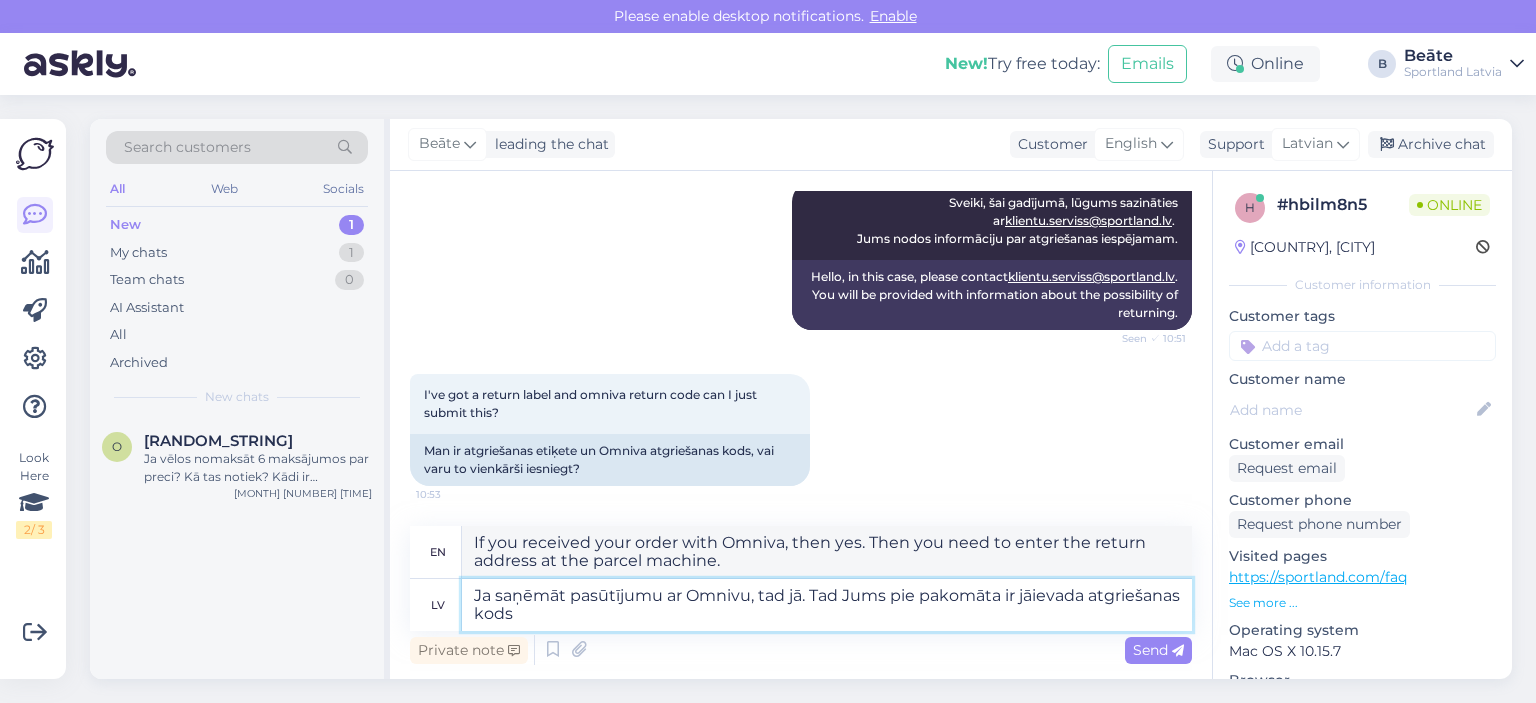 type on "If you received your order with Omniva, then yes. Then you need to enter the return code at the parcel machine." 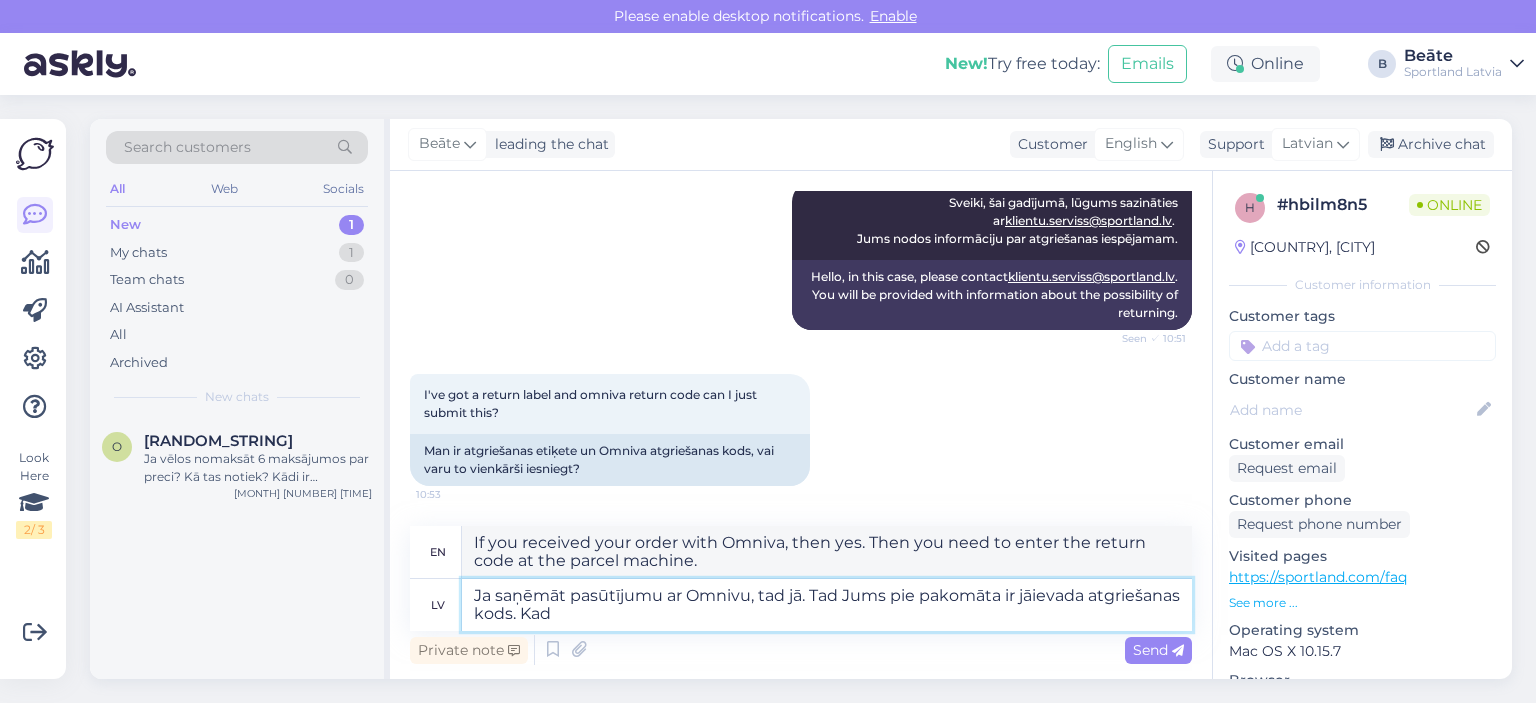 type on "Ja saņēmāt pasūtījumu ar Omnivu, tad jā. Tad Jums pie pakomāta ir jāievada atgriešanas kods. Kad" 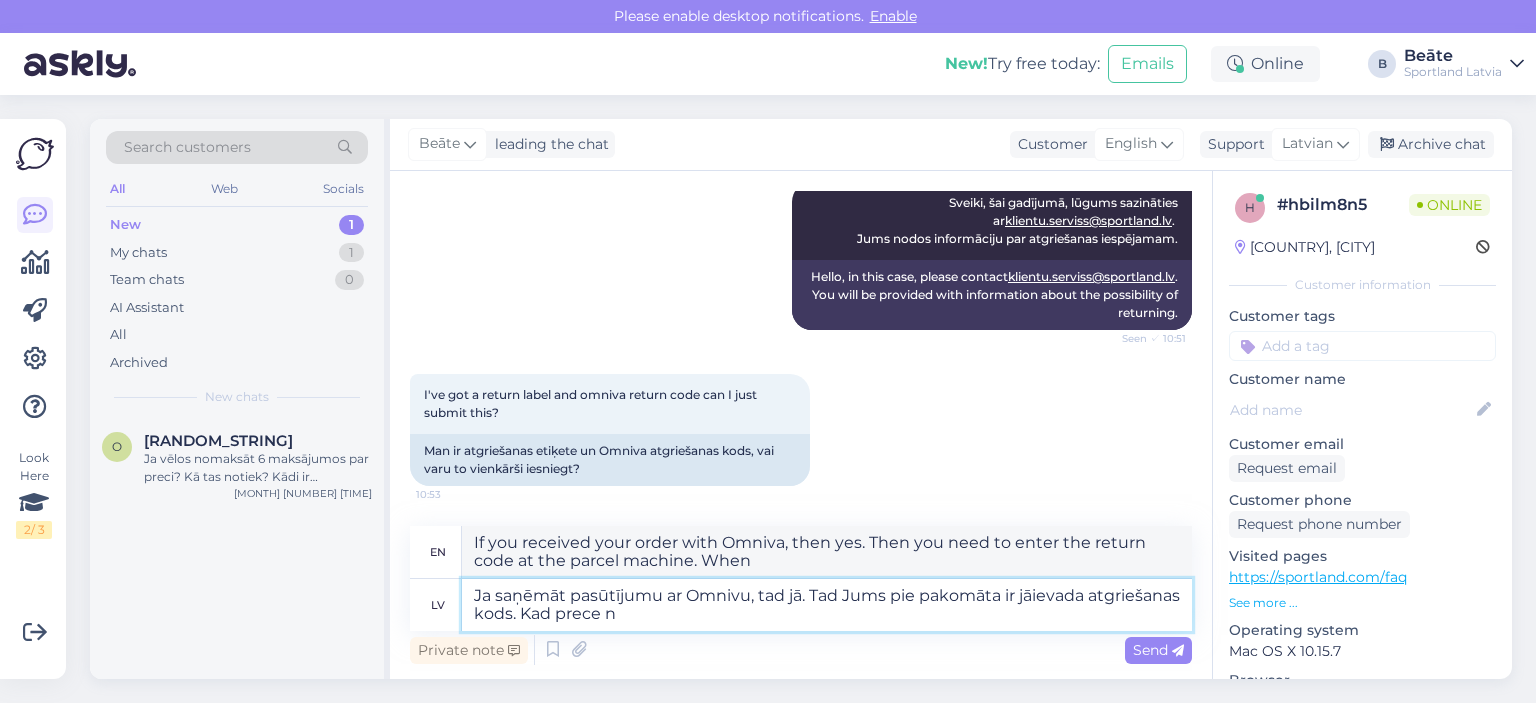 type on "Ja saņēmāt pasūtījumu ar Omnivu, tad jā. Tad Jums pie pakomāta ir jāievada atgriešanas kods. Kad prece no" 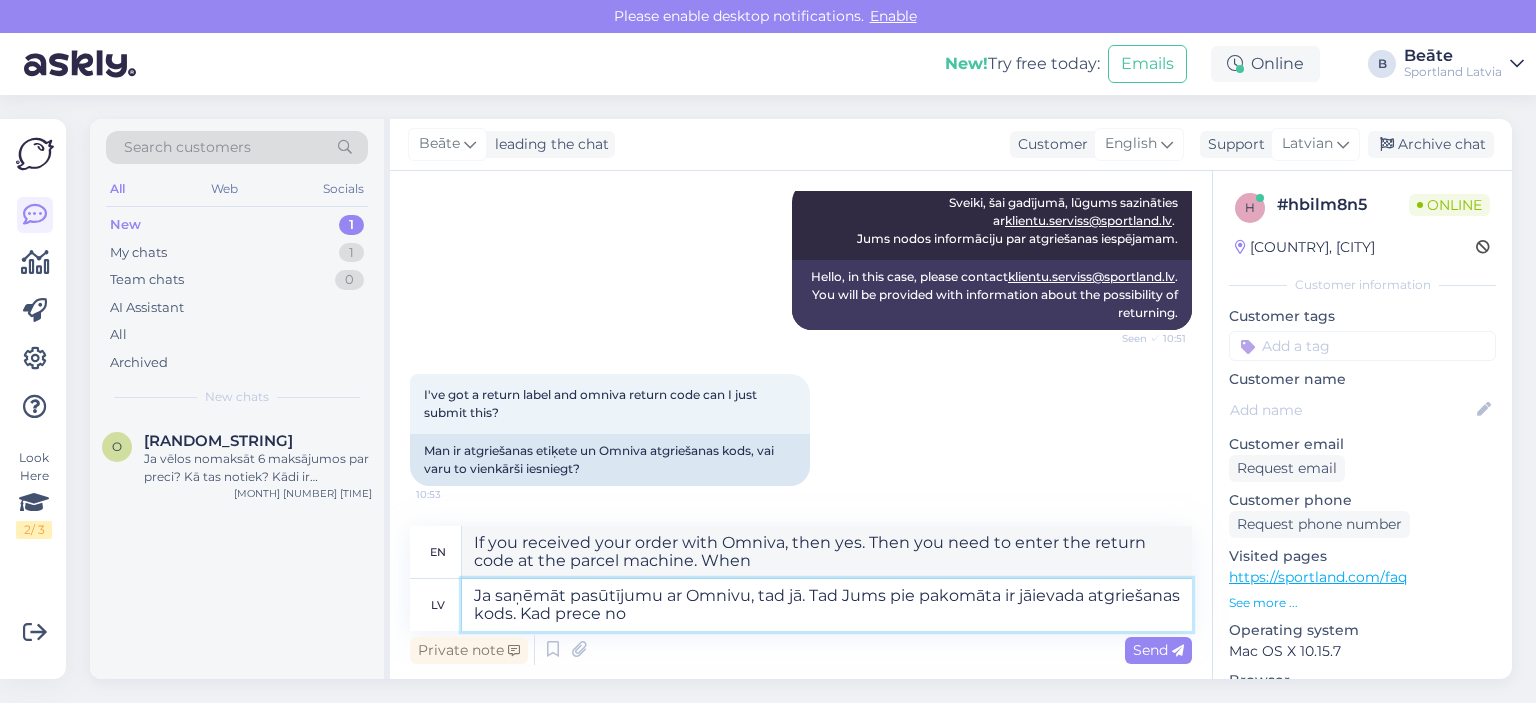 type on "If you received your order with Omniva, then yes. Then you need to enter the return code at the parcel machine. When the item" 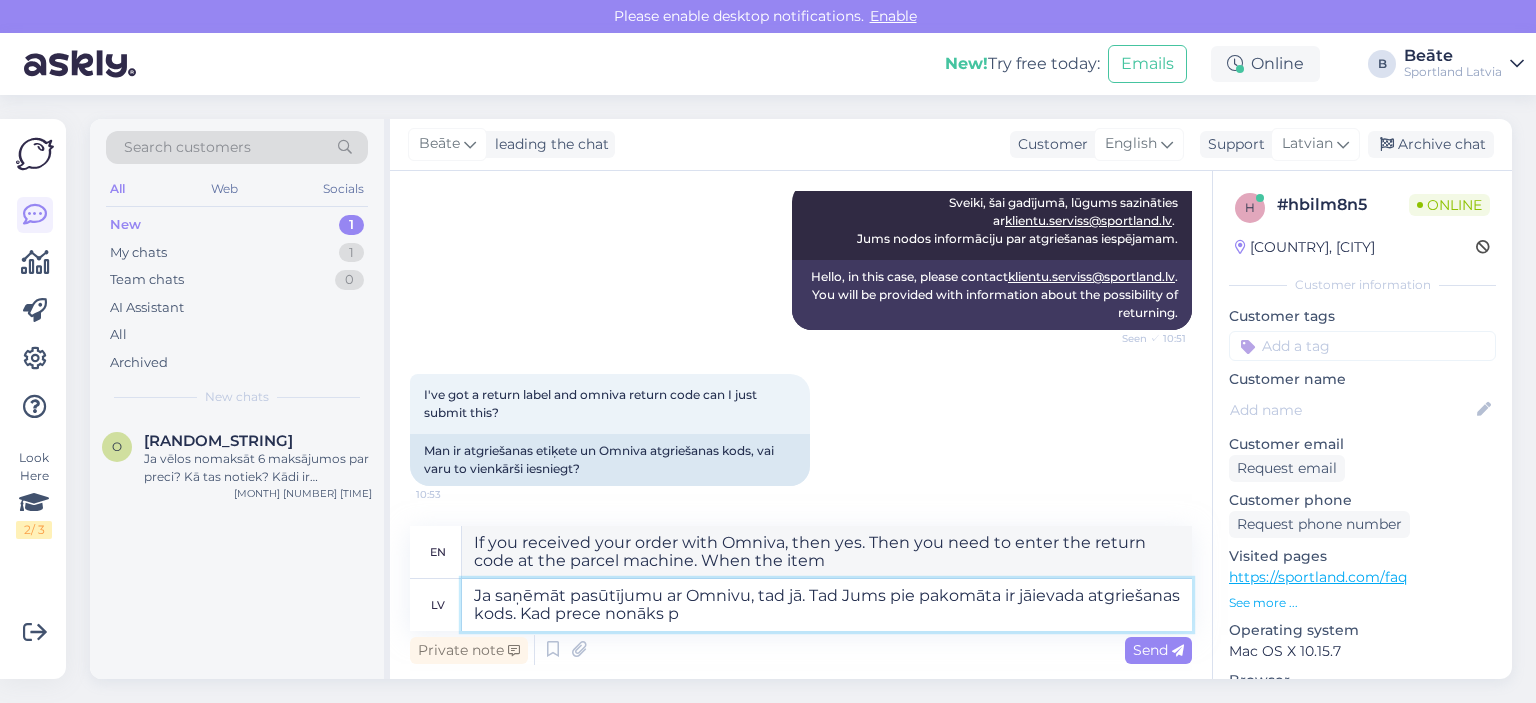 type on "Ja saņēmāt pasūtījumu ar Omnivu, tad jā. Tad Jums pie pakomāta ir jāievada atgriešanas kods. Kad prece nonāks pi" 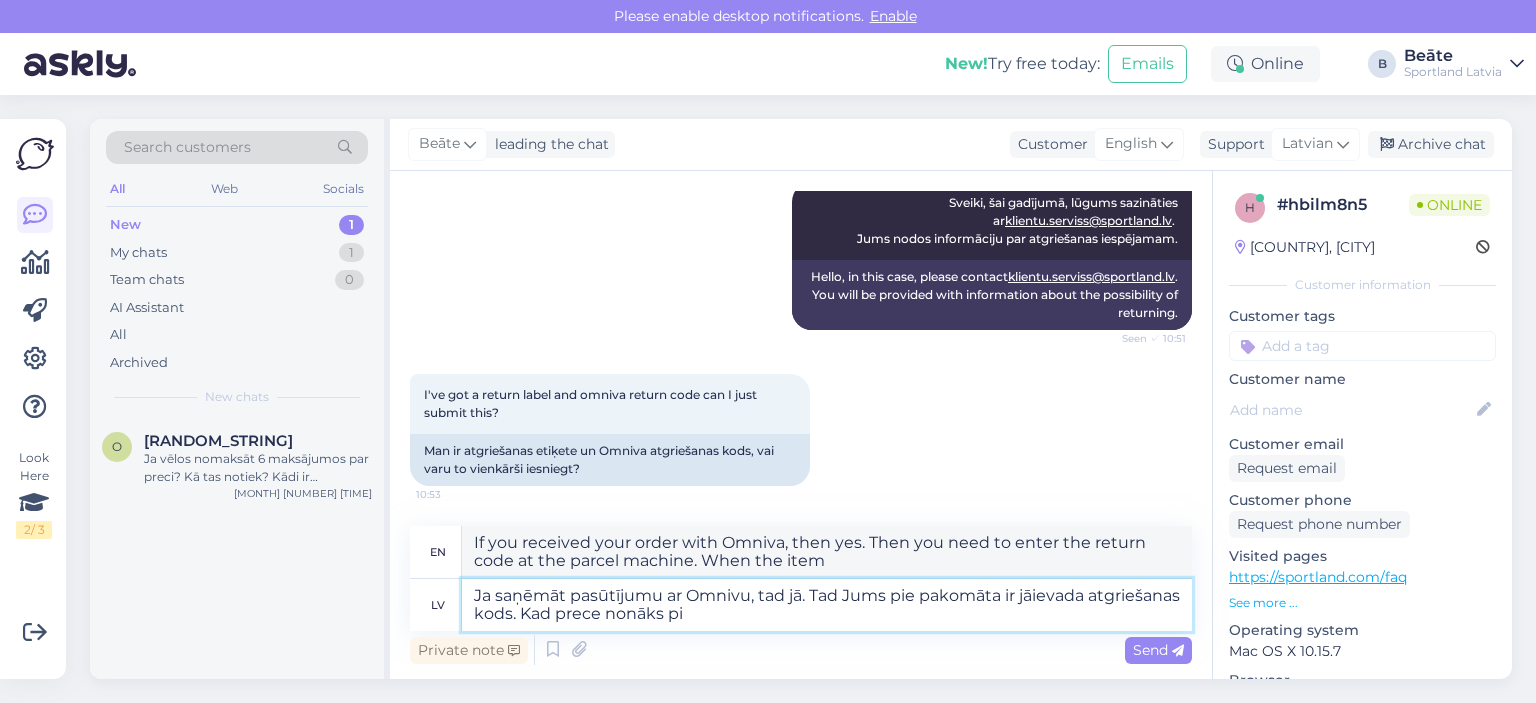 type on "If you received your order with Omniva, then yes. Then you need to enter the return code at the parcel machine. When the item arrives" 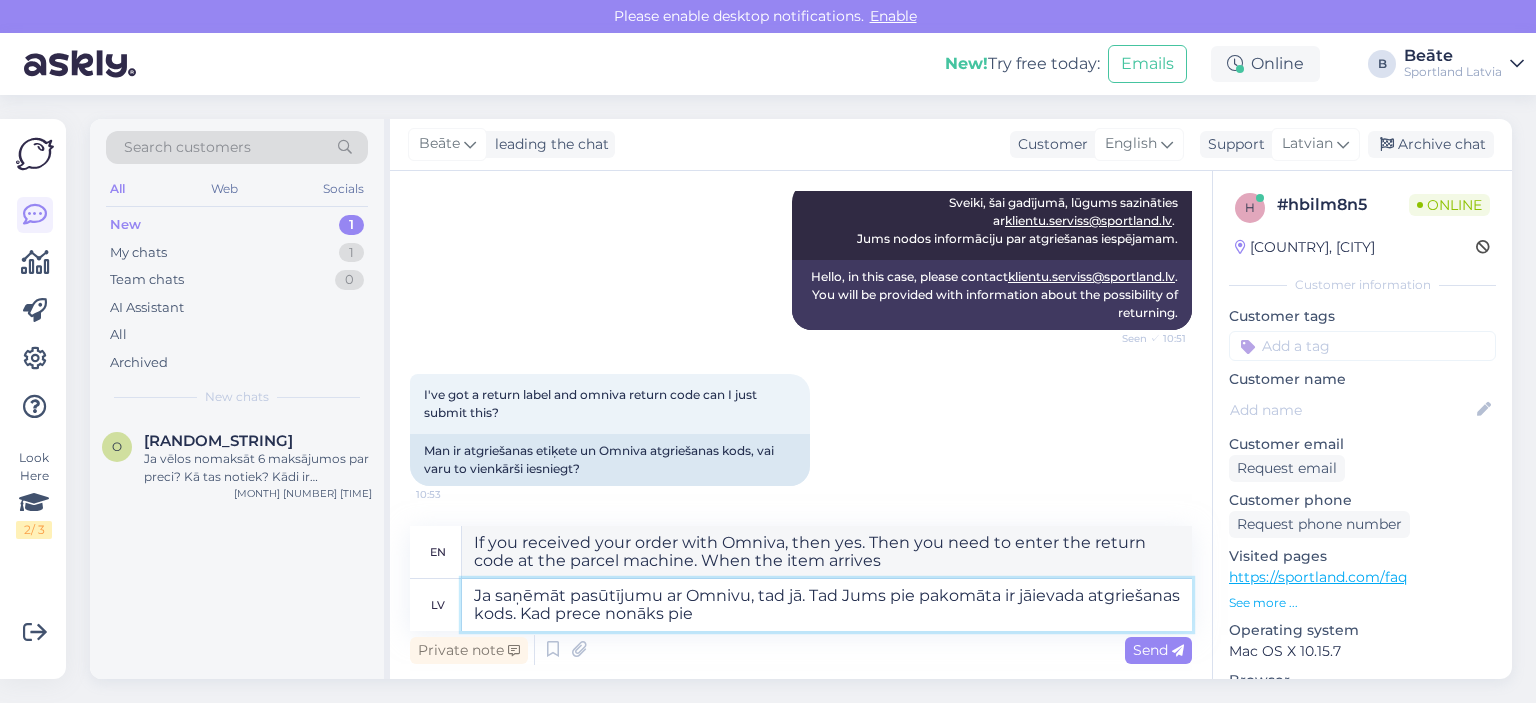 type on "Ja saņēmāt pasūtījumu ar Omnivu, tad jā. Tad Jums pie pakomāta ir jāievada atgriešanas kods. Kad prece nonāks pie m" 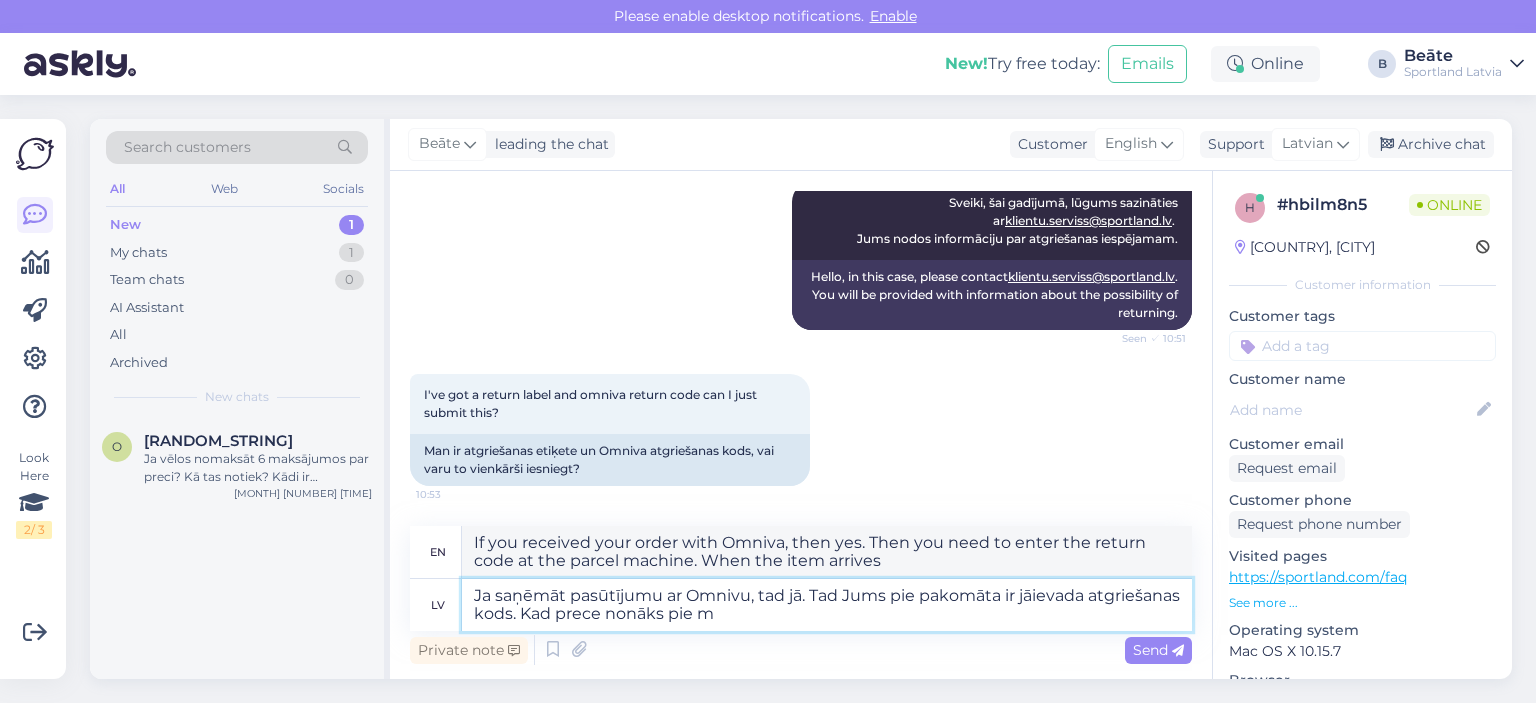 type on "If you received your order with Omniva, then yes. Then you need to enter the return code at the parcel machine. When the item arrives at" 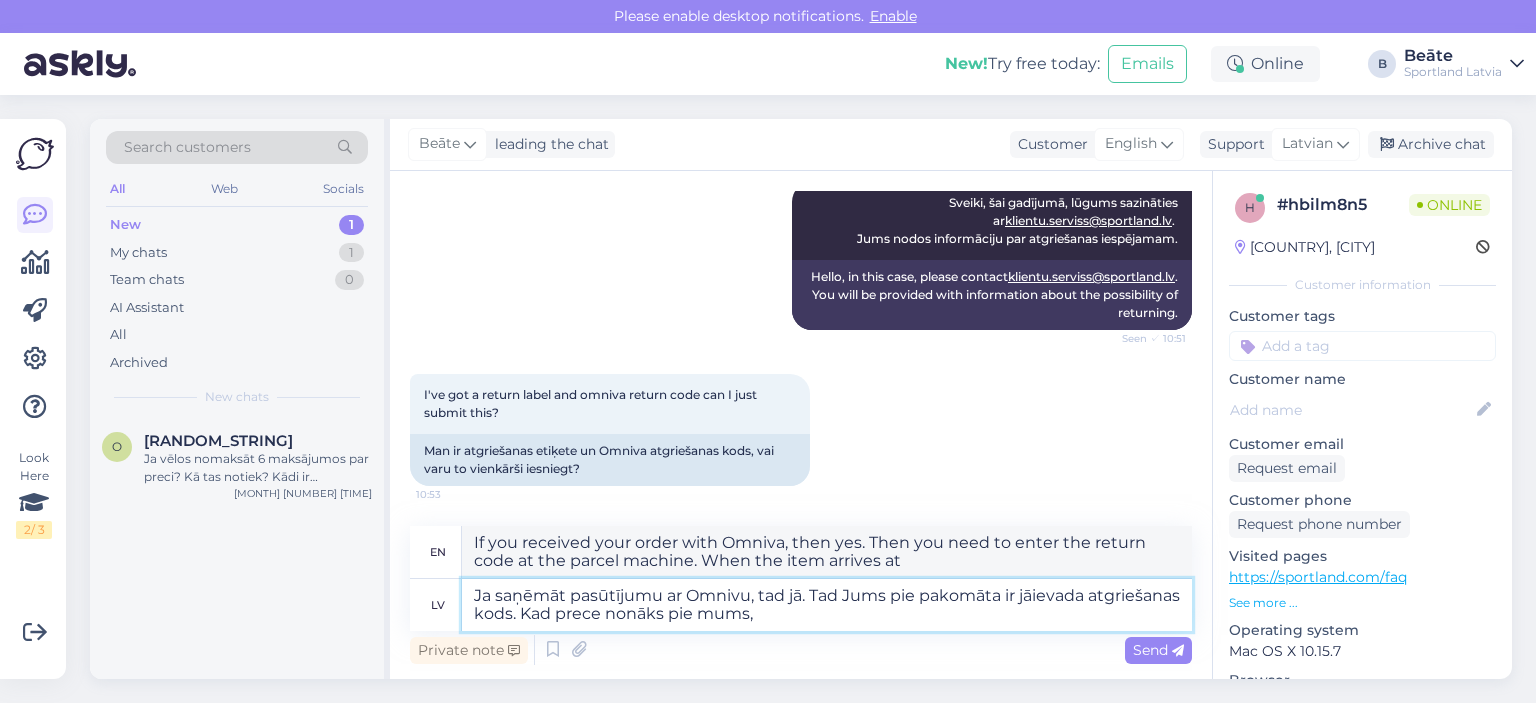 type on "Ja saņēmāt pasūtījumu ar Omnivu, tad jā. Tad Jums pie pakomāta ir jāievada atgriešanas kods. Kad prece nonāks pie mums," 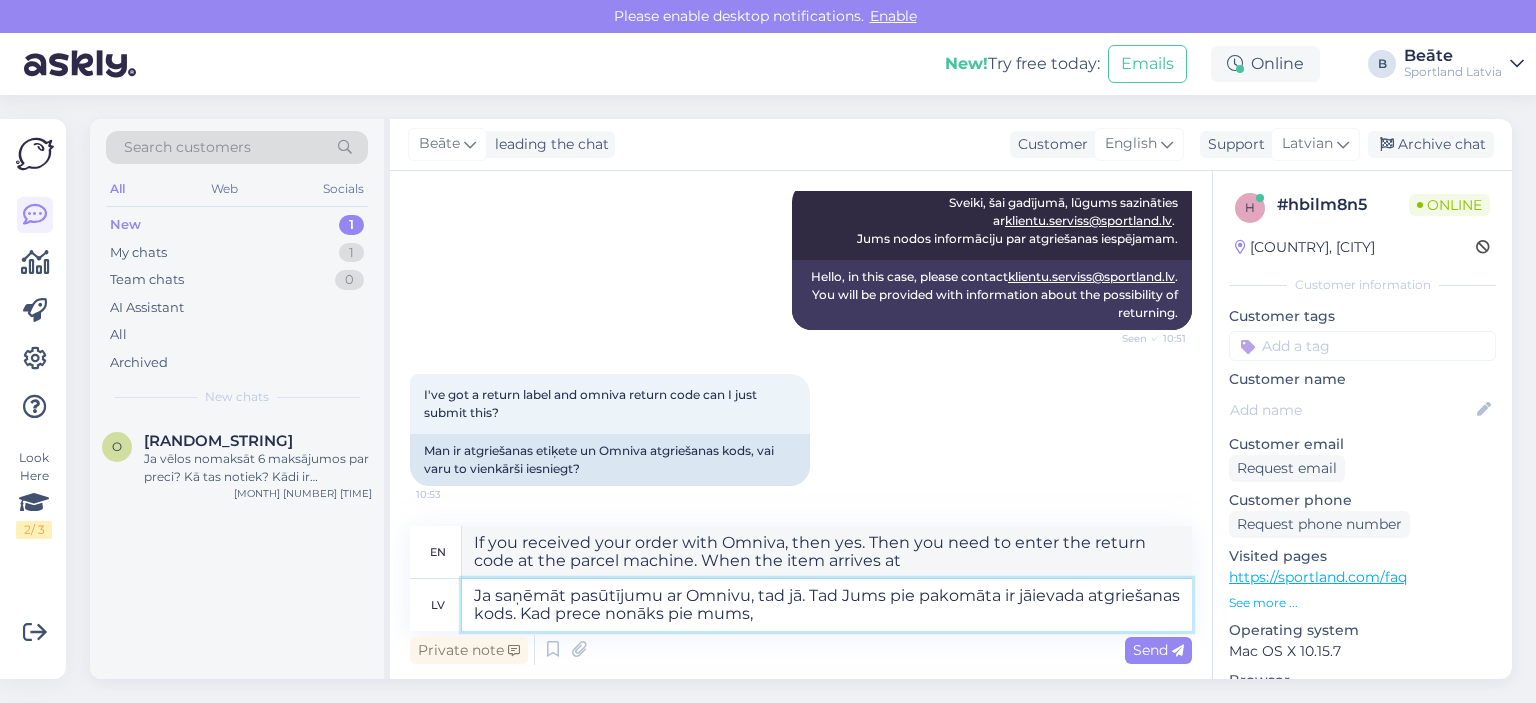 type on "If you received your order with Omniva, then yes. Then you need to enter the return code at the parcel machine. When the item arrives at our location," 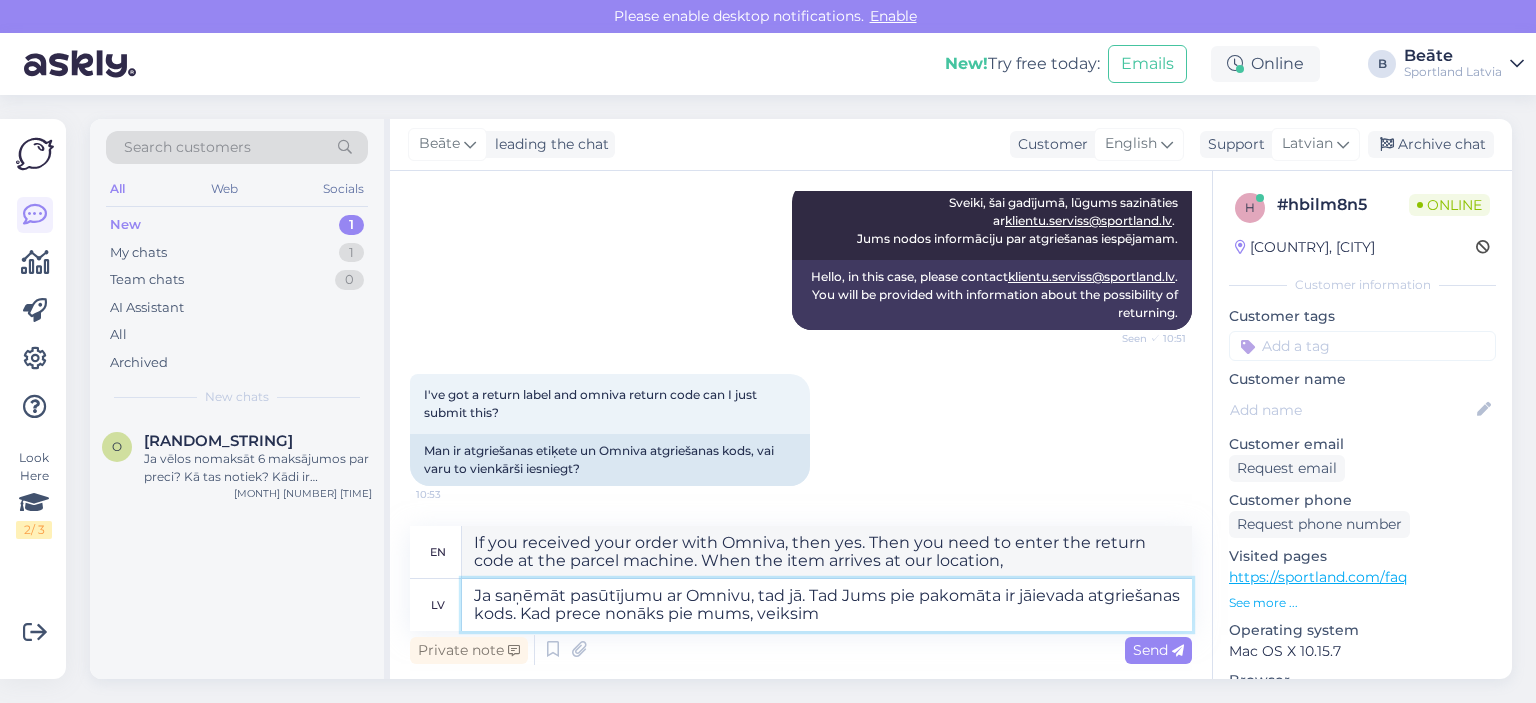 type on "Ja saņēmāt pasūtījumu ar Omnivu, tad jā. Tad Jums pie pakomāta ir jāievada atgriešanas kods. Kad prece nonāks pie mums, veiksim" 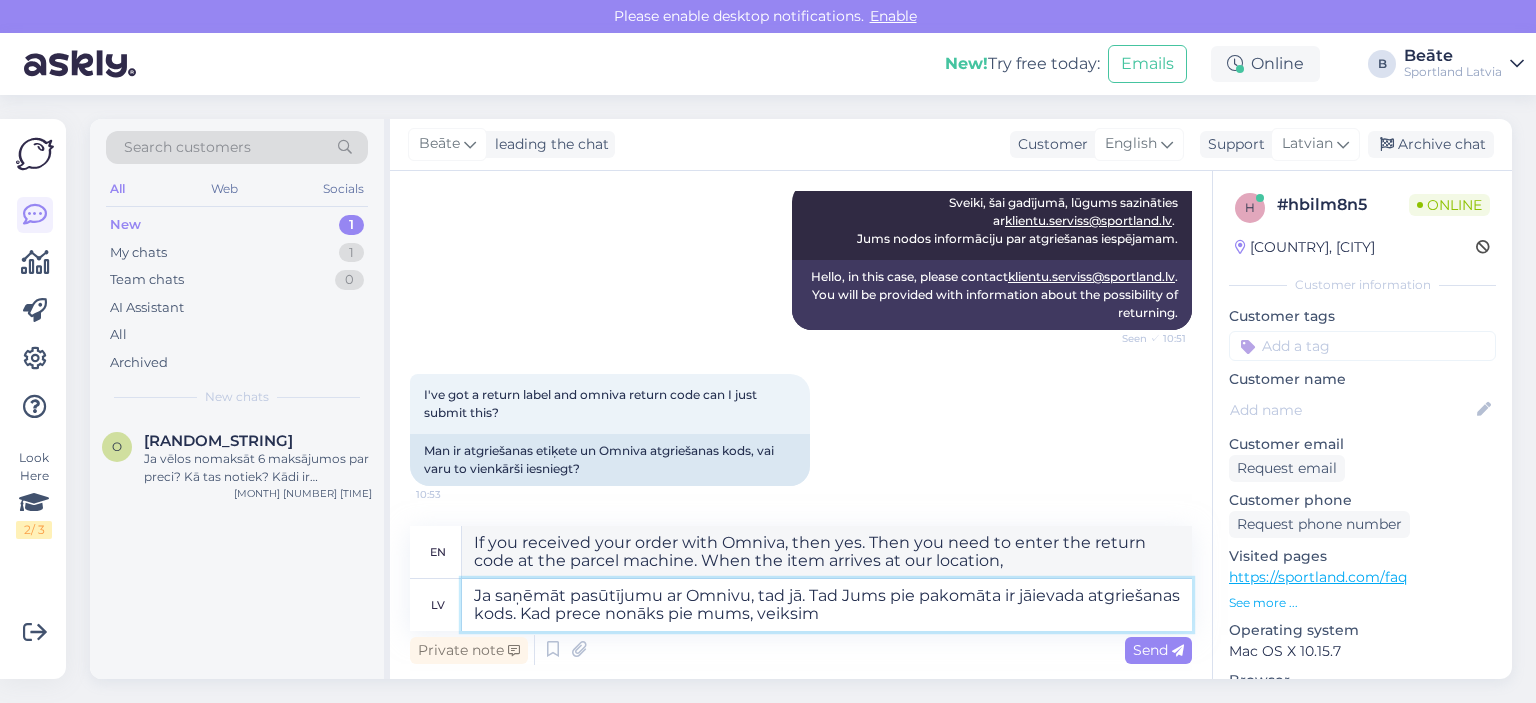 type on "If you received your order with Omniva, then yes. Then you need to enter the return code at the parcel machine. When the item reaches us, we will" 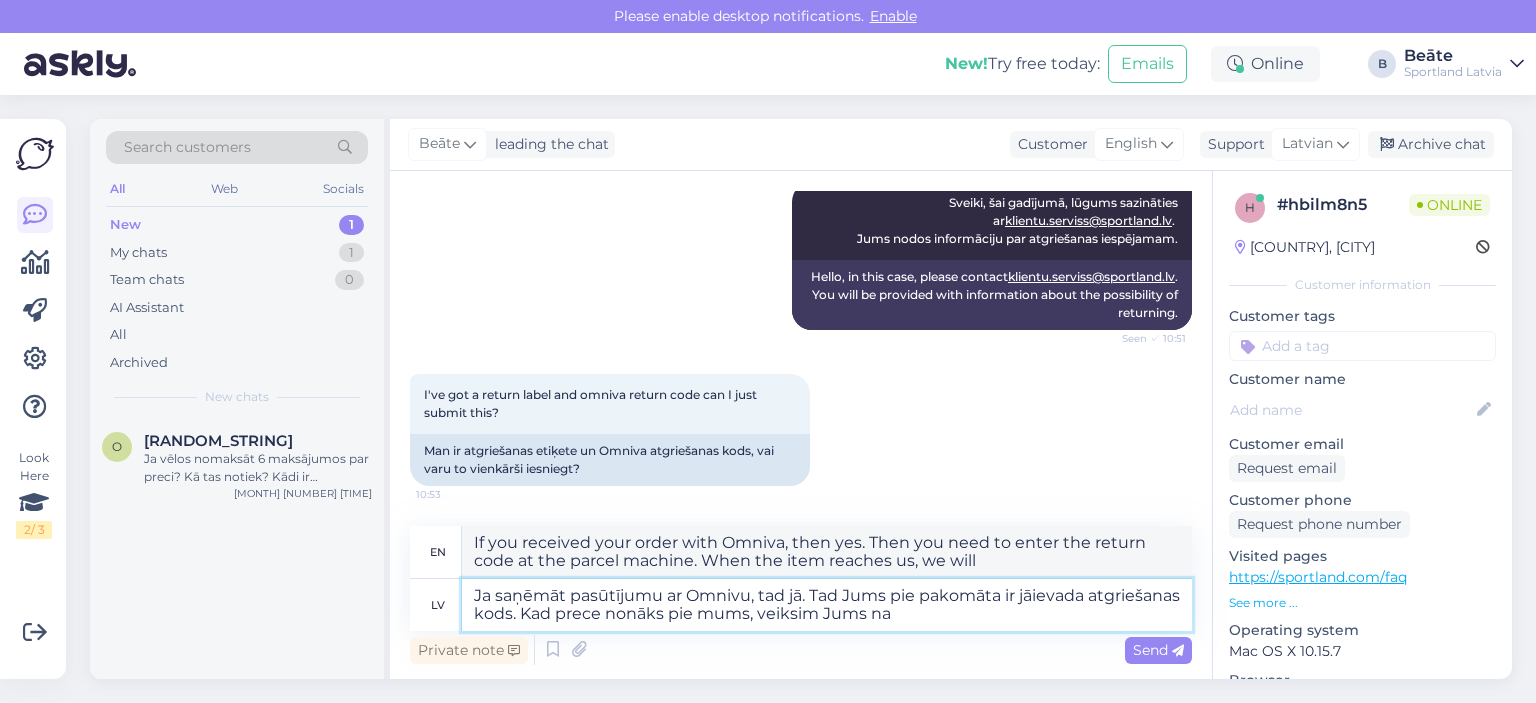 type on "Ja saņēmāt pasūtījumu ar Omnivu, tad jā. Tad Jums pie pakomāta ir jāievada atgriešanas kods. Kad prece nonāks pie mums, veiksim Jums nau" 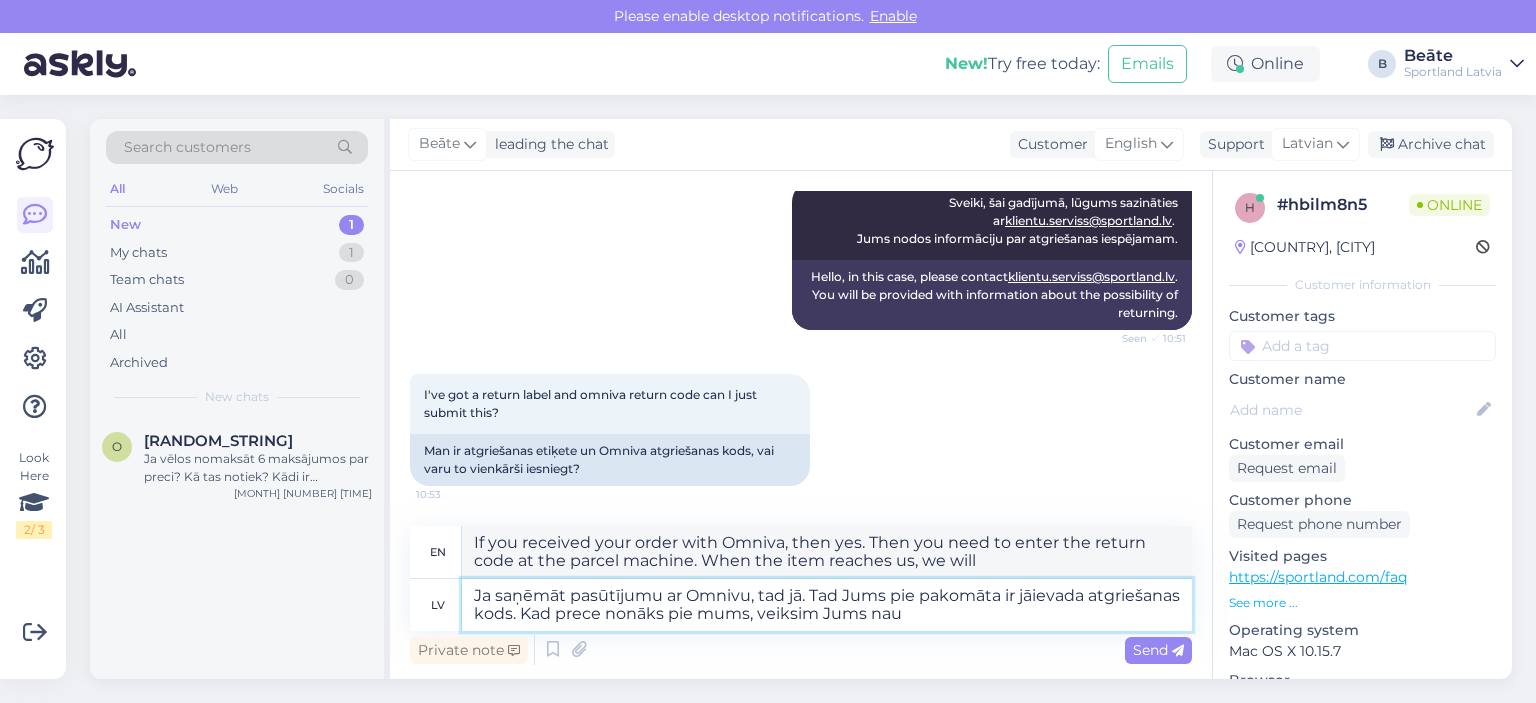 type on "If you received your order with Omniva, then yes. Then you need to enter the return code at the parcel machine. When the item reaches us, we will process it for you." 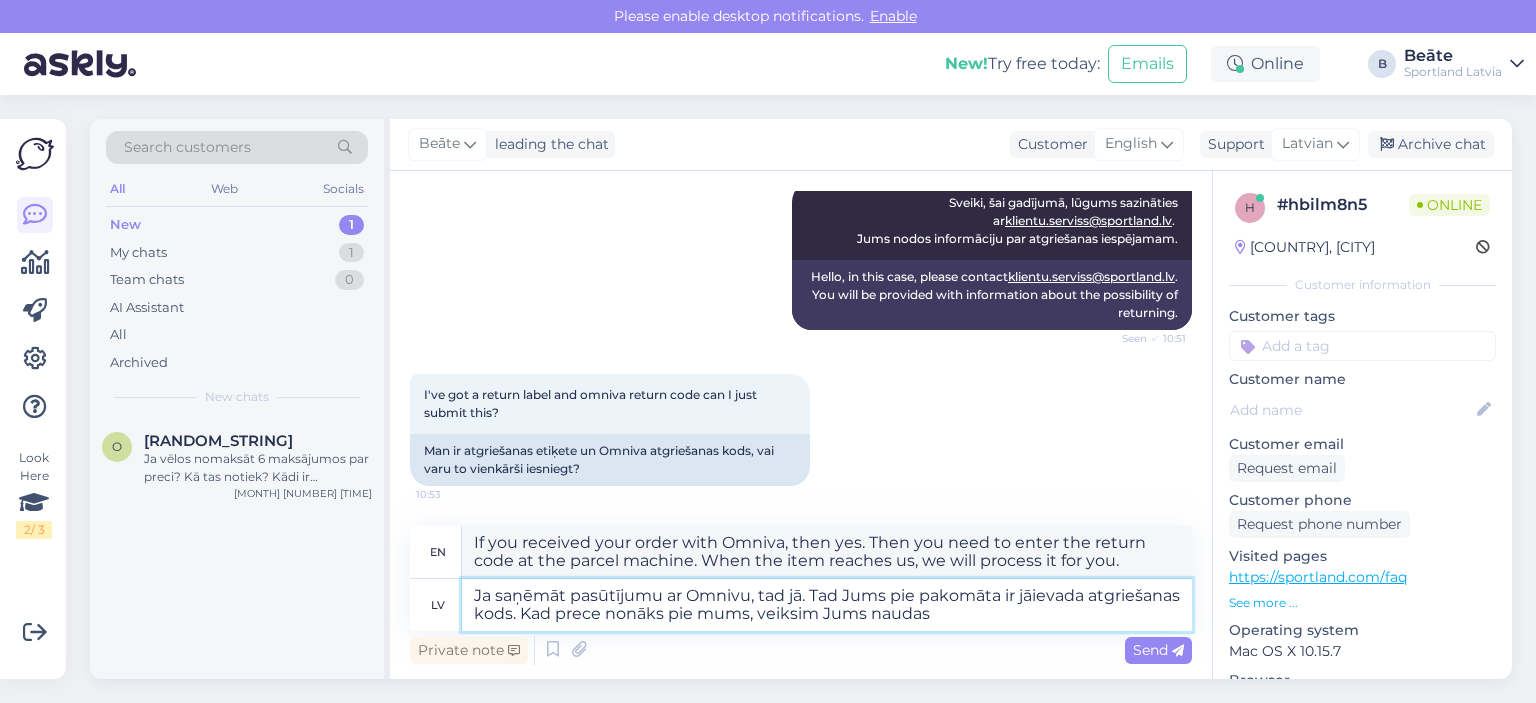 type on "Ja saņēmāt pasūtījumu ar Omnivu, tad jā. Tad Jums pie pakomāta ir jāievada atgriešanas kods. Kad prece nonāks pie mums, veiksim Jums naudas a" 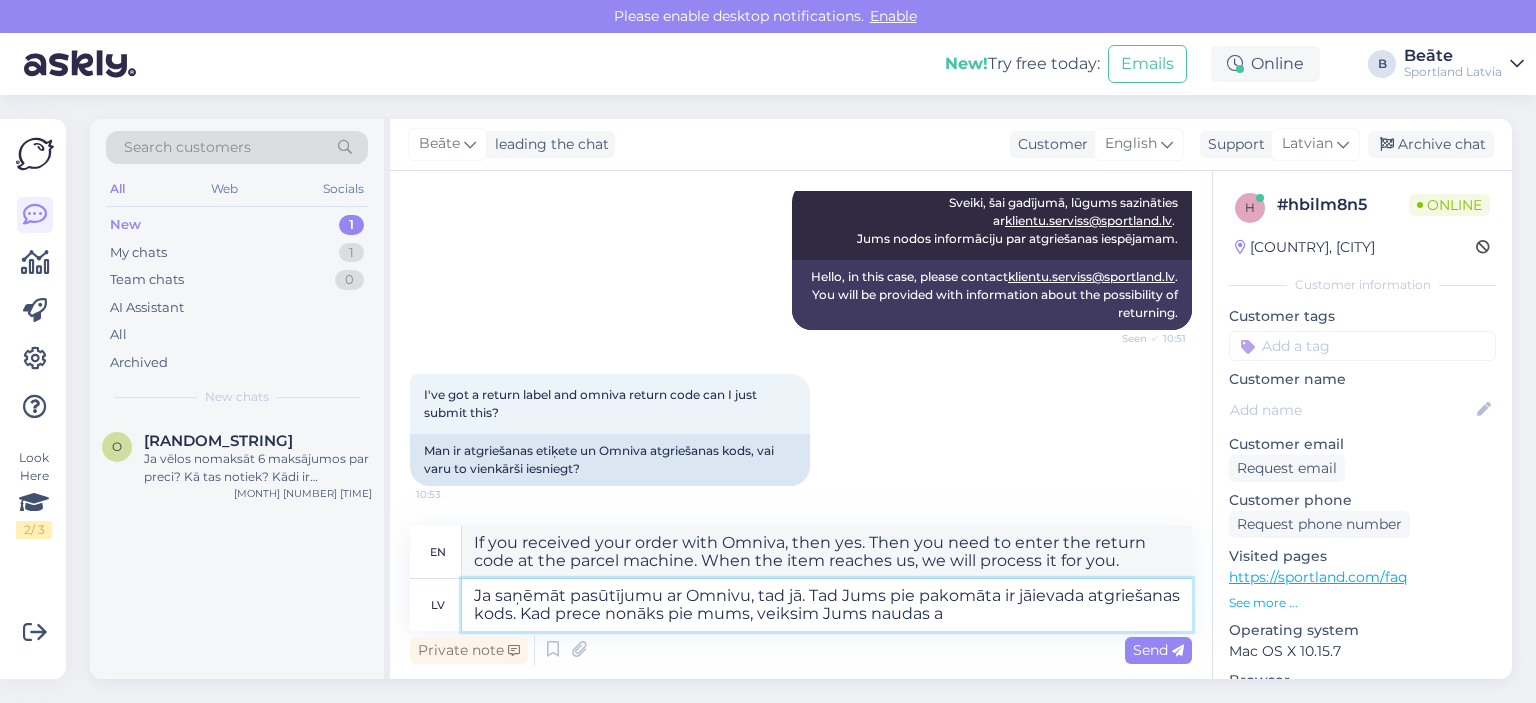 type on "If you received your order with Omniva, then yes. Then you need to enter the return code at the parcel machine. When the item arrives at our location, we will issue you a refund." 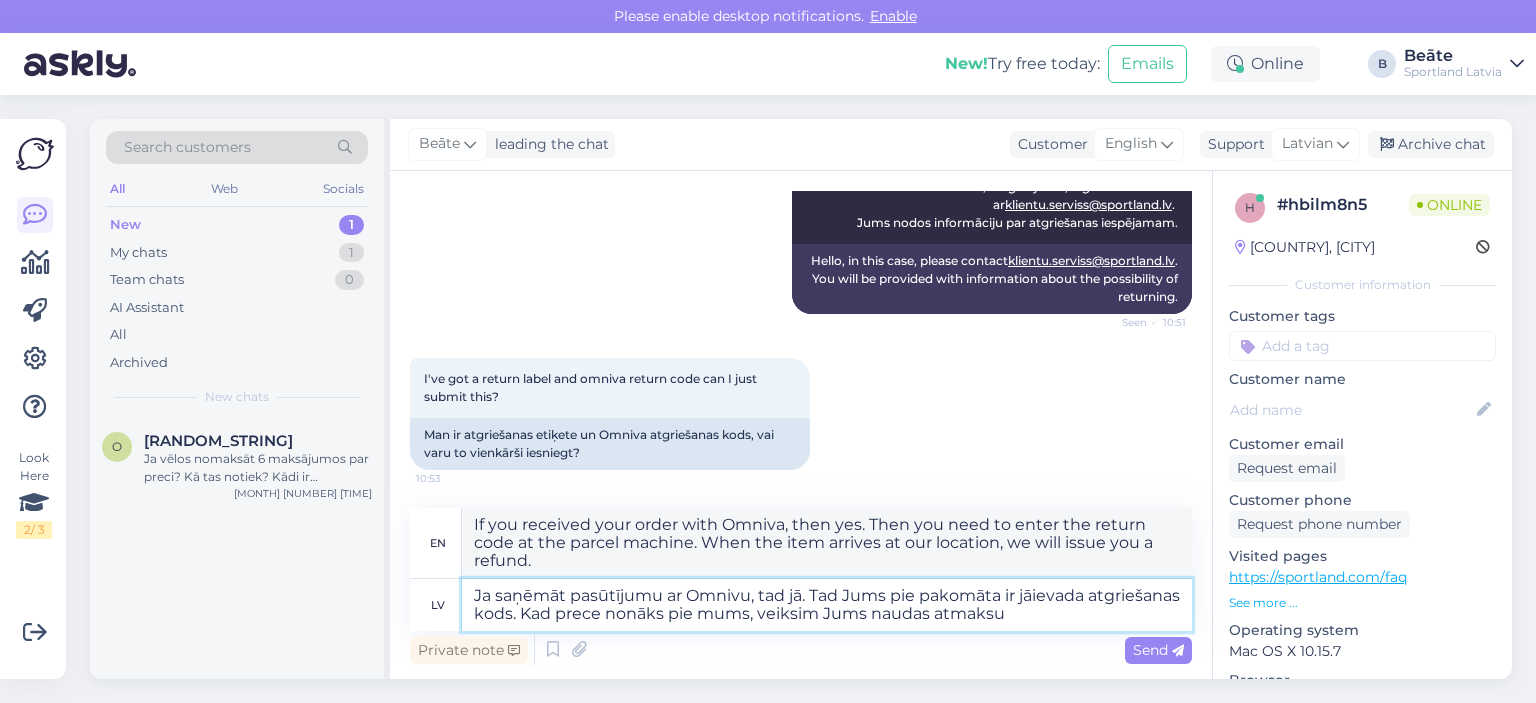 type on "Ja saņēmāt pasūtījumu ar Omnivu, tad jā. Tad Jums pie pakomāta ir jāievada atgriešanas kods. Kad prece nonāks pie mums, veiksim Jums naudas atmaksu g" 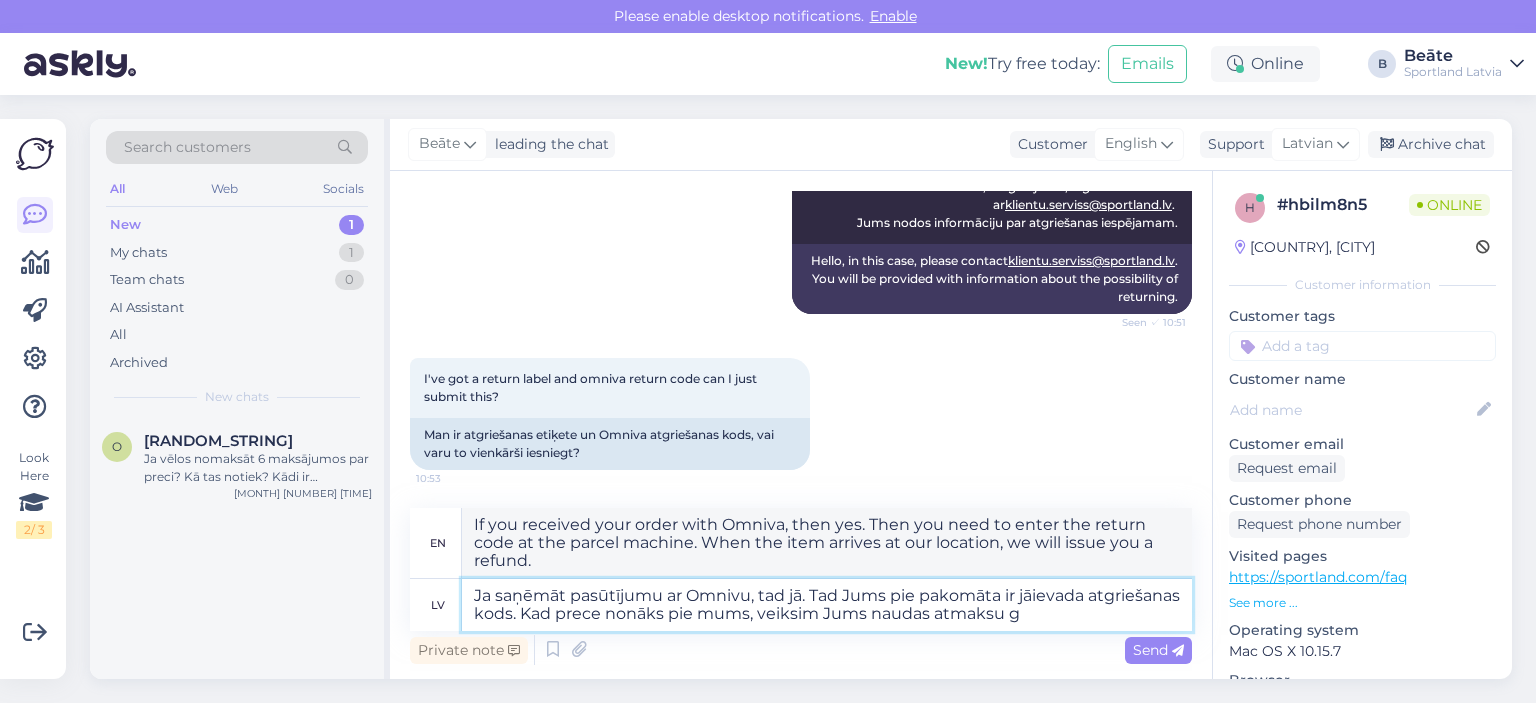 type on "If you received your order with Omniva, then yes. Then you need to enter the return code at the parcel machine. When the item reaches us, we will refund you." 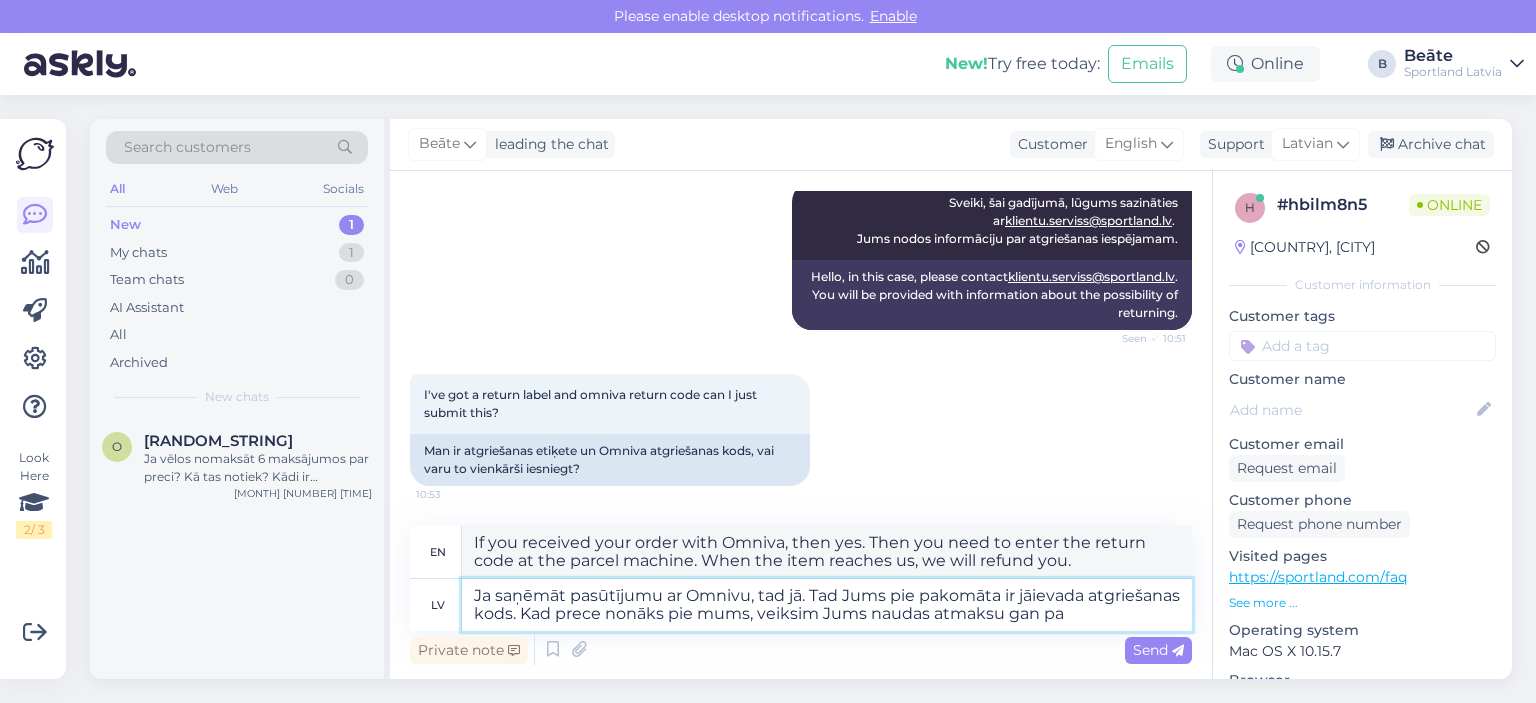 type on "Ja saņēmāt pasūtījumu ar Omnivu, tad jā. Tad Jums pie pakomāta ir jāievada atgriešanas kods. Kad prece nonāks pie mums, veiksim Jums naudas atmaksu gan par" 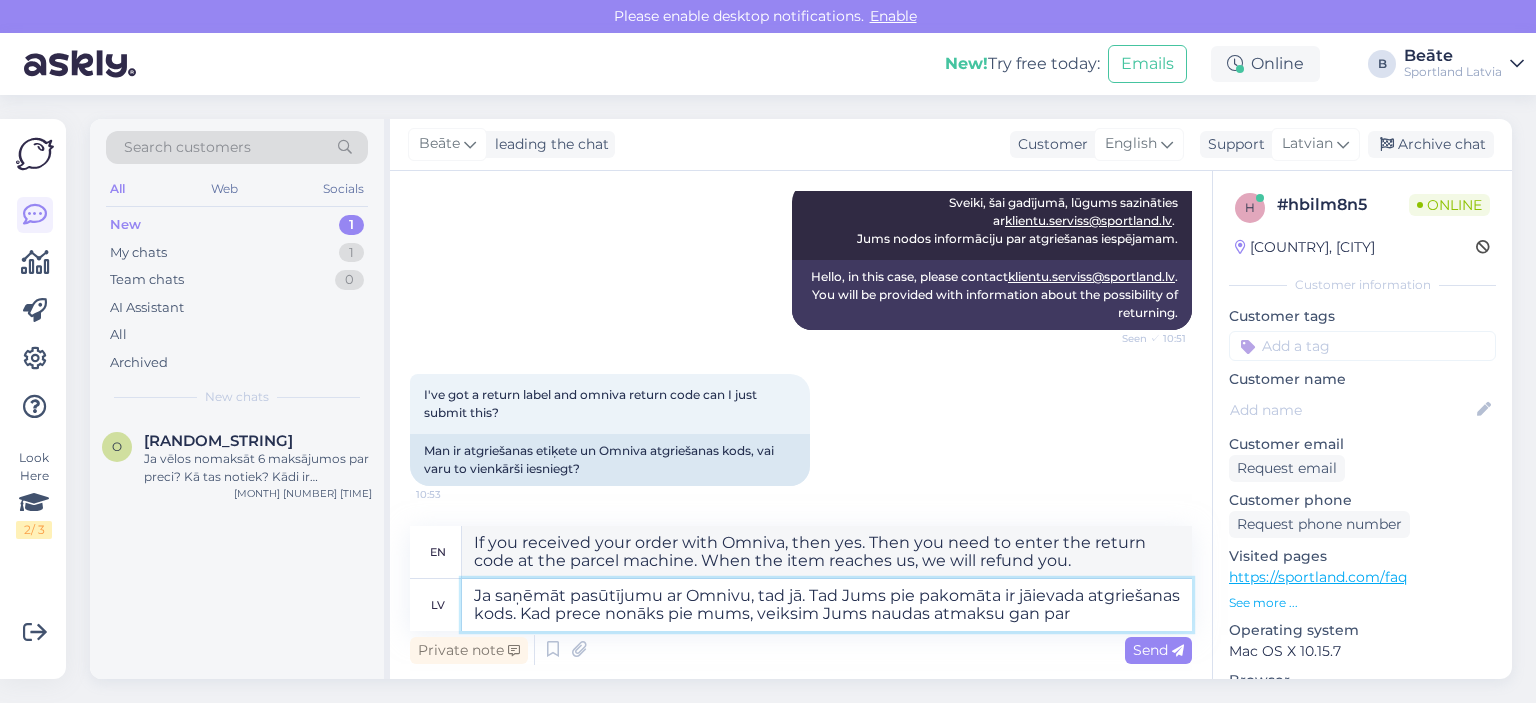 type on "If you received your order with Omniva, then yes. Then you need to enter the return code at the parcel machine. When the item reaches us, we will refund you both" 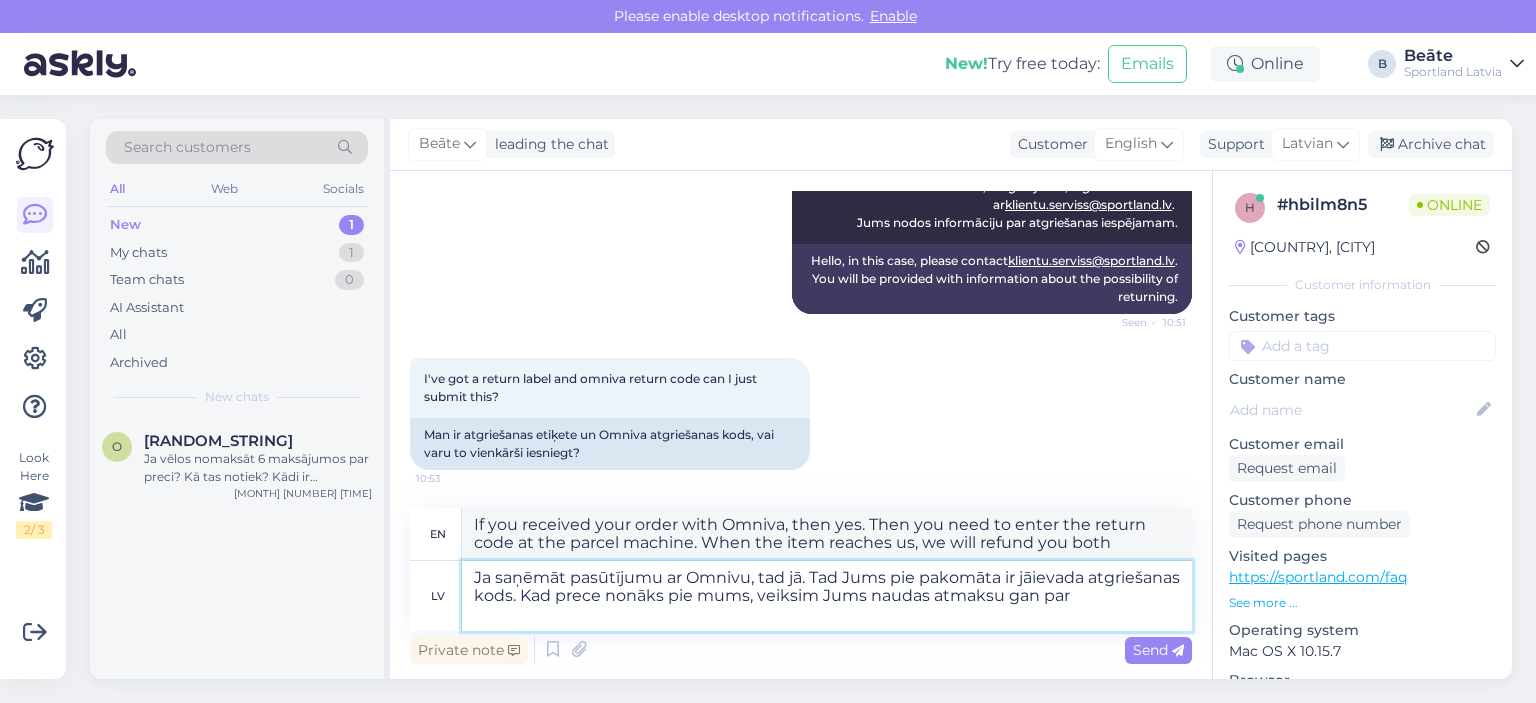 type on "Ja saņēmāt pasūtījumu ar Omnivu, tad jā. Tad Jums pie pakomāta ir jāievada atgriešanas kods. Kad prece nonāks pie mums, veiksim Jums naudas atmaksu gan par" 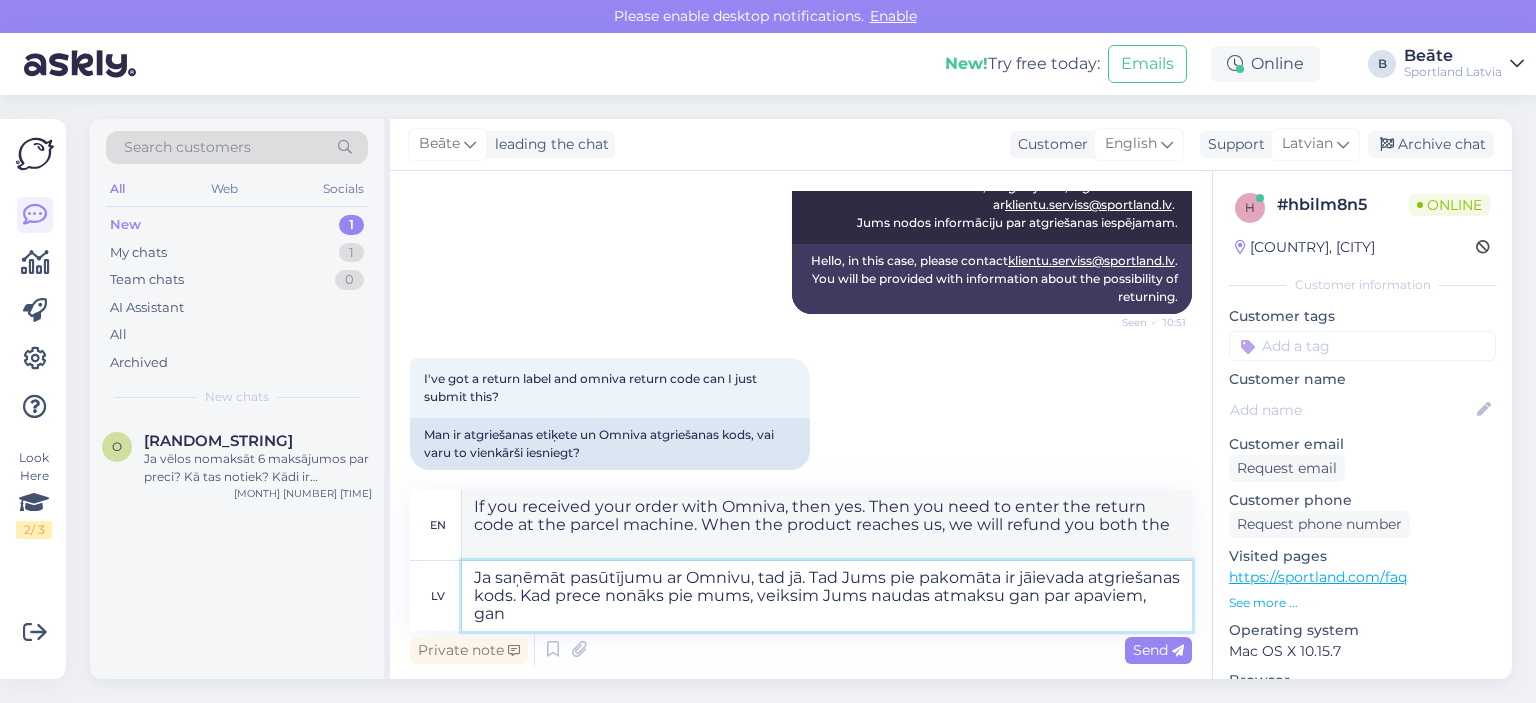 type on "Ja saņēmāt pasūtījumu ar Omnivu, tad jā. Tad Jums pie pakomāta ir jāievada atgriešanas kods. Kad prece nonāks pie mums, veiksim Jums naudas atmaksu gan par apaviem, gan" 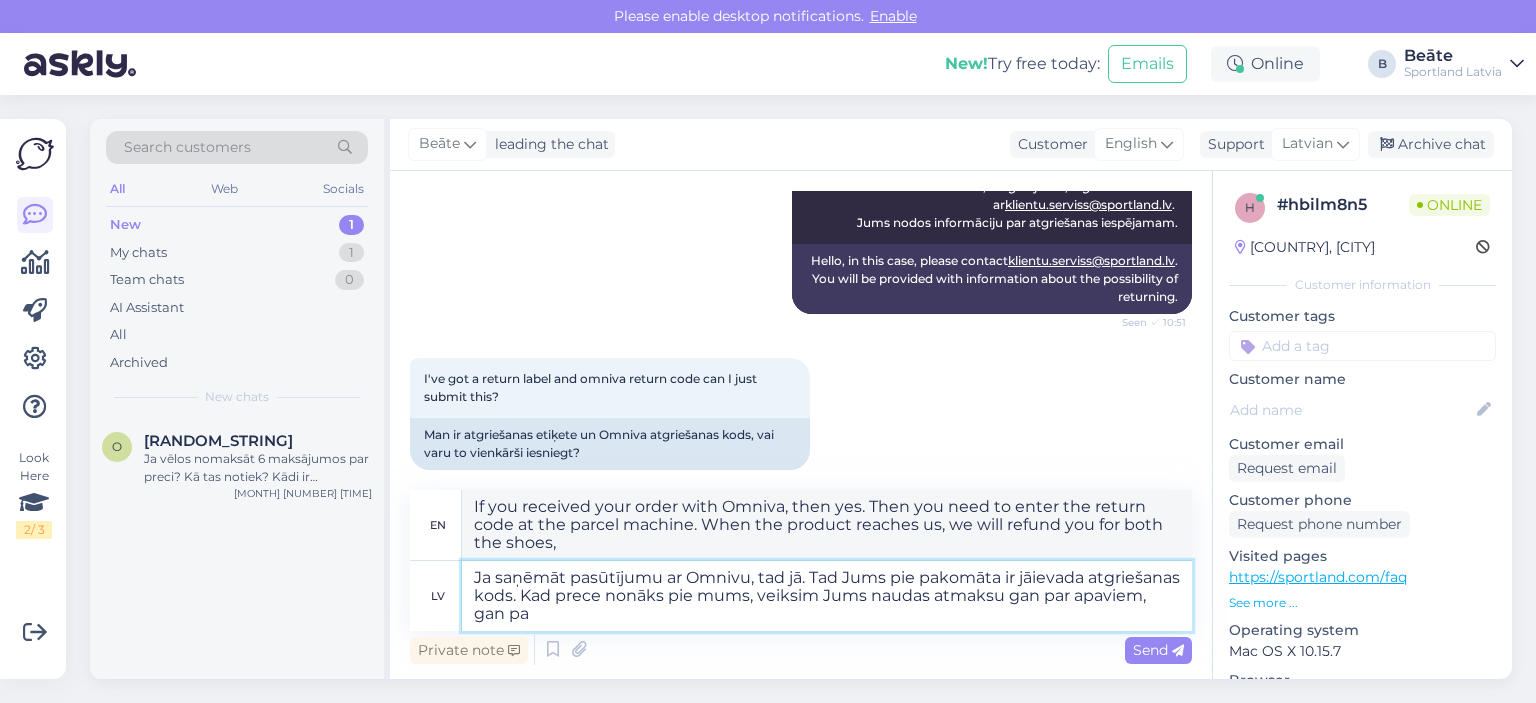 type on "Ja saņēmāt pasūtījumu ar Omnivu, tad jā. Tad Jums pie pakomāta ir jāievada atgriešanas kods. Kad prece nonāks pie mums, veiksim Jums naudas atmaksu gan par apaviem, gan par" 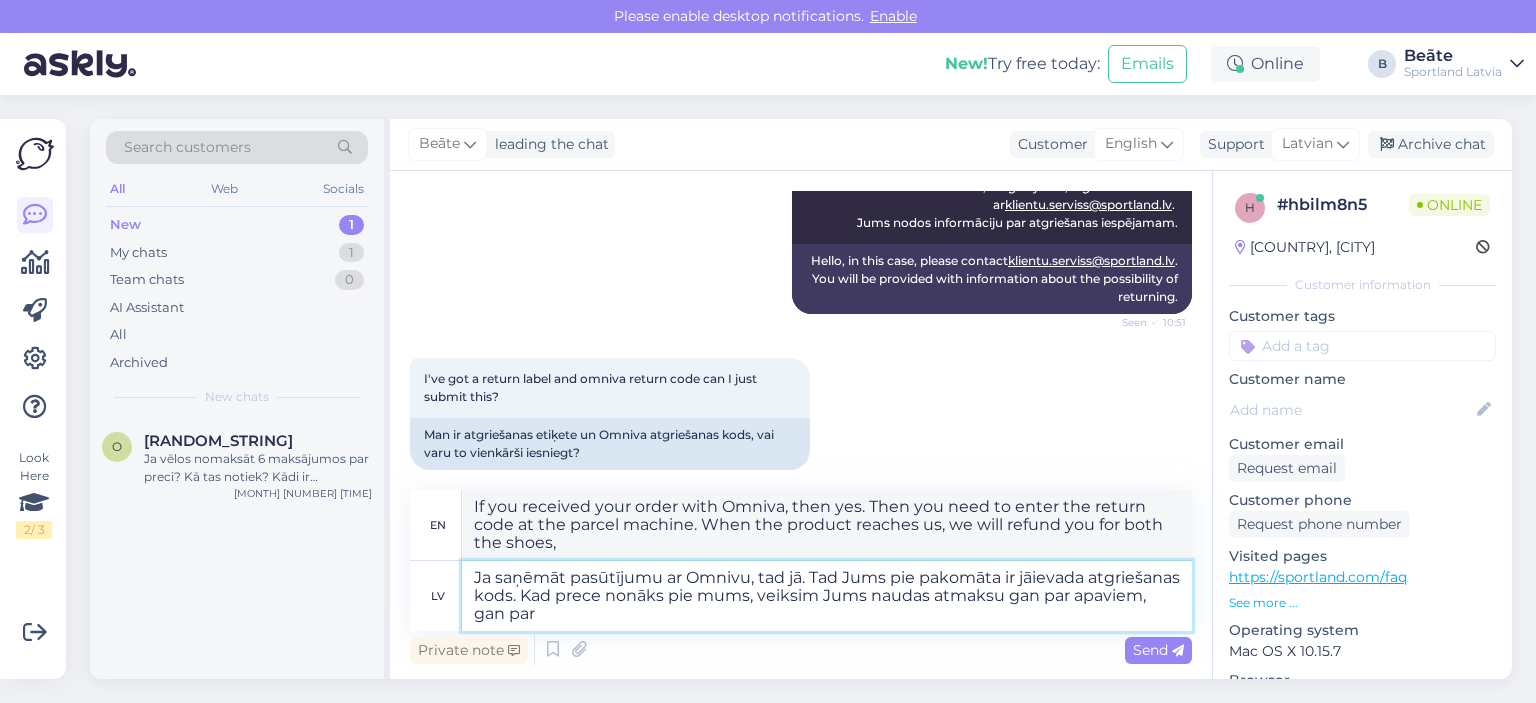 type on "If you received your order with Omniva, then yes. Then you need to enter the return code at the parcel machine. When the product reaches us, we will refund you for both the shoes and the" 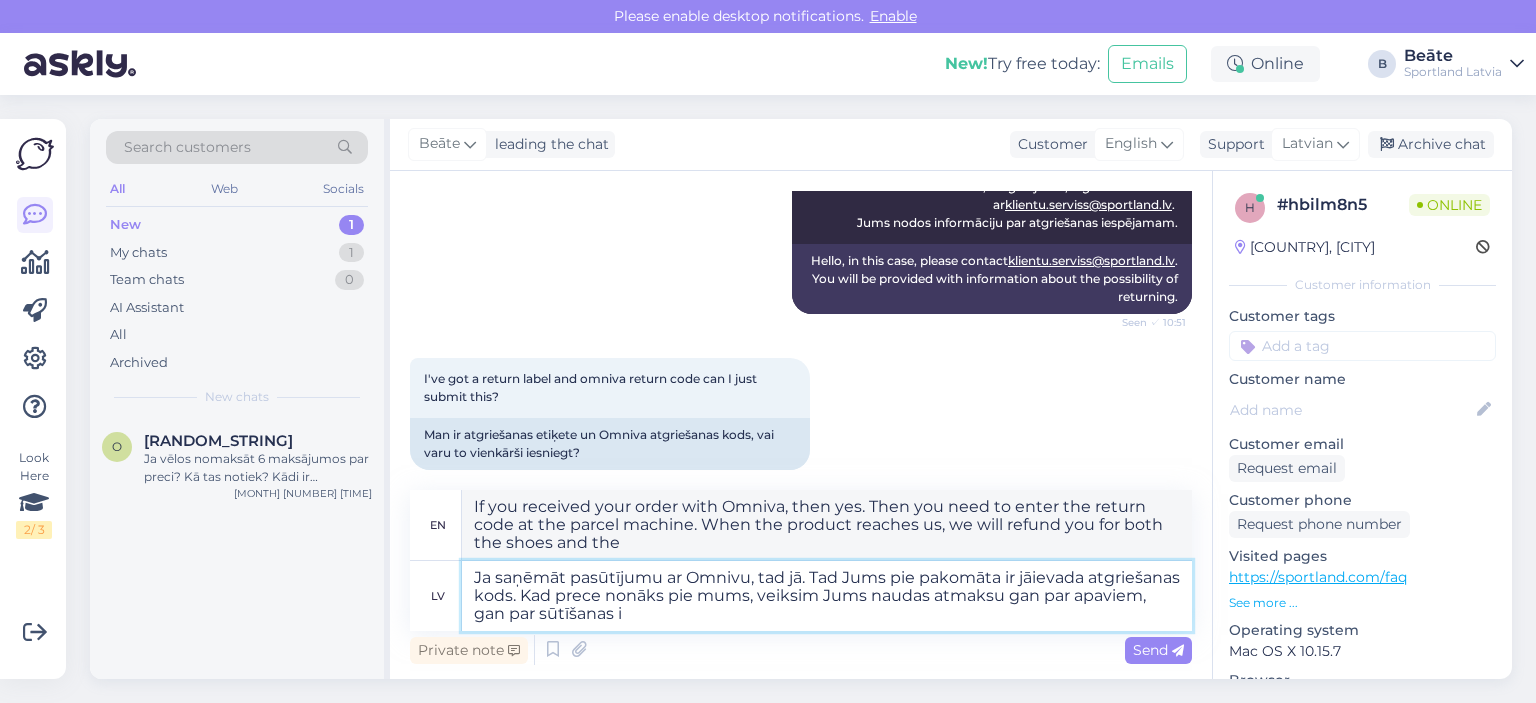 type on "Ja saņēmāt pasūtījumu ar Omnivu, tad jā. Tad Jums pie pakomāta ir jāievada atgriešanas kods. Kad prece nonāks pie mums, veiksim Jums naudas atmaksu gan par apaviem, gan par sūtīšanas iz" 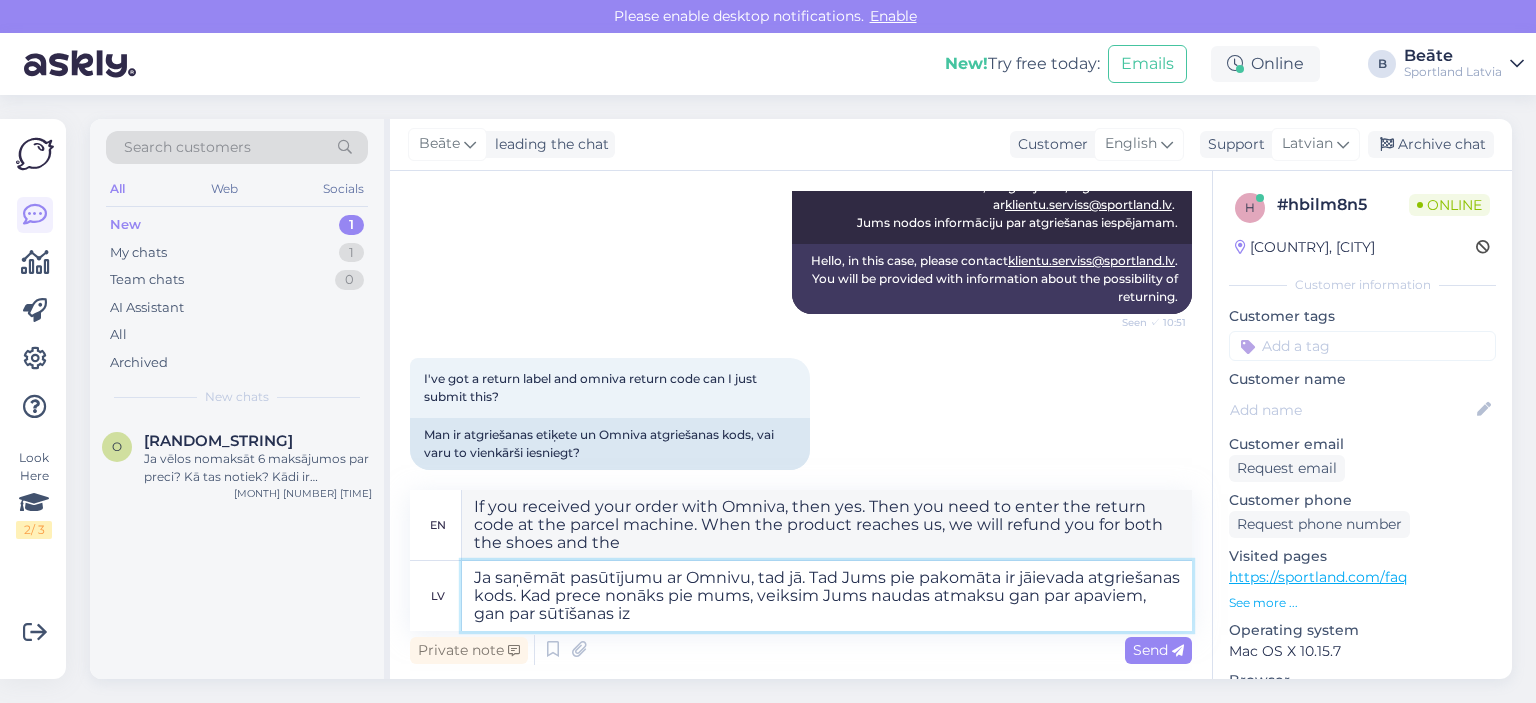 type on "If you received your order with Omniva, then yes. Then you need to enter the return code at the parcel machine. When the product reaches us, we will refund you for both the shoes and the shipping cost." 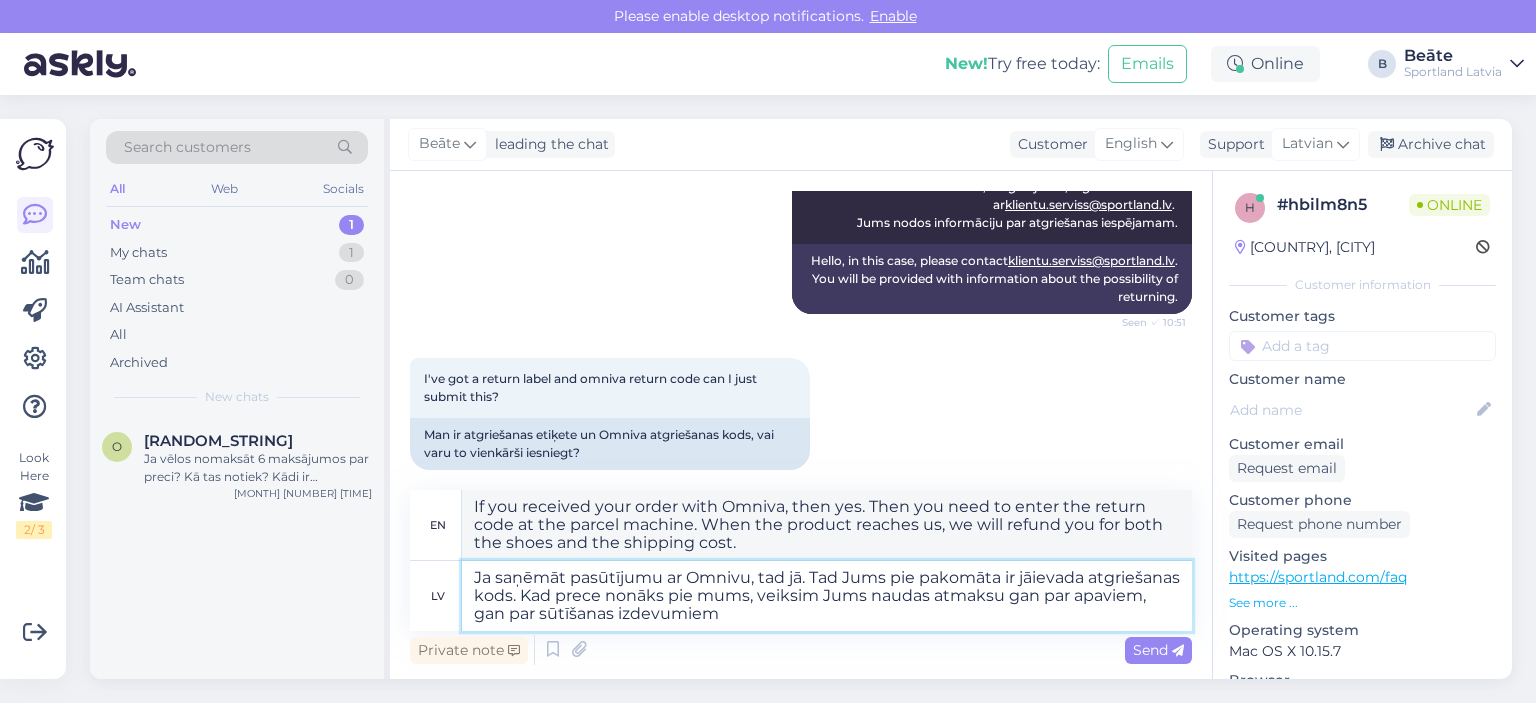 type on "Ja saņēmāt pasūtījumu ar Omnivu, tad jā. Tad Jums pie pakomāta ir jāievada atgriešanas kods. Kad prece nonāks pie mums, veiksim Jums naudas atmaksu gan par apaviem, gan par sūtīšanas izdevumiem." 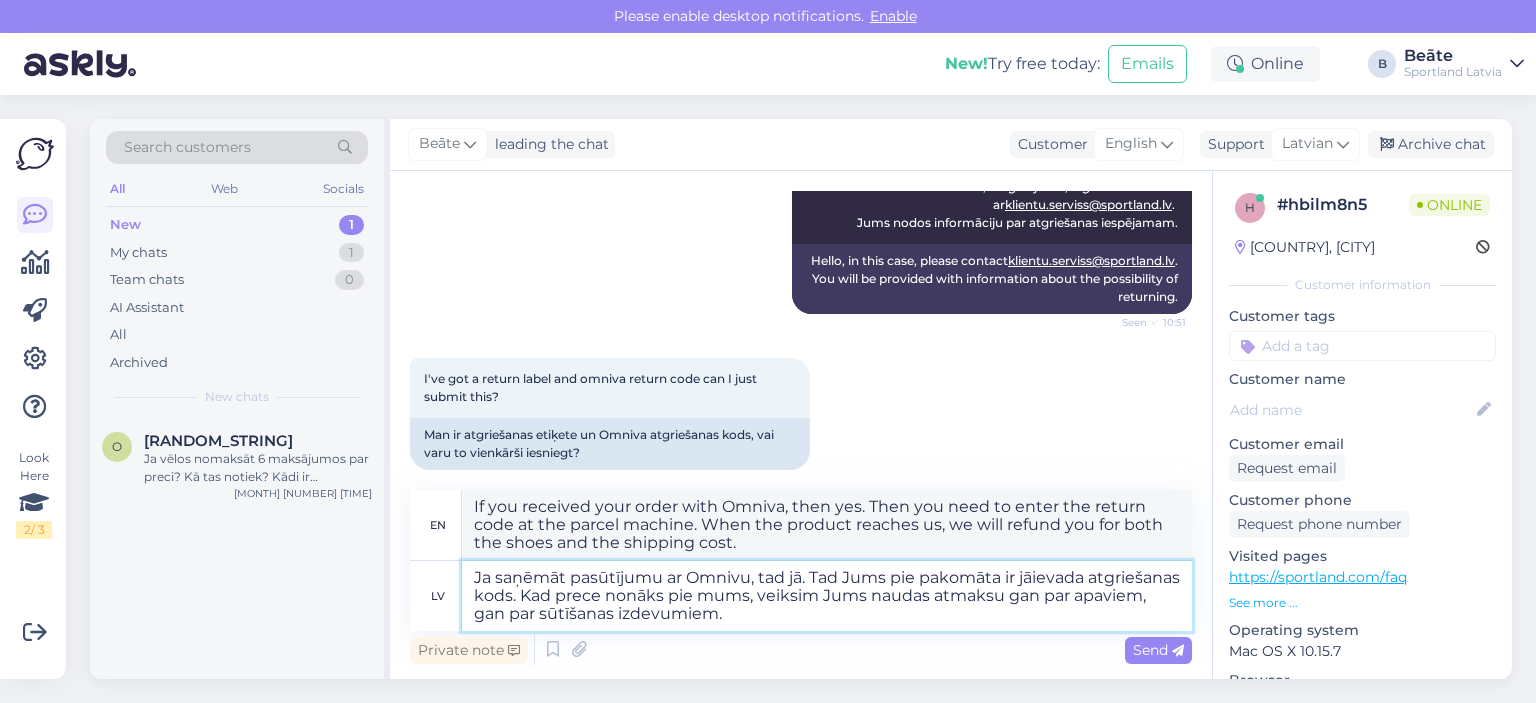 type on "If you received your order with Omniva, then yes. Then you need to enter the return code at the parcel machine. When the product reaches us, we will refund you for both the shoes and the shipping costs." 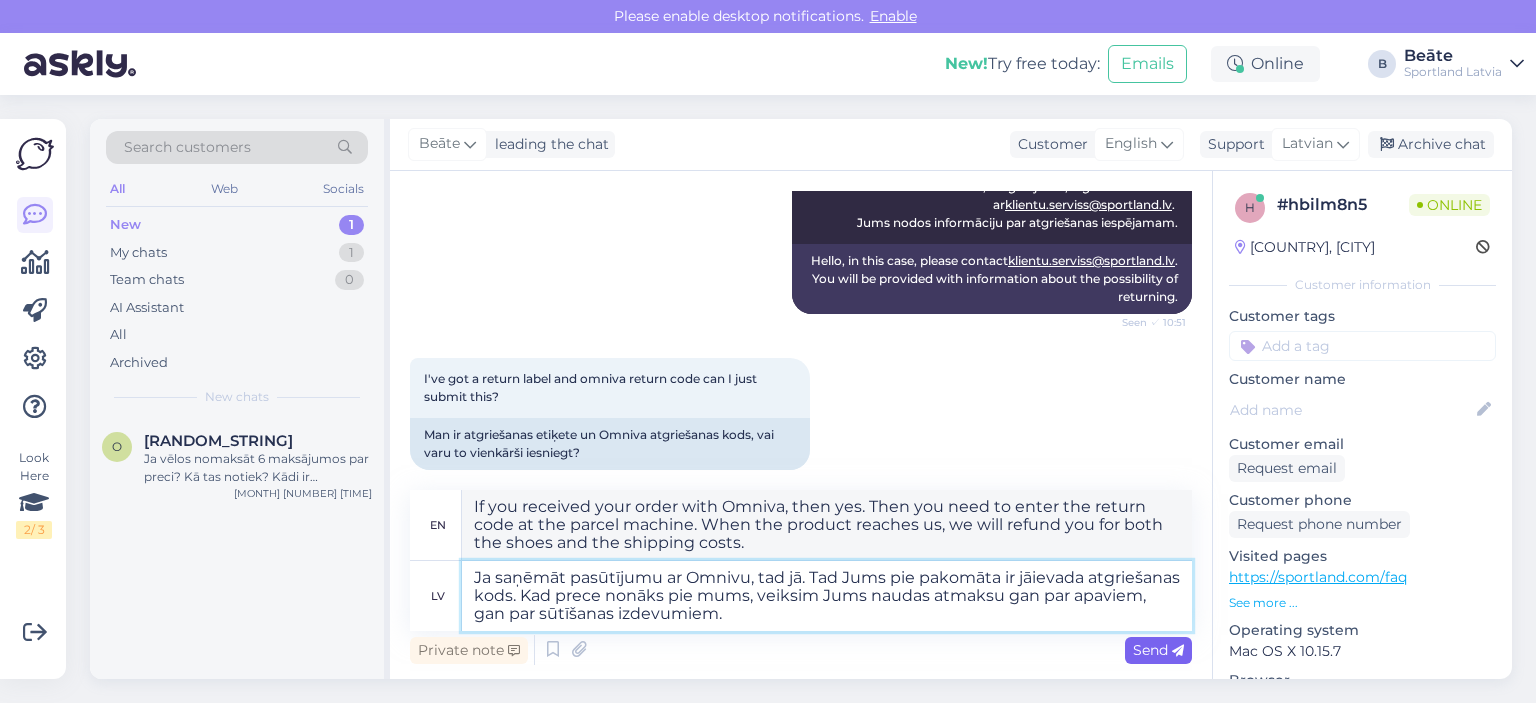type on "Ja saņēmāt pasūtījumu ar Omnivu, tad jā. Tad Jums pie pakomāta ir jāievada atgriešanas kods. Kad prece nonāks pie mums, veiksim Jums naudas atmaksu gan par apaviem, gan par sūtīšanas izdevumiem." 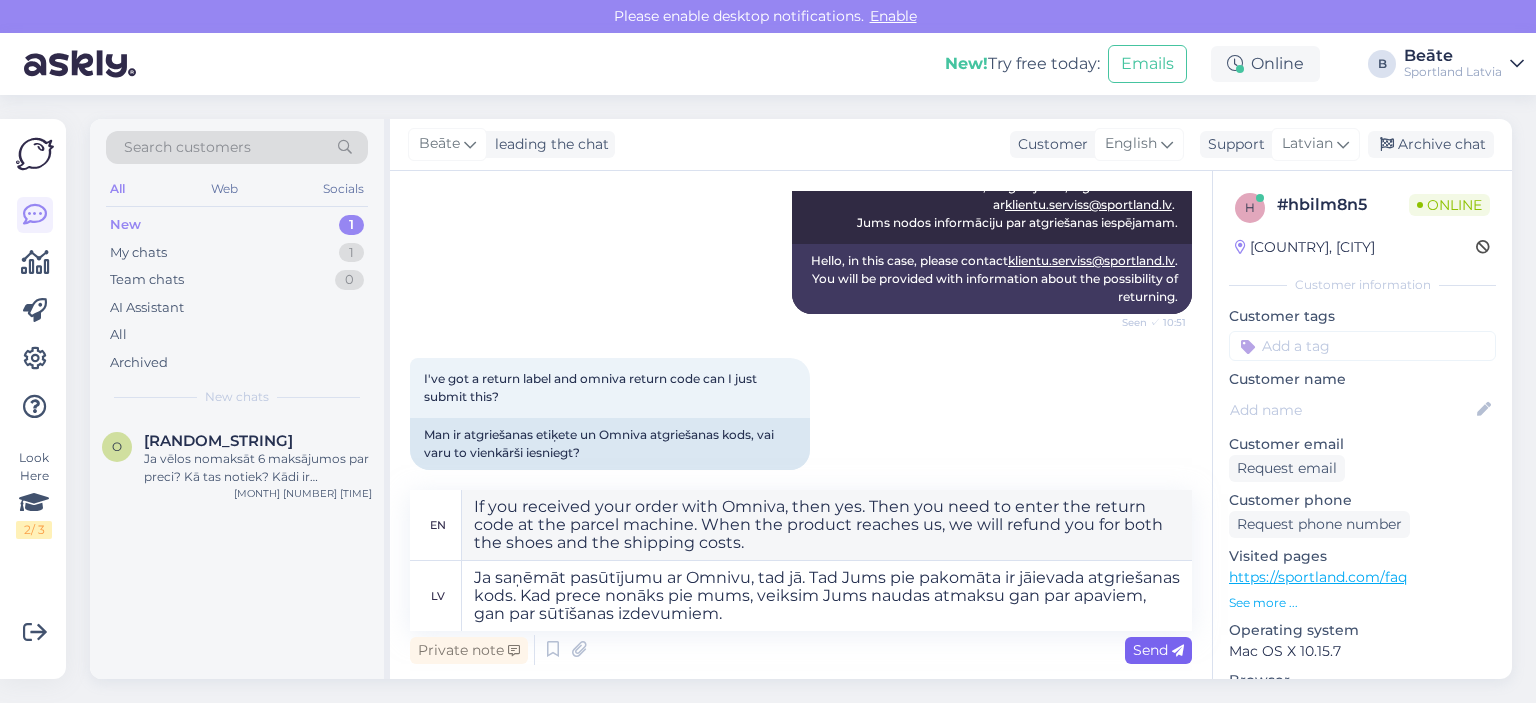 click on "Send" at bounding box center [1158, 650] 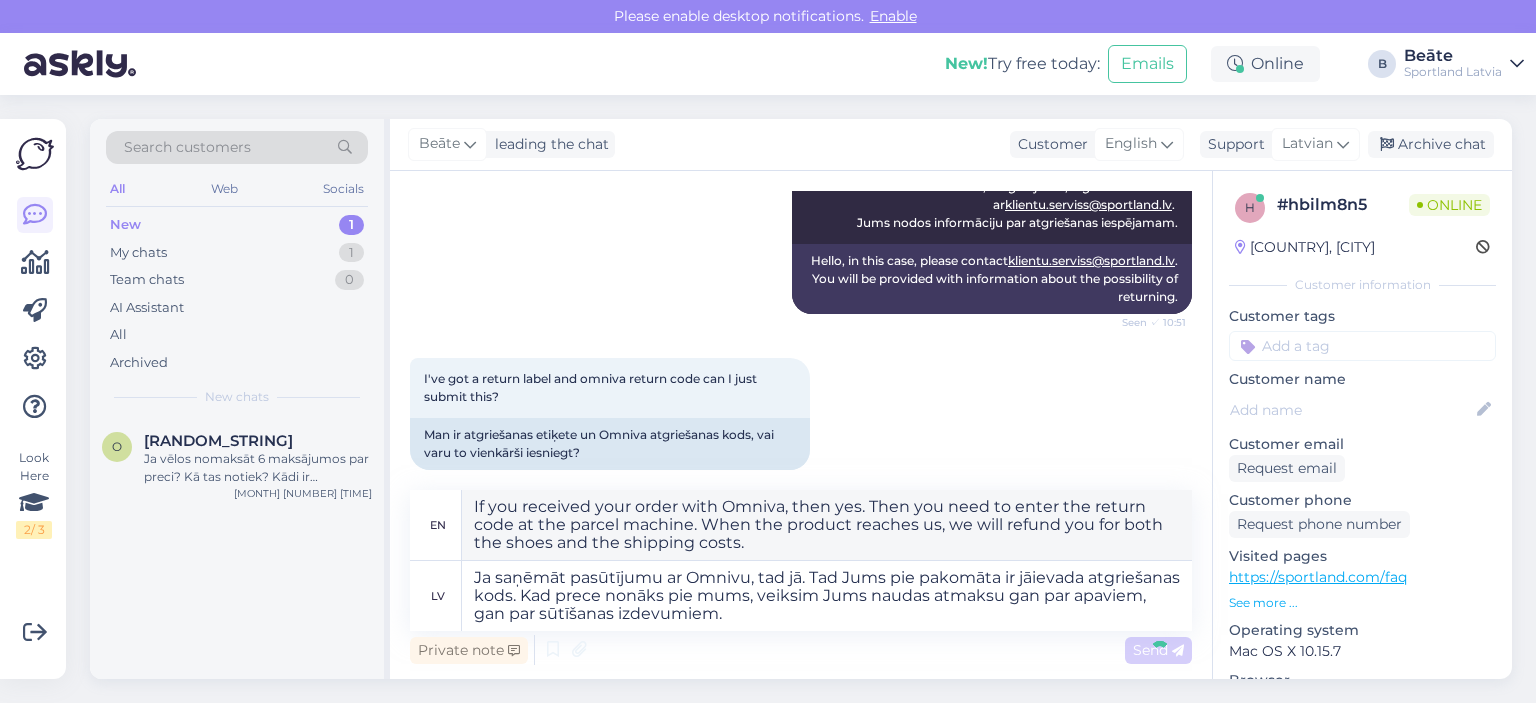 type 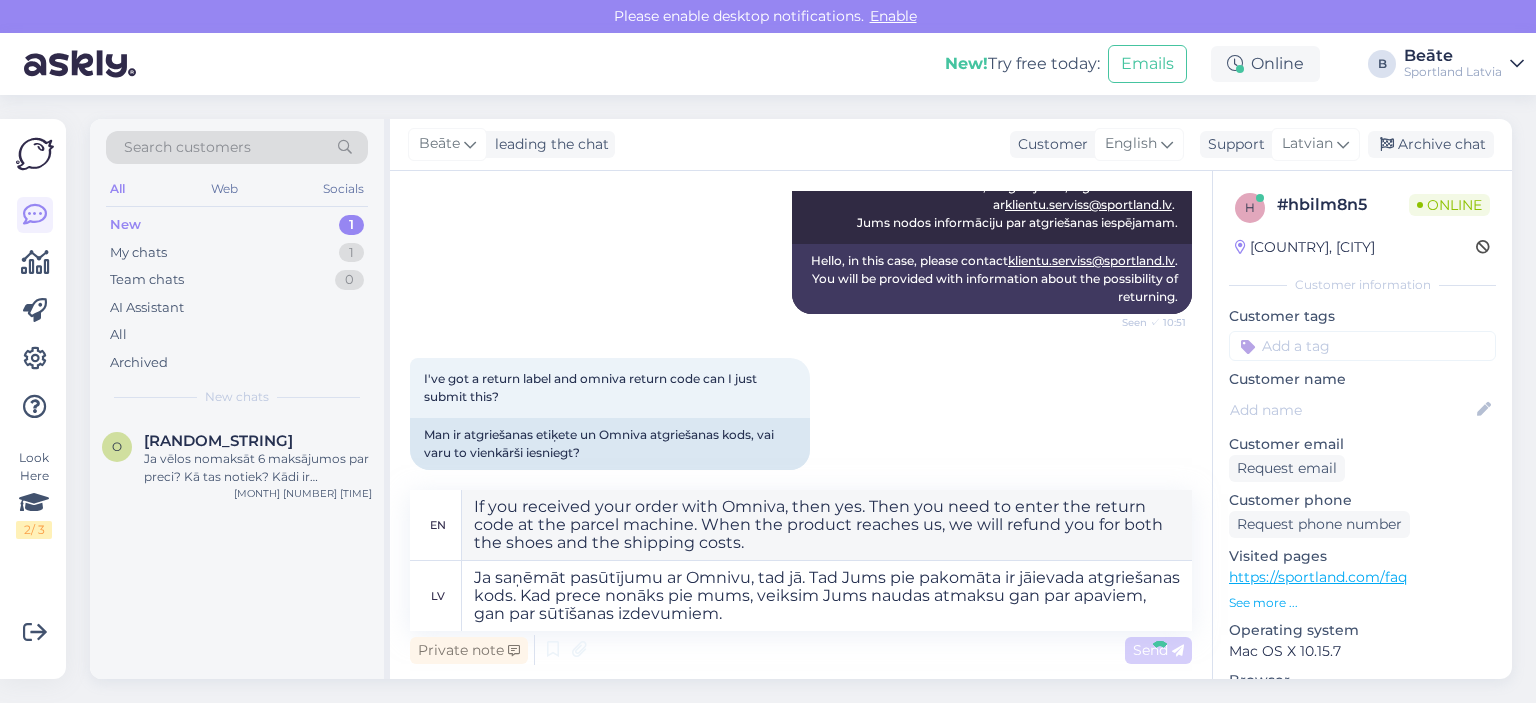 type 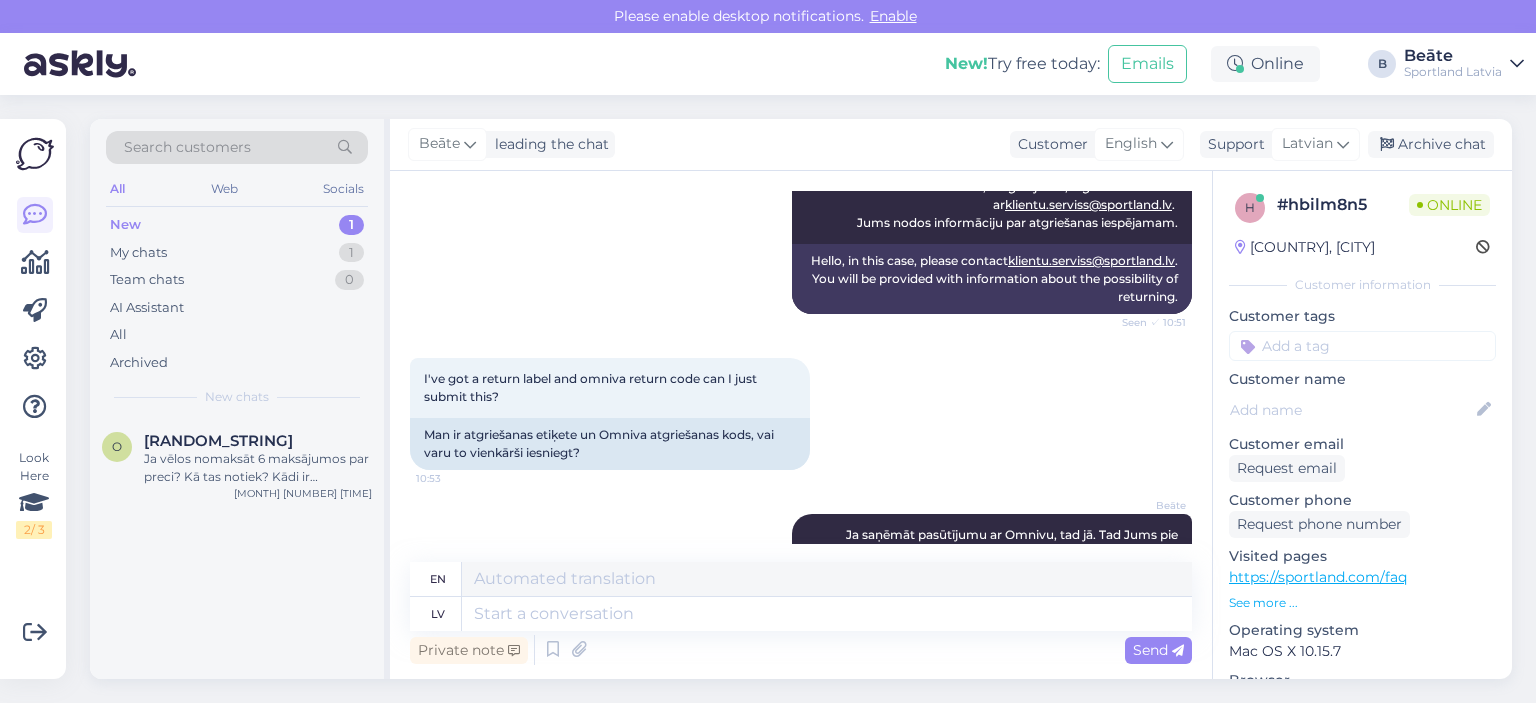 scroll, scrollTop: 4560, scrollLeft: 0, axis: vertical 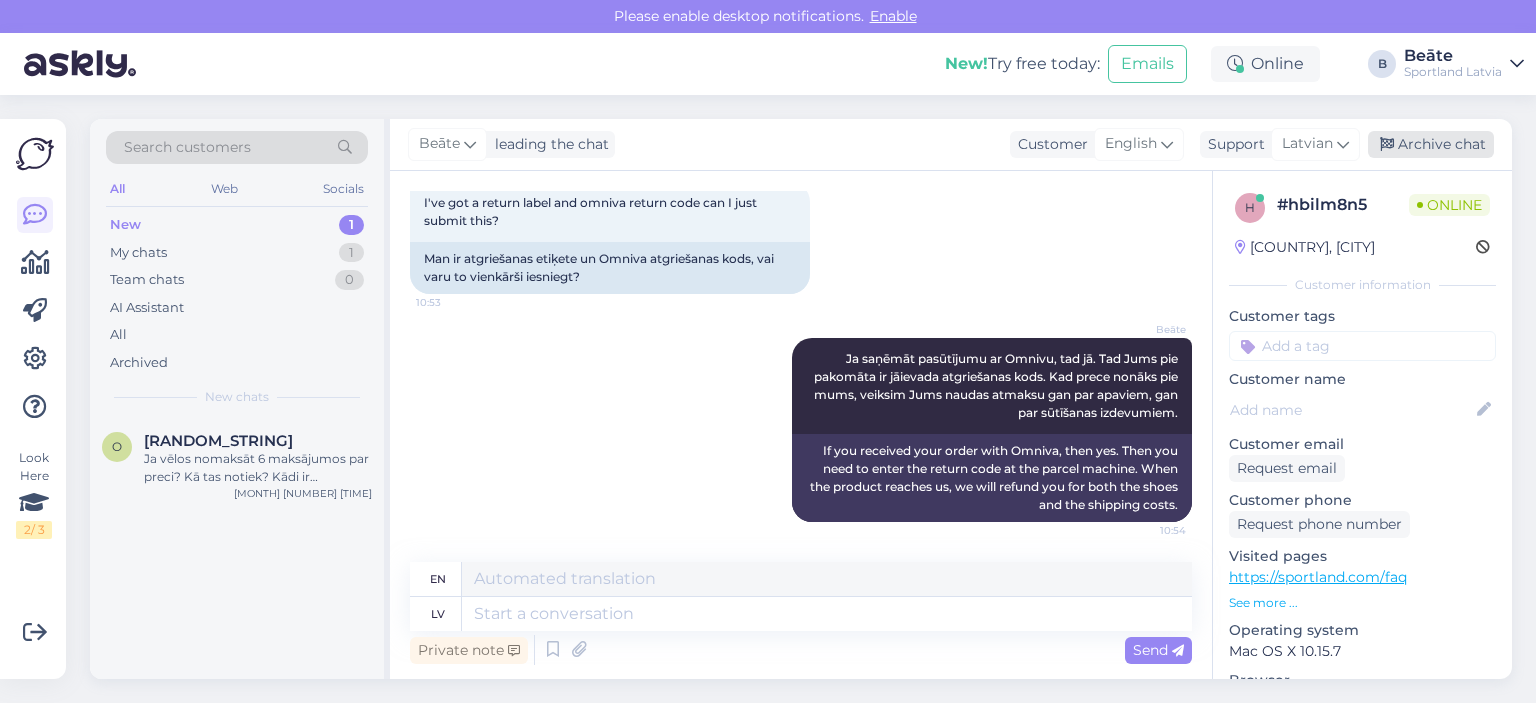 click on "Archive chat" at bounding box center (1431, 144) 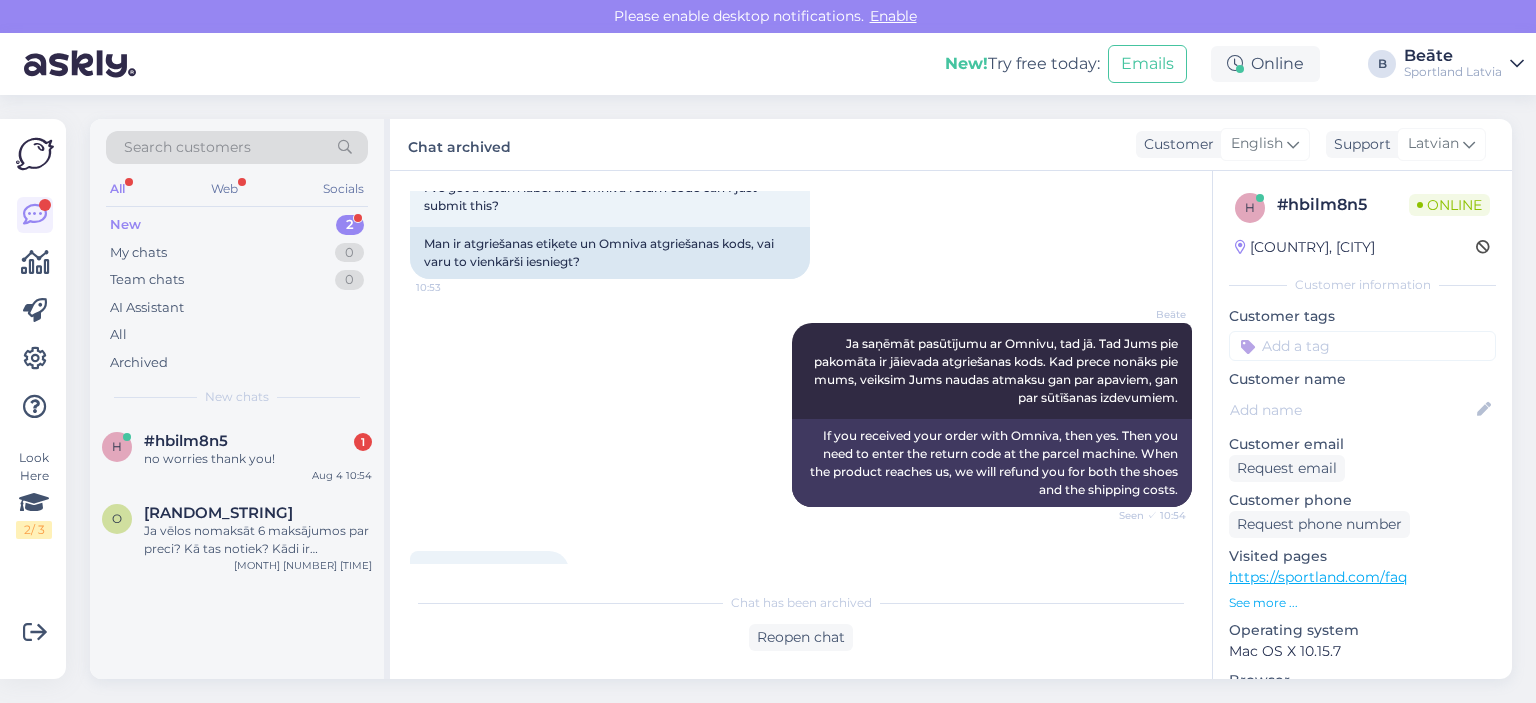 scroll, scrollTop: 4626, scrollLeft: 0, axis: vertical 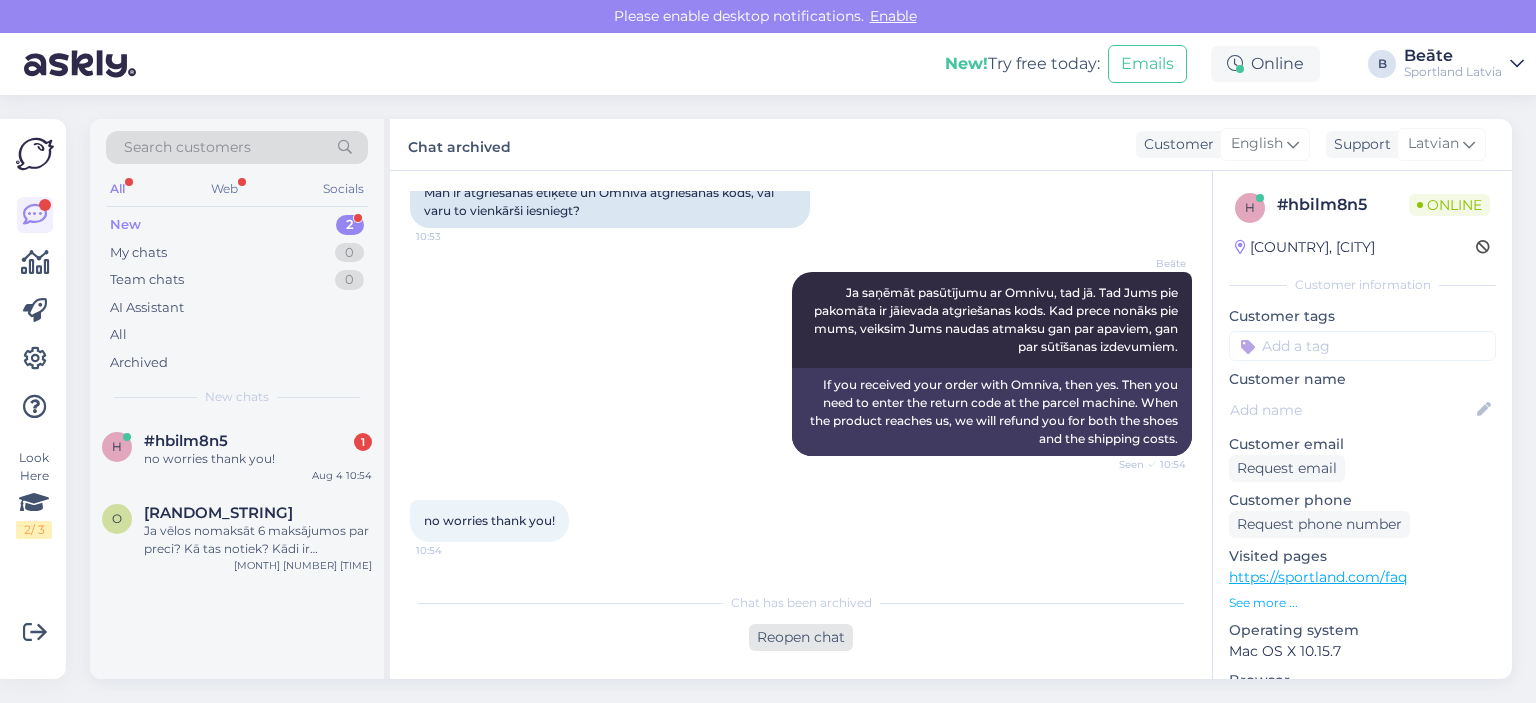 click on "Reopen chat" at bounding box center [801, 637] 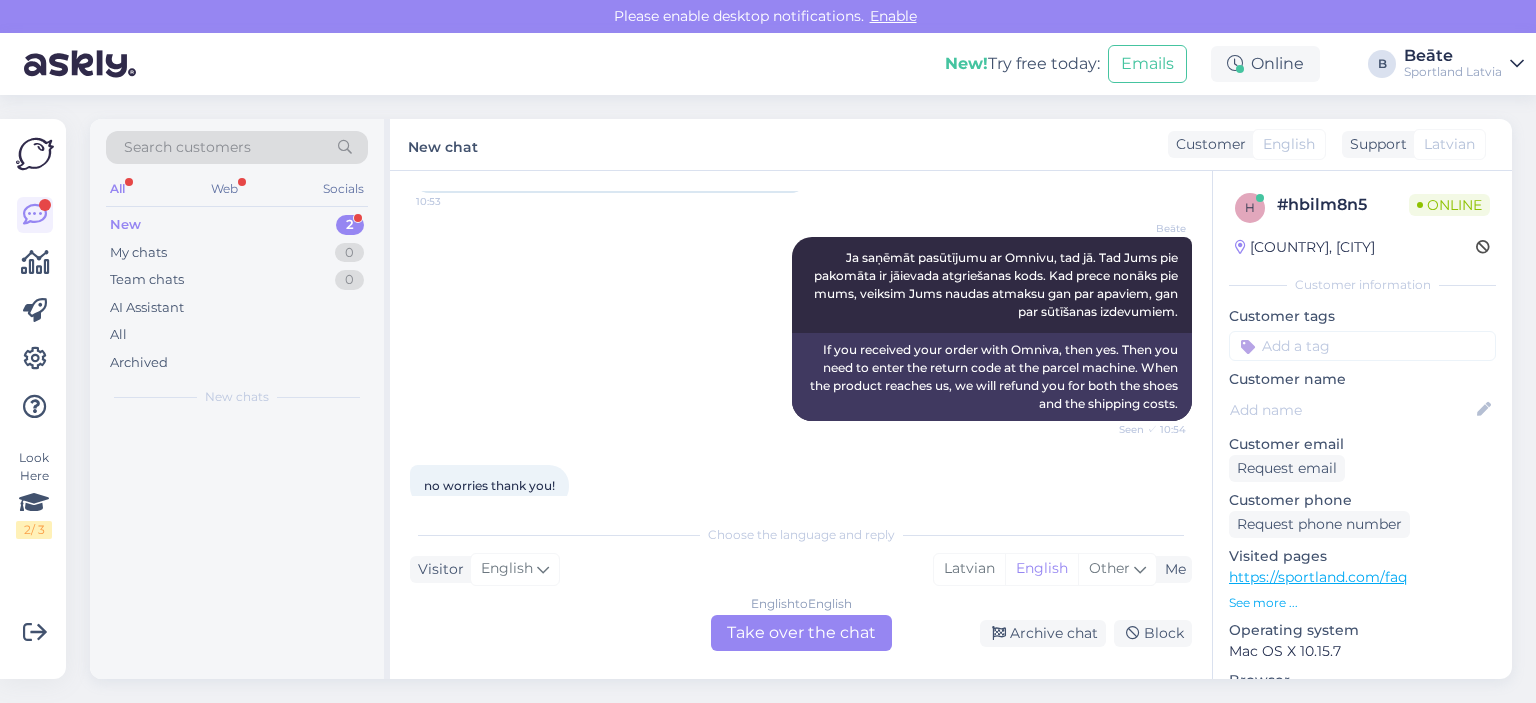 scroll, scrollTop: 4648, scrollLeft: 0, axis: vertical 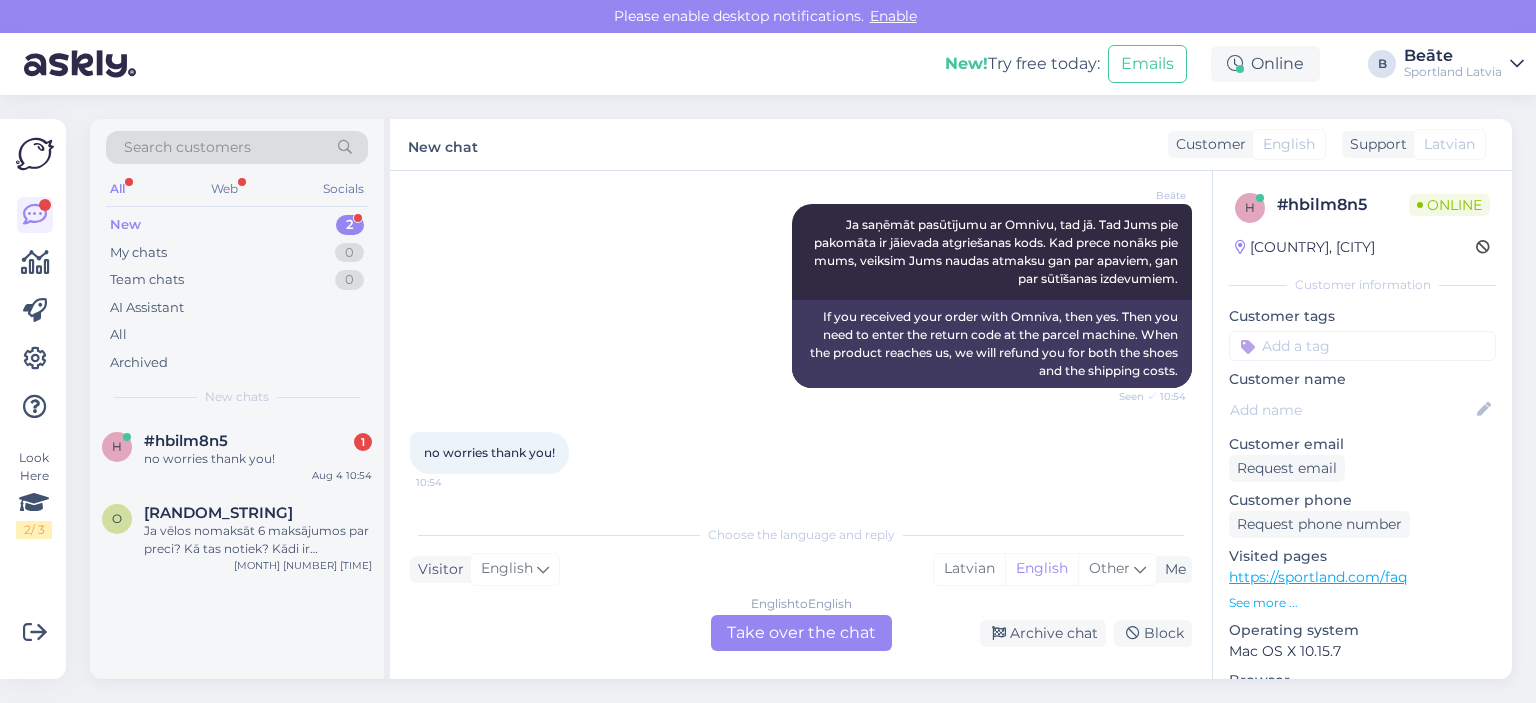 click on "English  to  English Take over the chat" at bounding box center (801, 633) 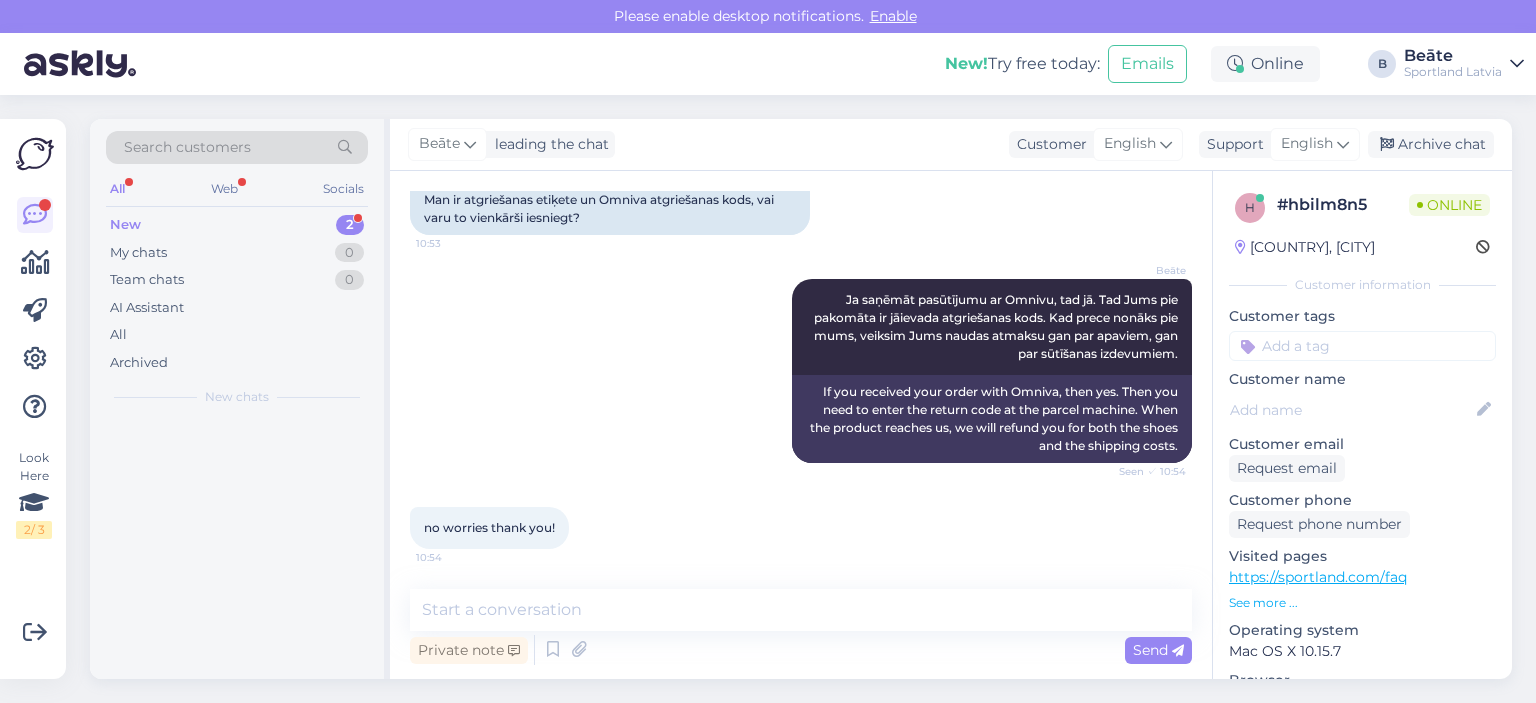 scroll, scrollTop: 4620, scrollLeft: 0, axis: vertical 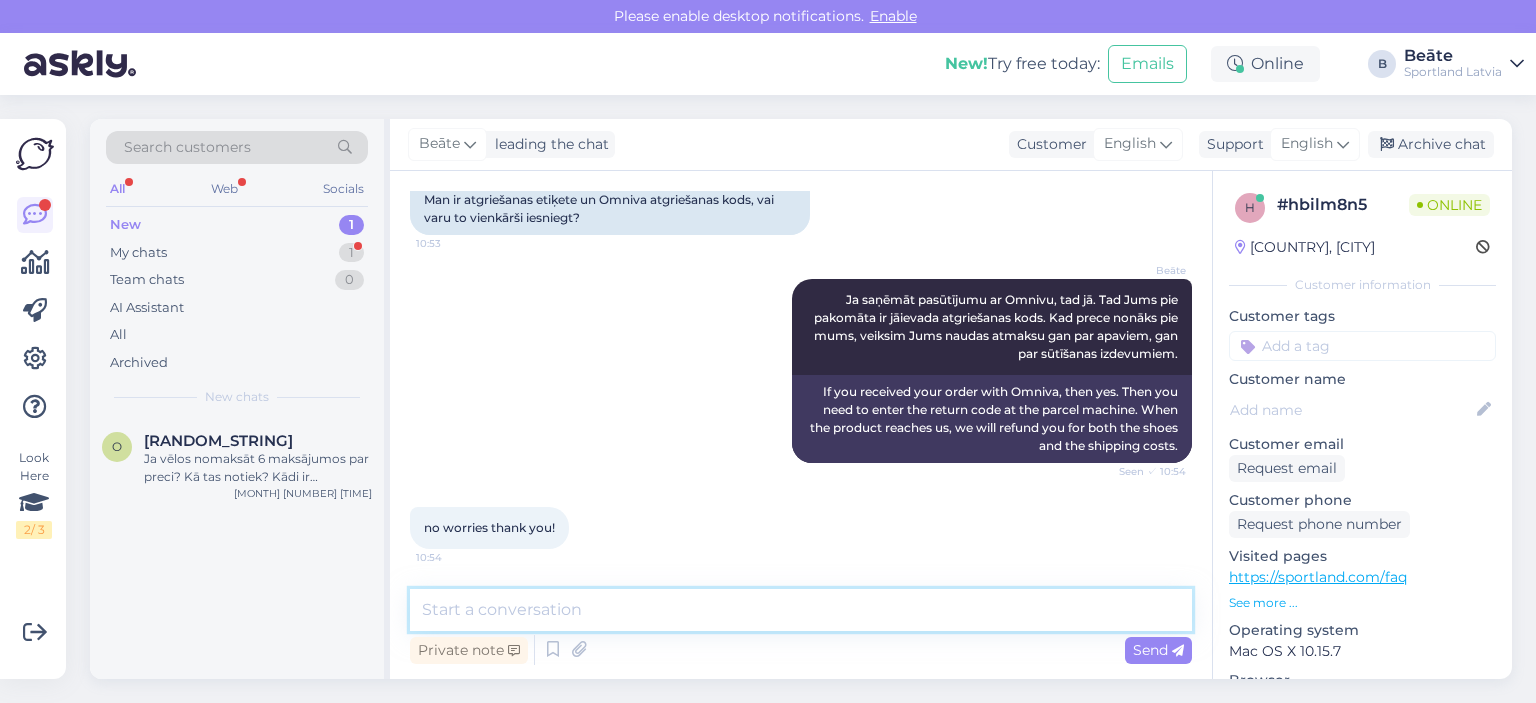 click at bounding box center [801, 610] 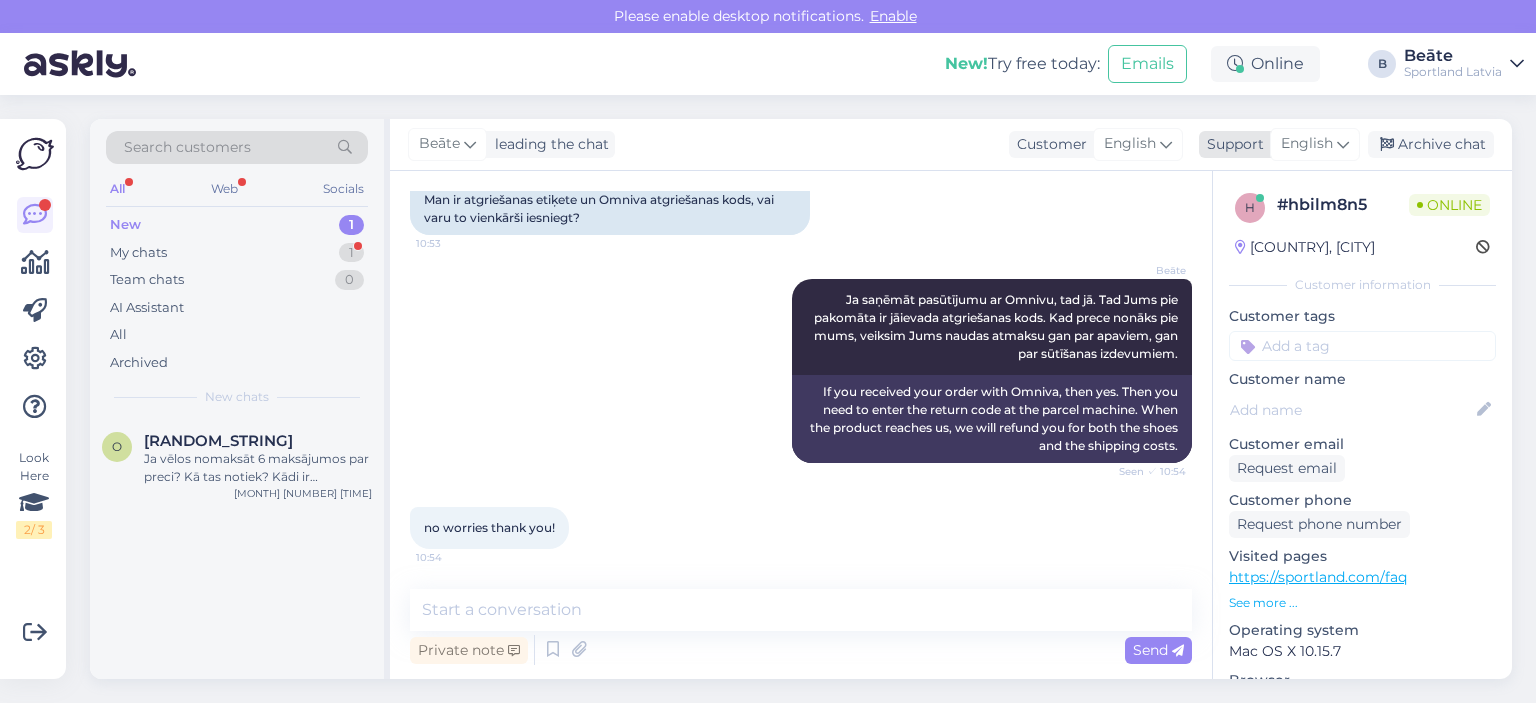 click on "English" at bounding box center (1307, 144) 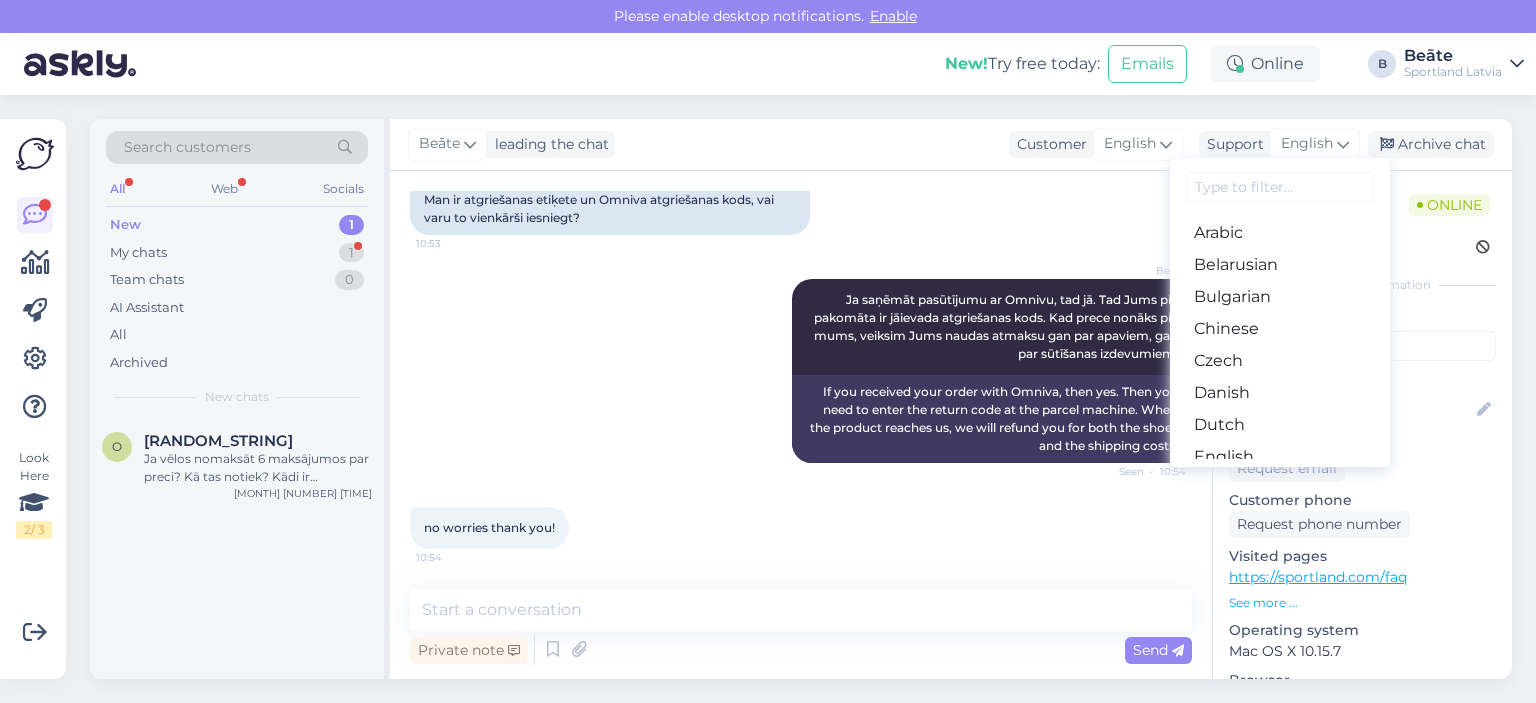 click on "Latvian" at bounding box center [1280, 809] 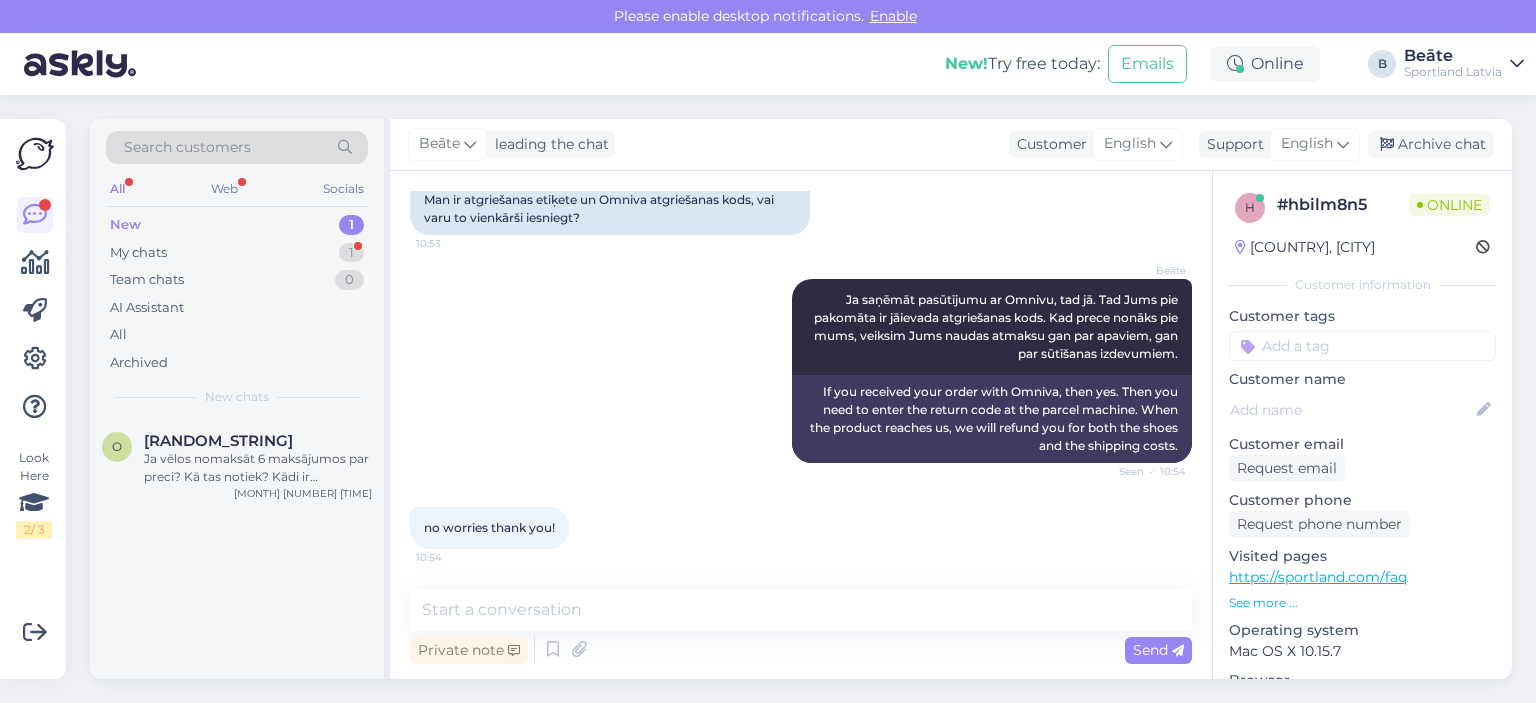 scroll, scrollTop: 4680, scrollLeft: 0, axis: vertical 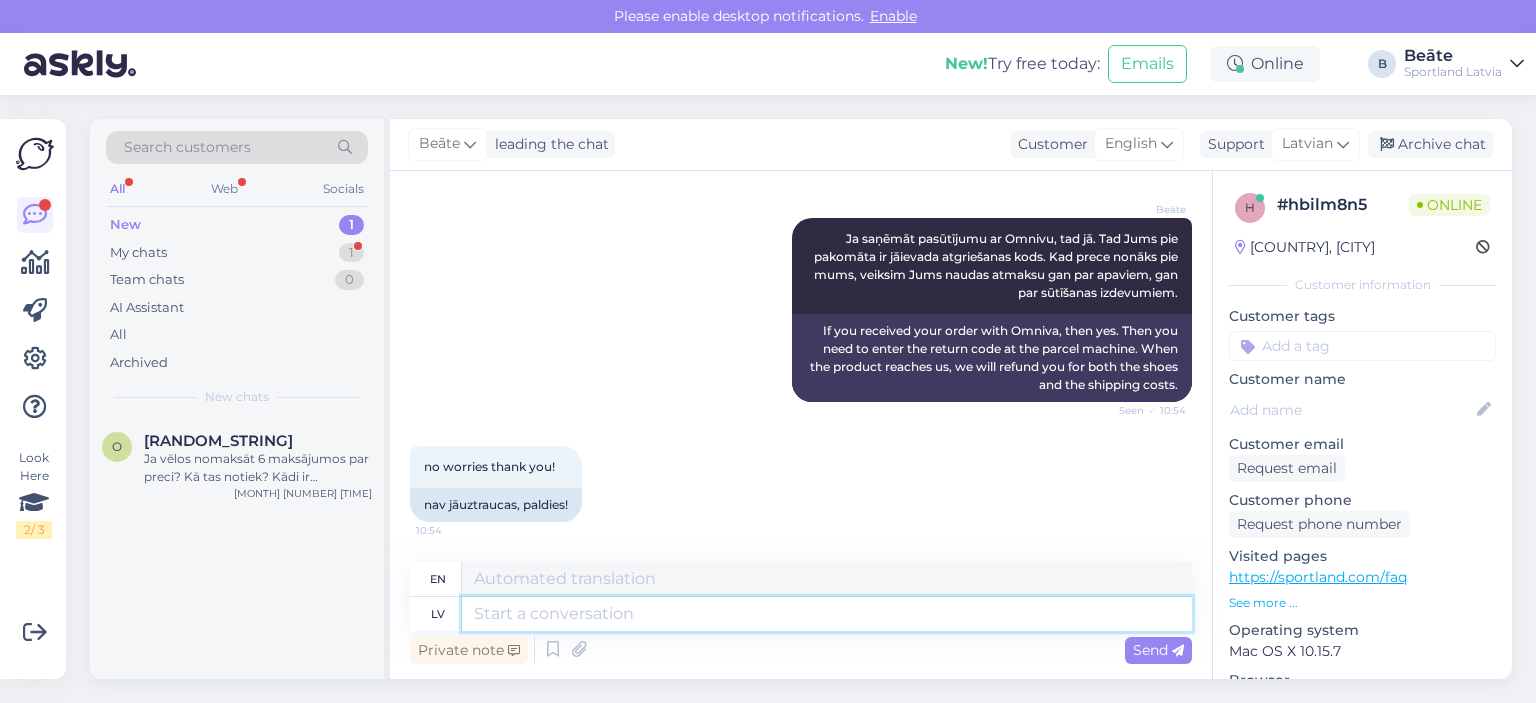 click at bounding box center [827, 614] 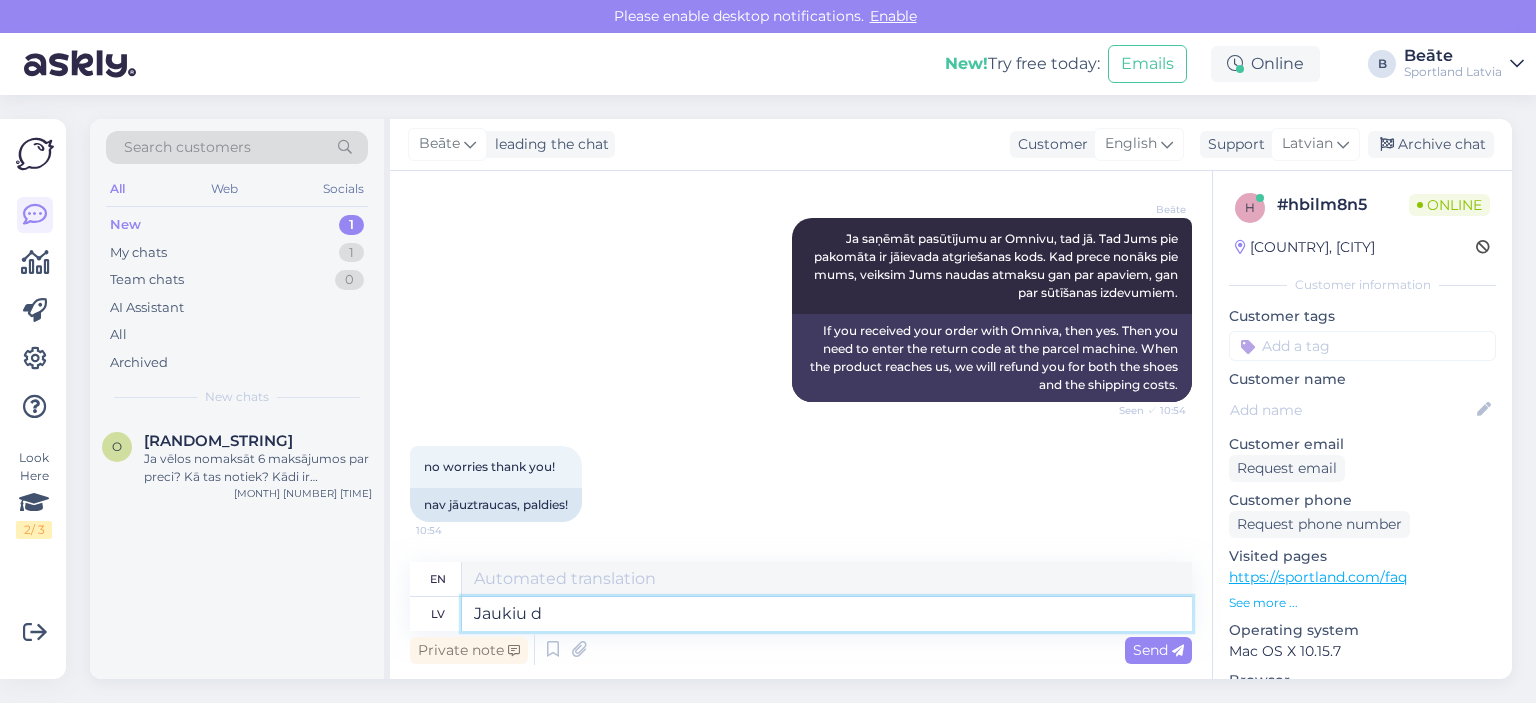 type on "Jaukiu di" 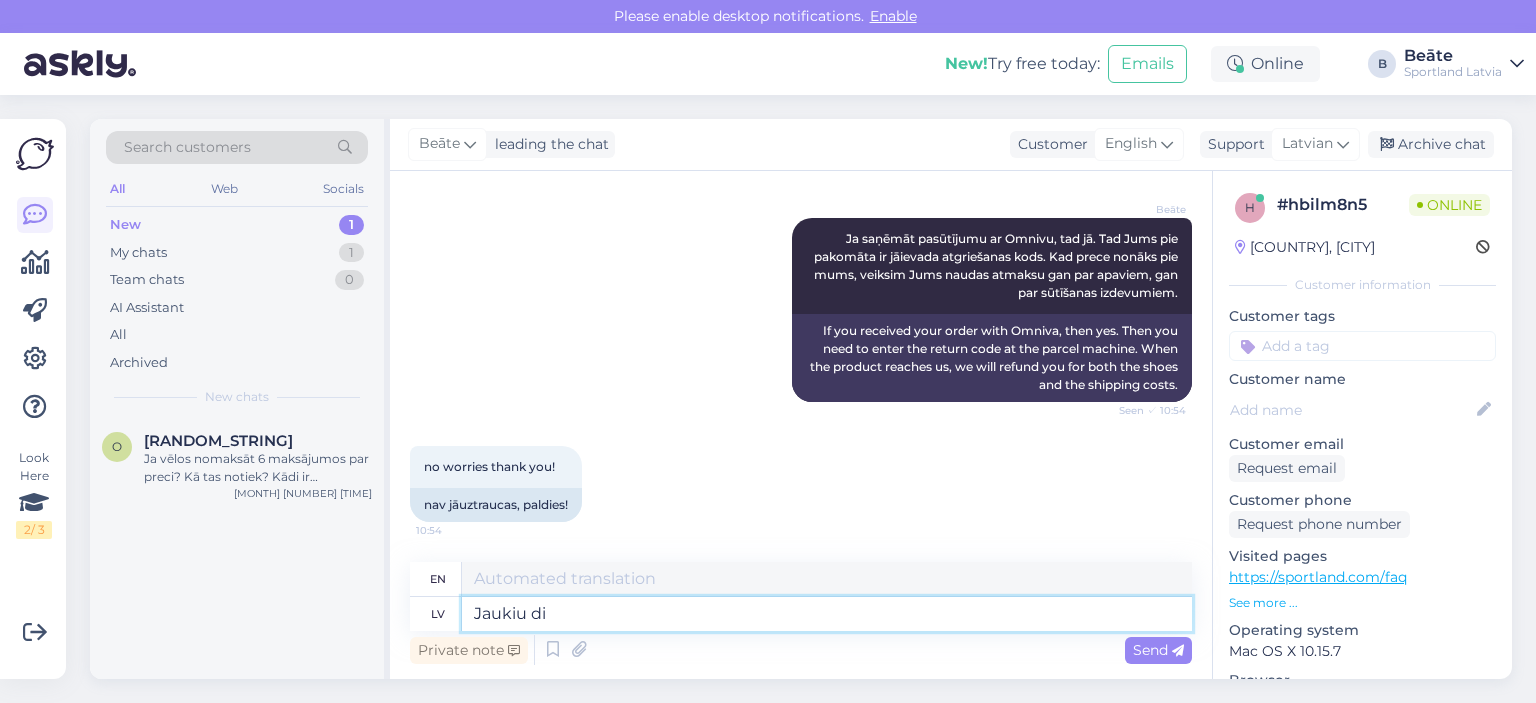 type on "Nice" 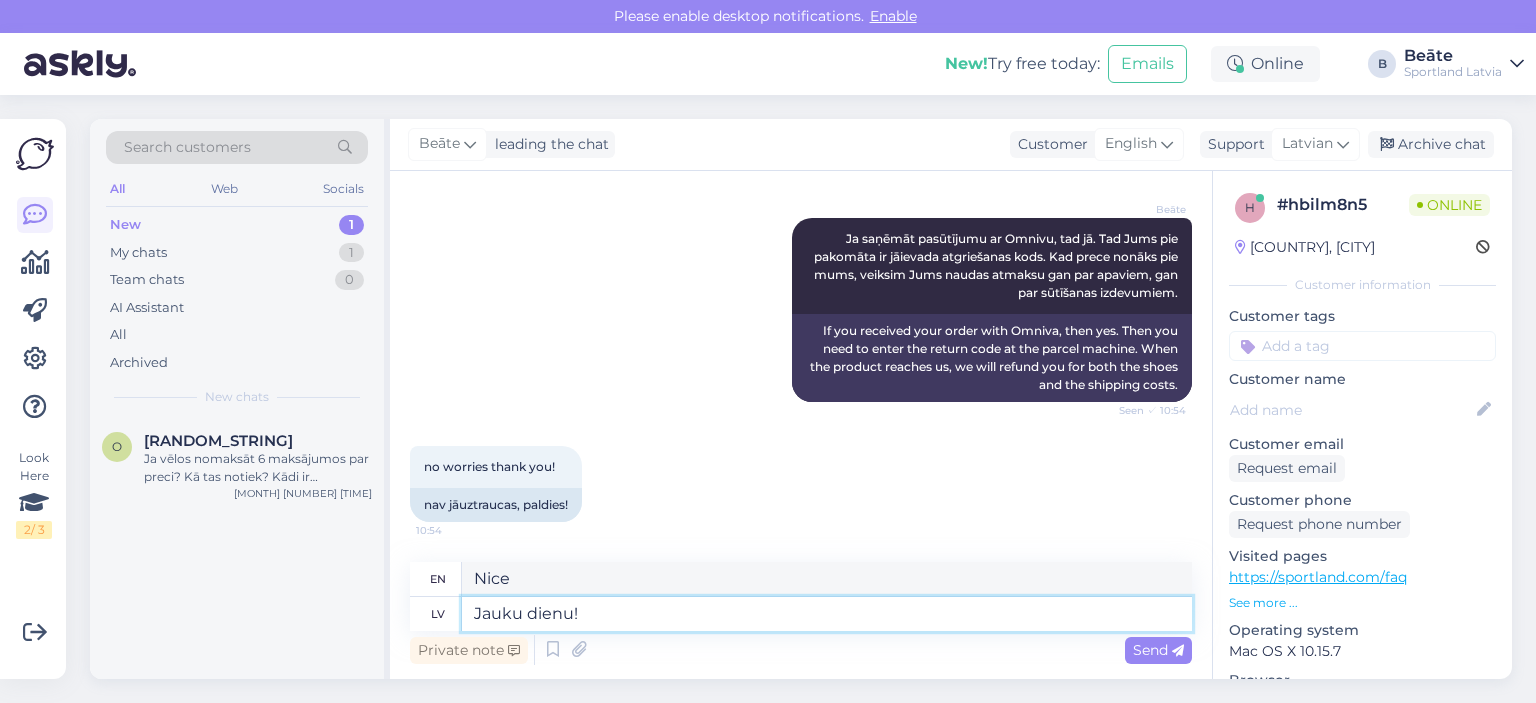 type on "Jauku dienu! :" 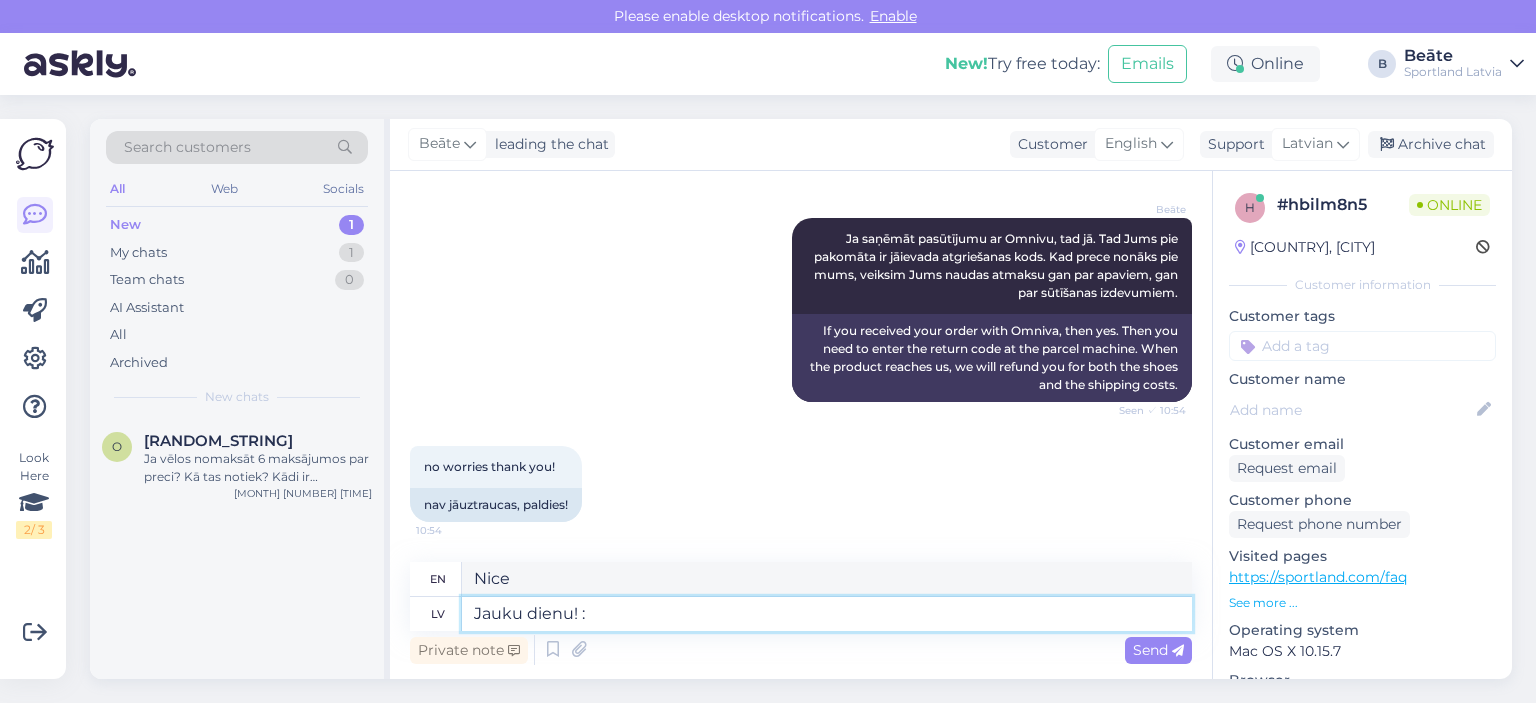type on "Have a nice day!" 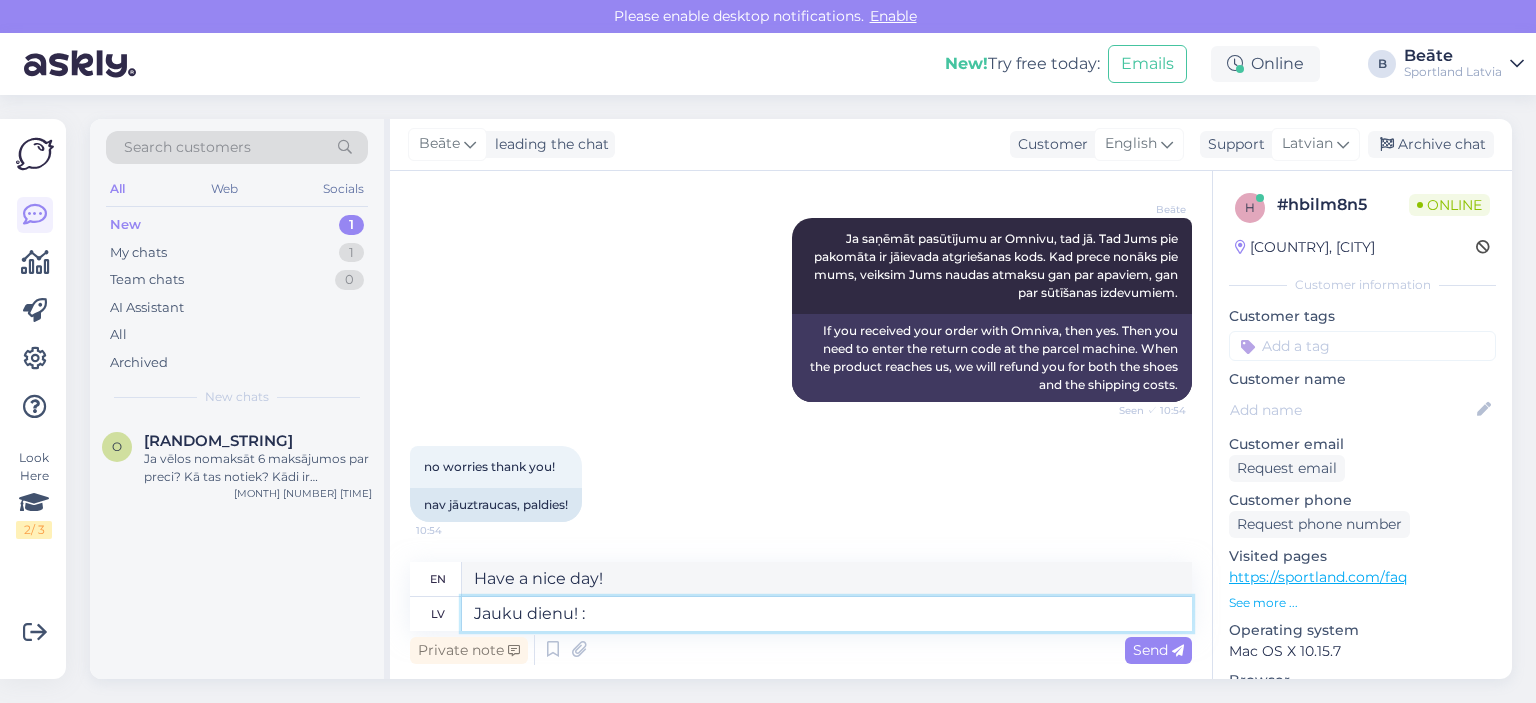 type on "Jauku dienu! :)" 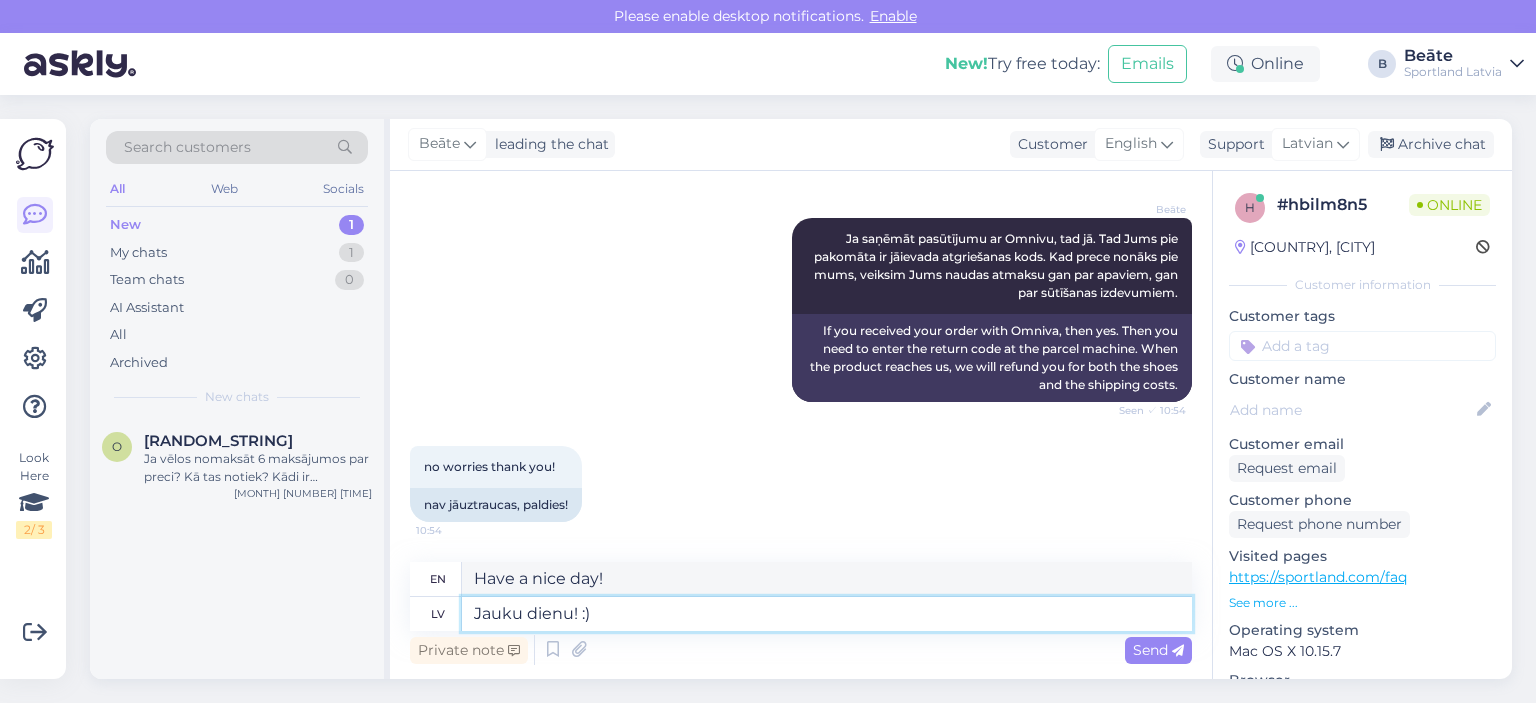 type on "Have a nice day! :)" 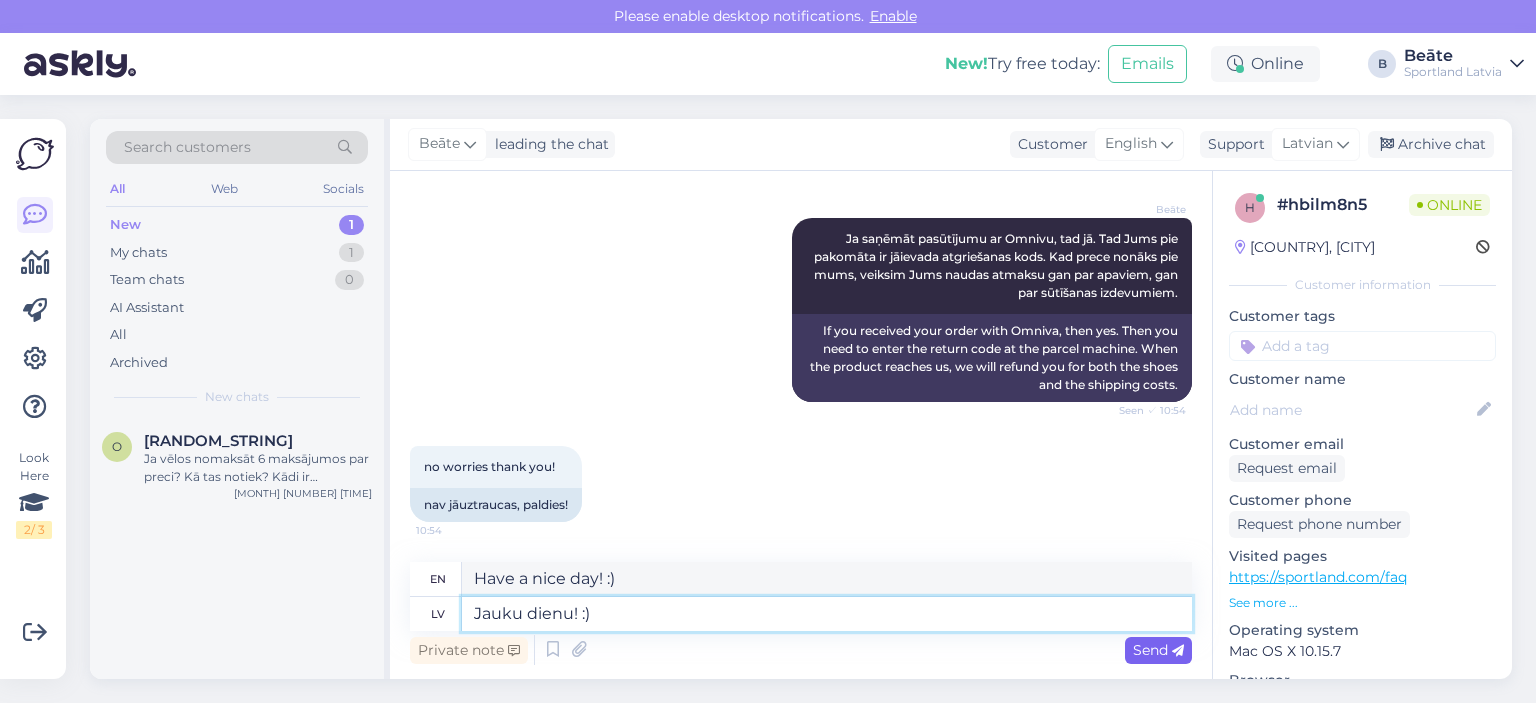 type on "Jauku dienu! :)" 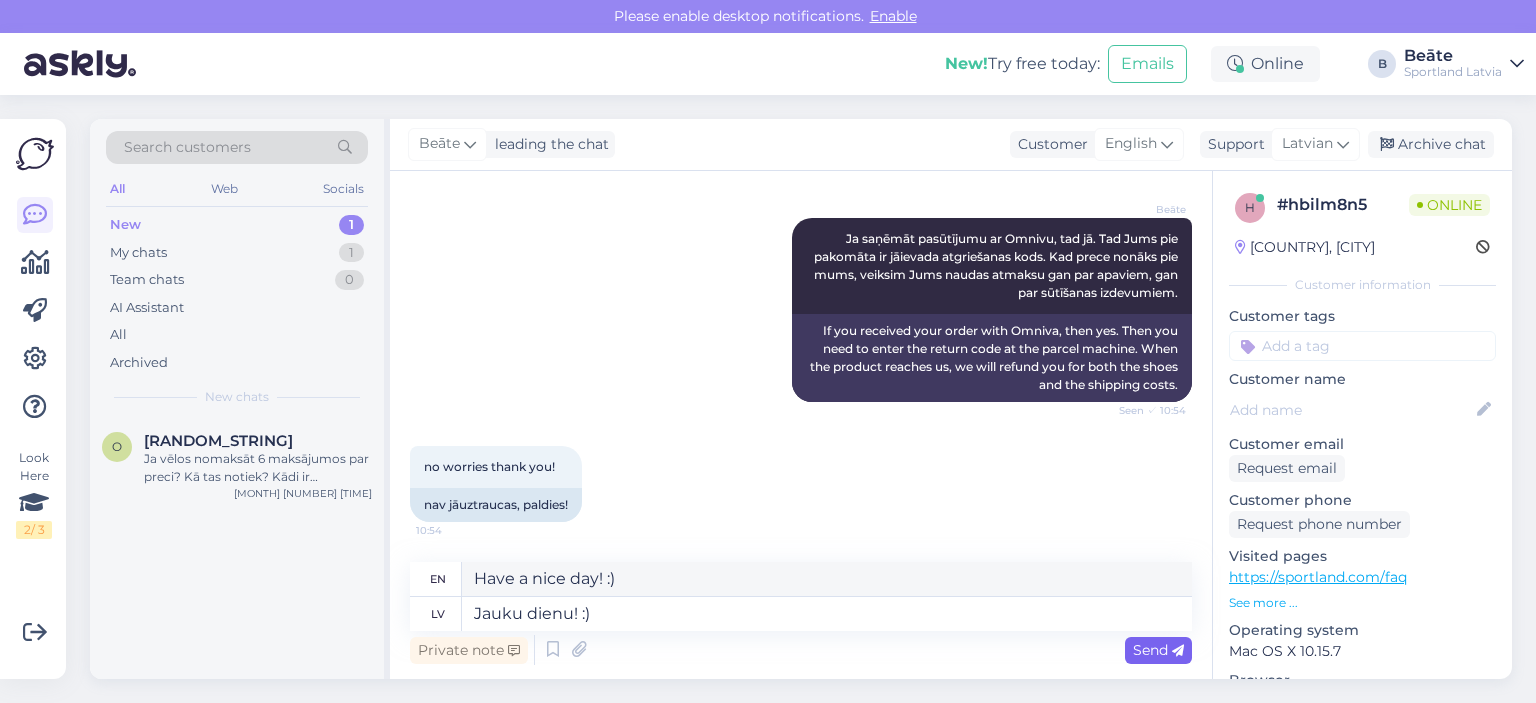 click on "Send" at bounding box center (1158, 650) 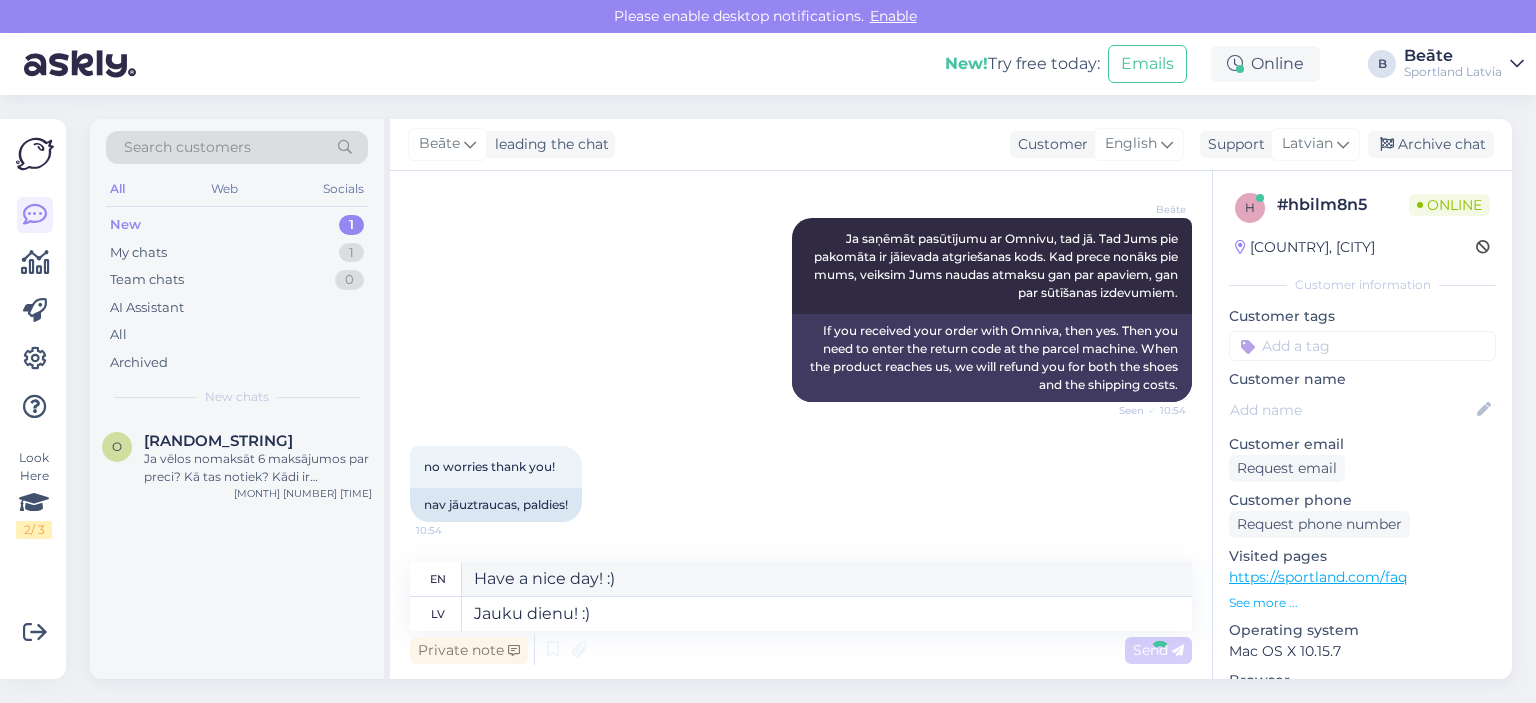 type 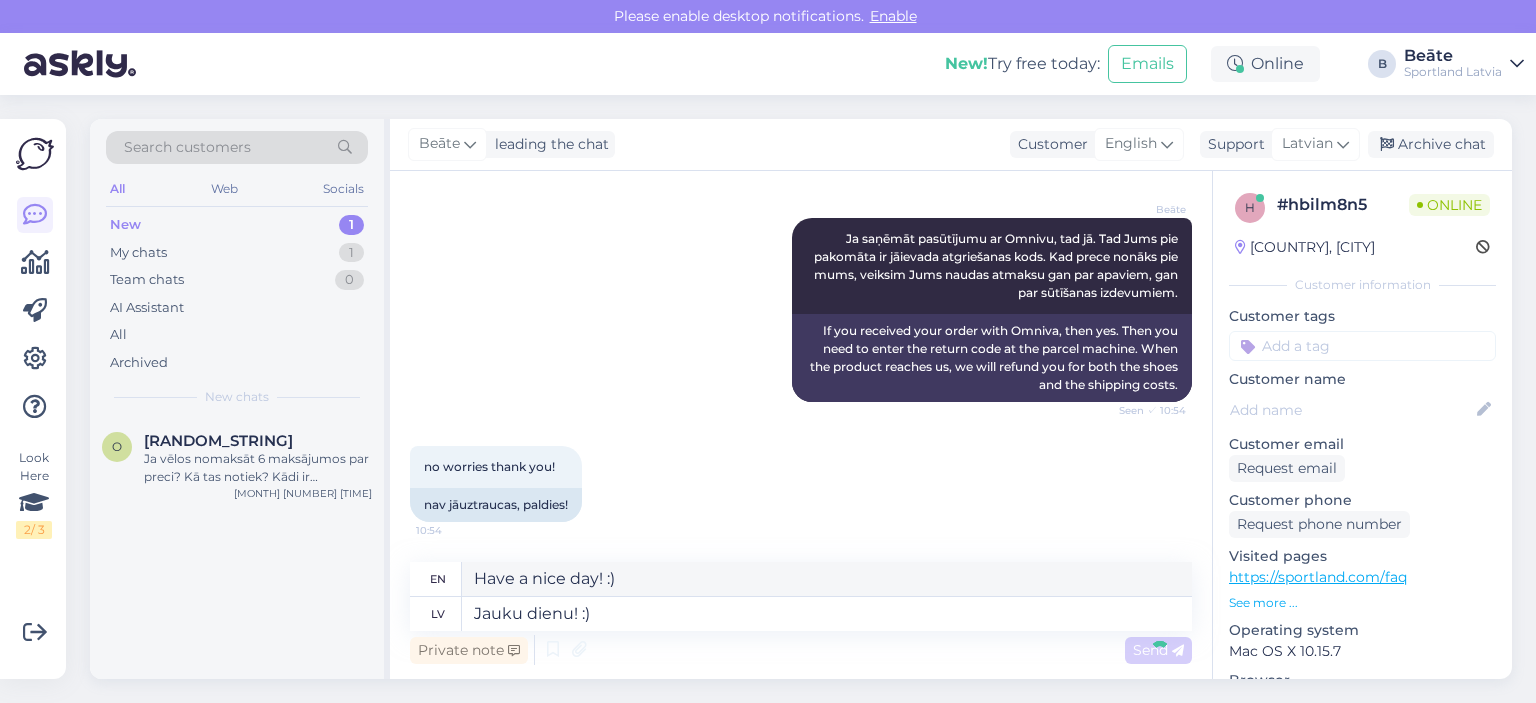 type 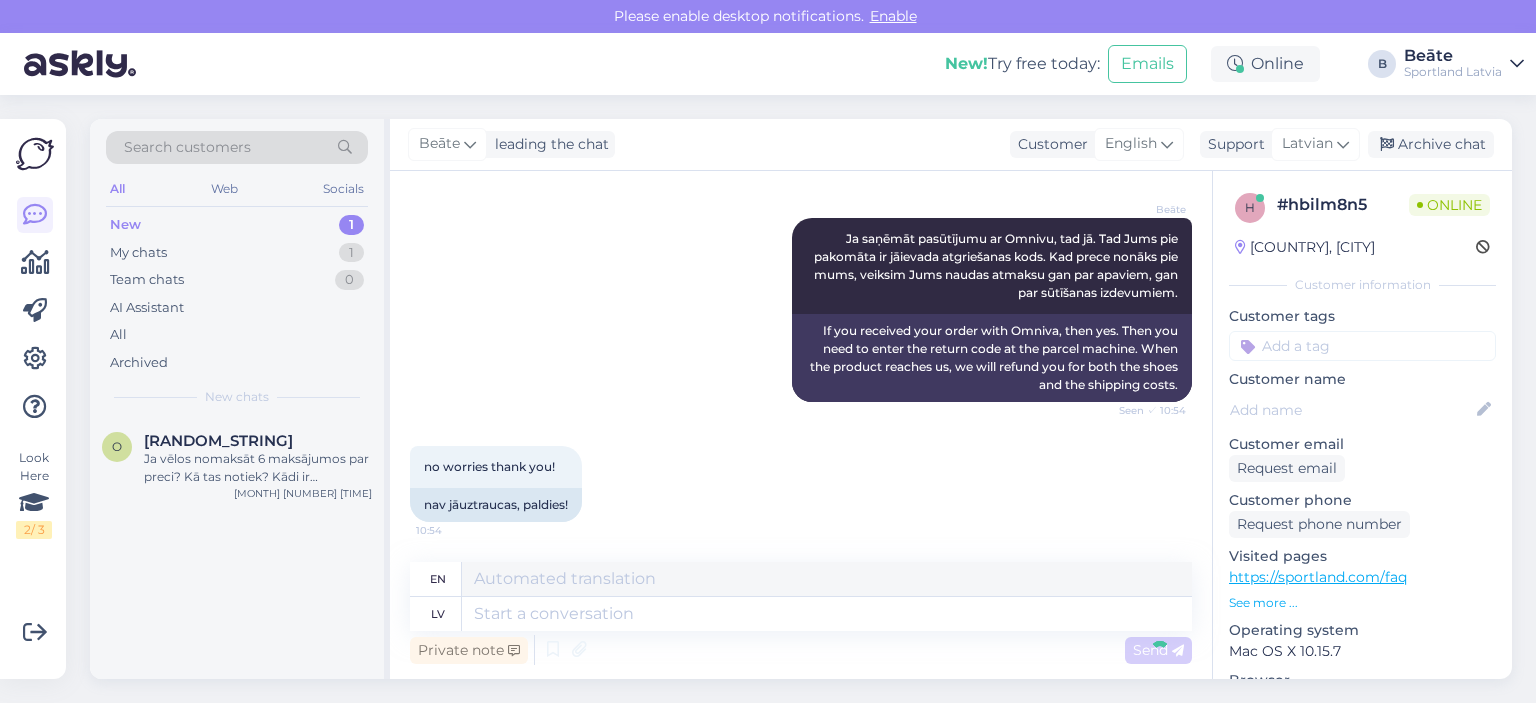 scroll, scrollTop: 4800, scrollLeft: 0, axis: vertical 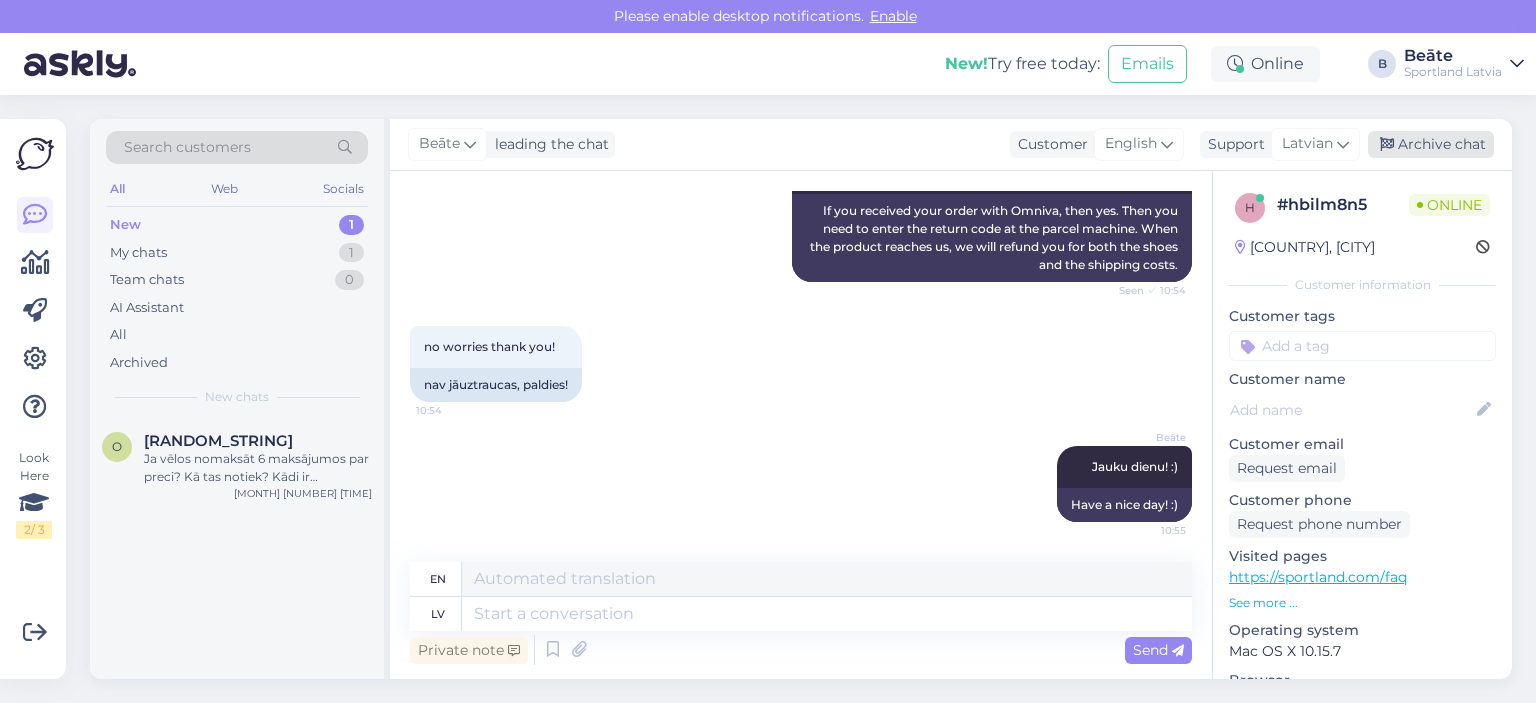 click on "Archive chat" at bounding box center (1431, 144) 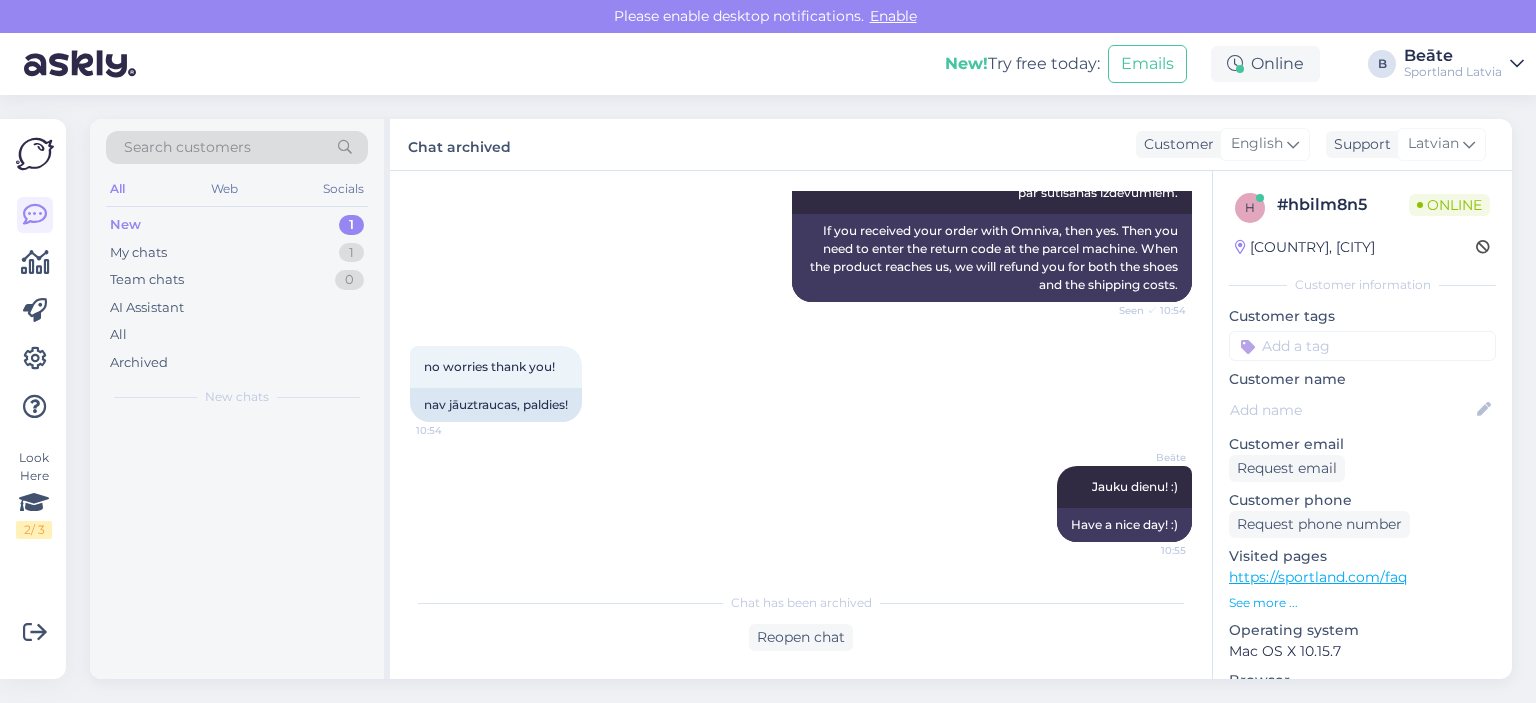 scroll, scrollTop: 4780, scrollLeft: 0, axis: vertical 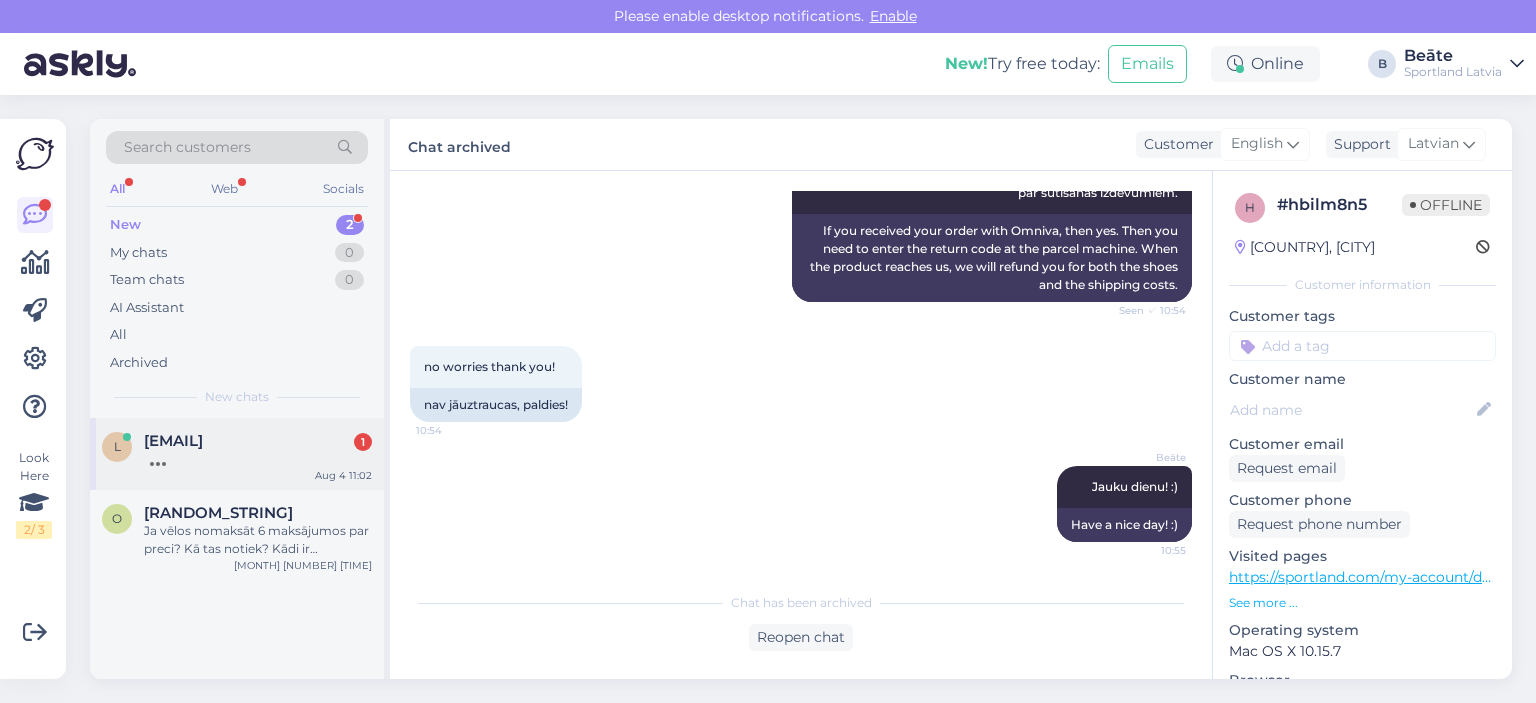 click at bounding box center (258, 459) 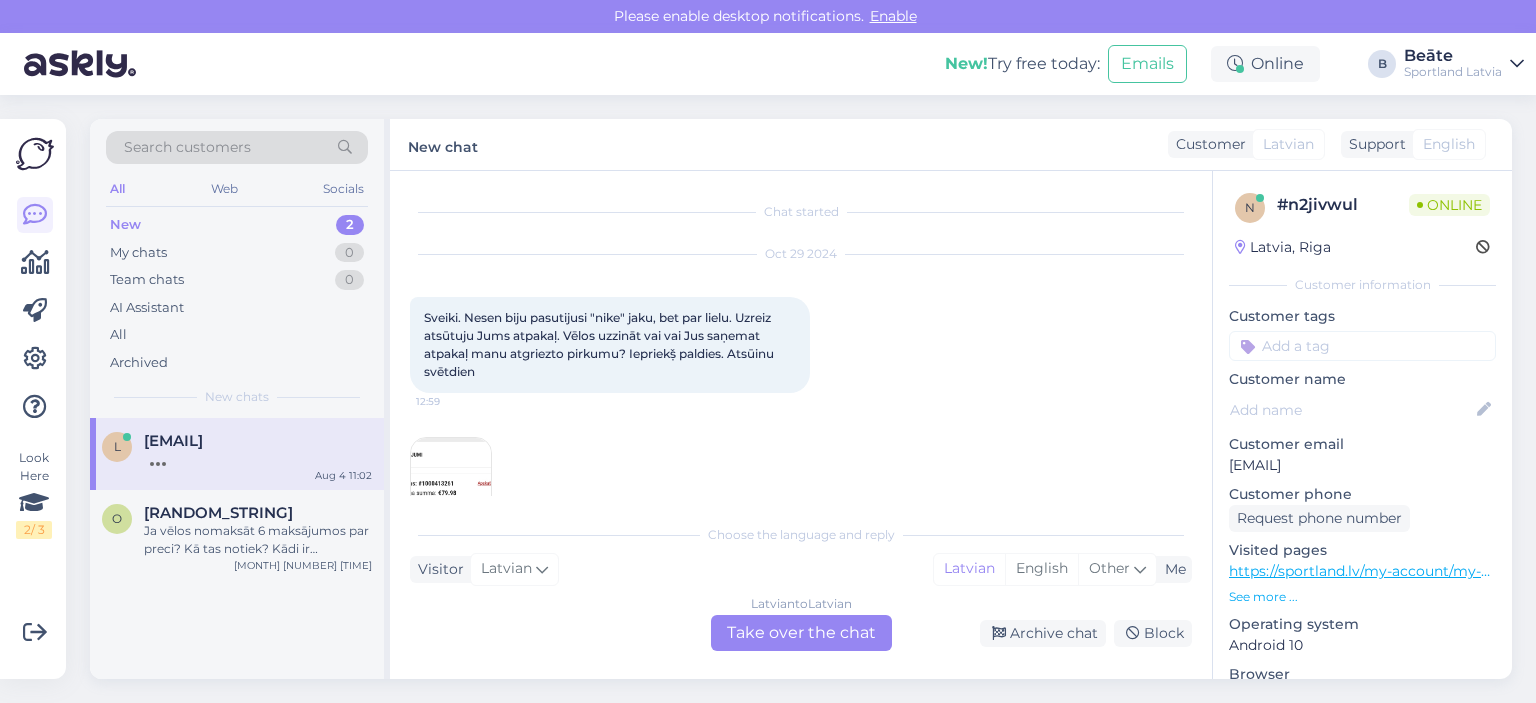 scroll, scrollTop: 740, scrollLeft: 0, axis: vertical 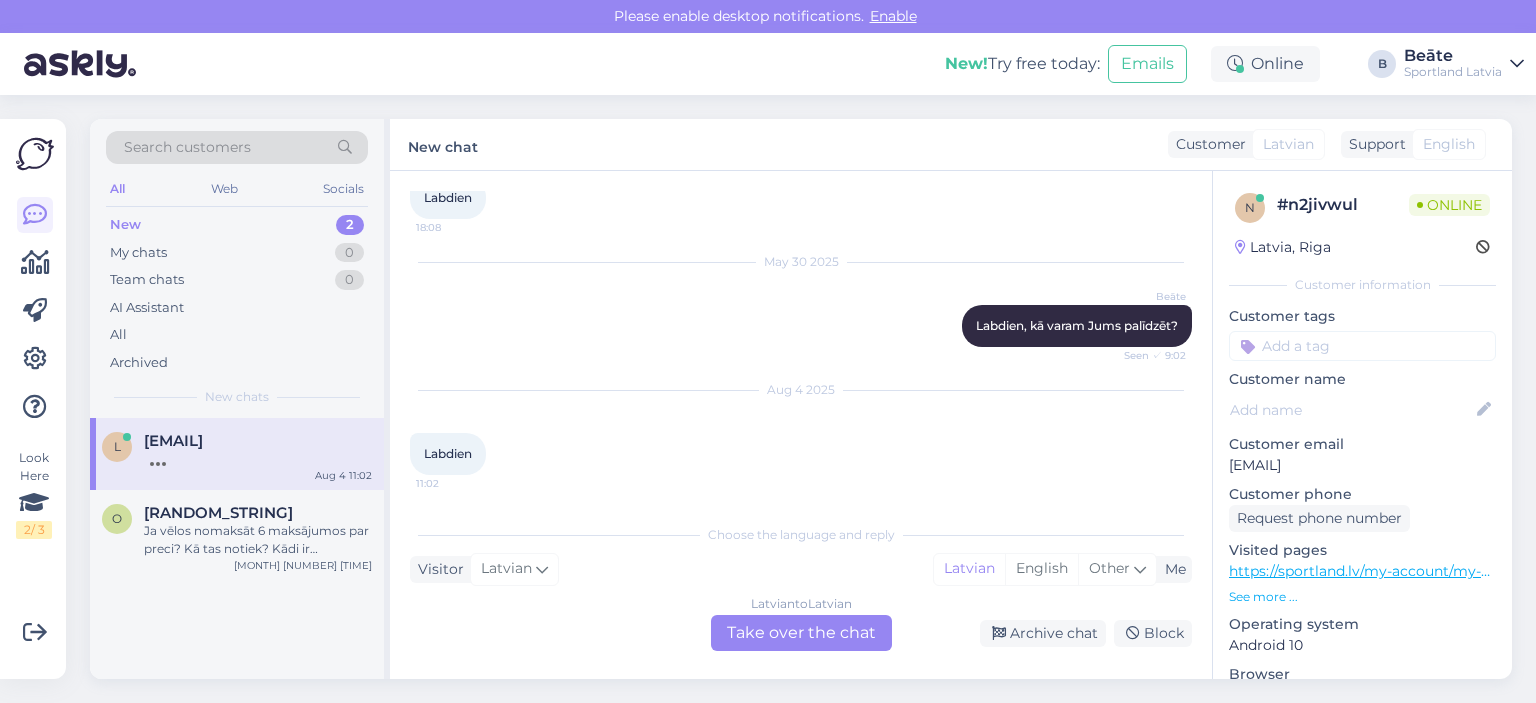 click on "Latvian  to  Latvian Take over the chat" at bounding box center [801, 633] 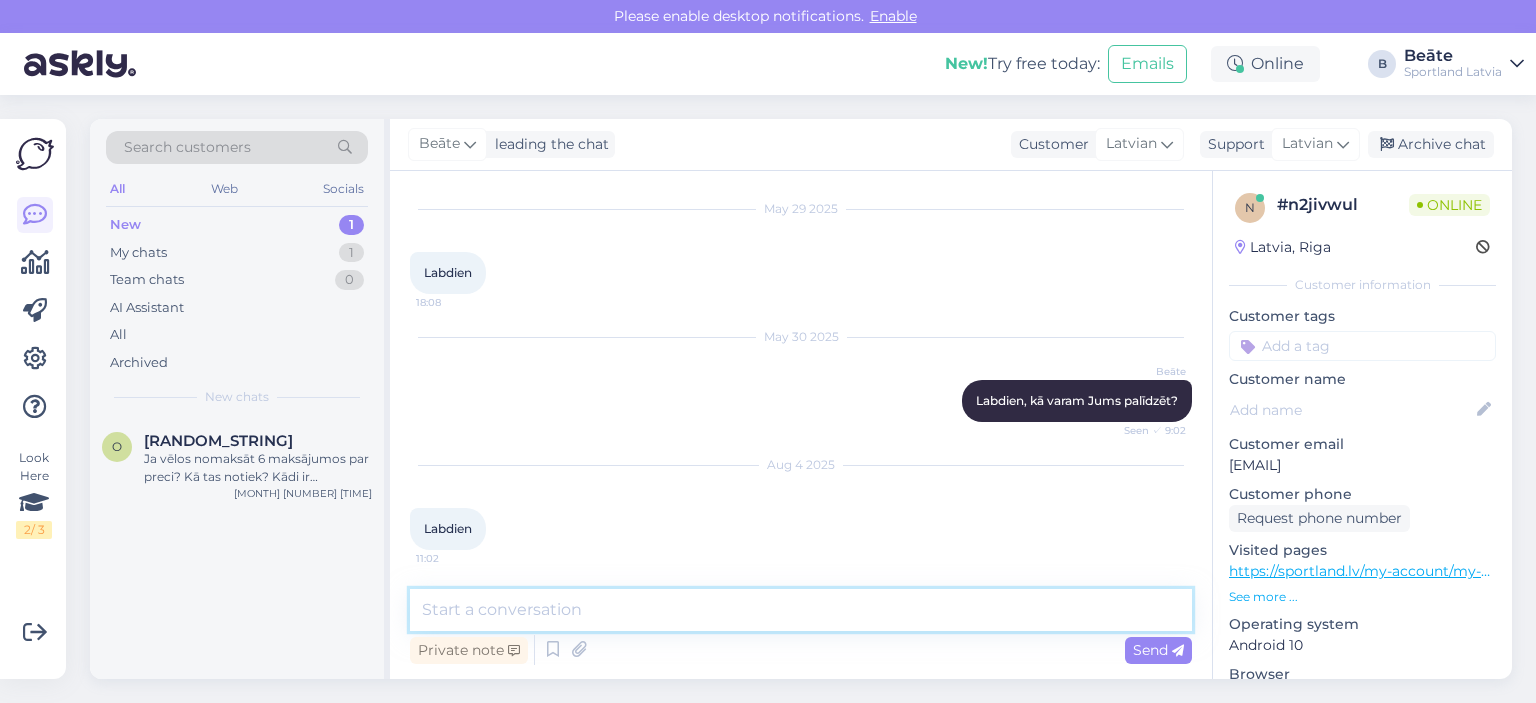 click at bounding box center (801, 610) 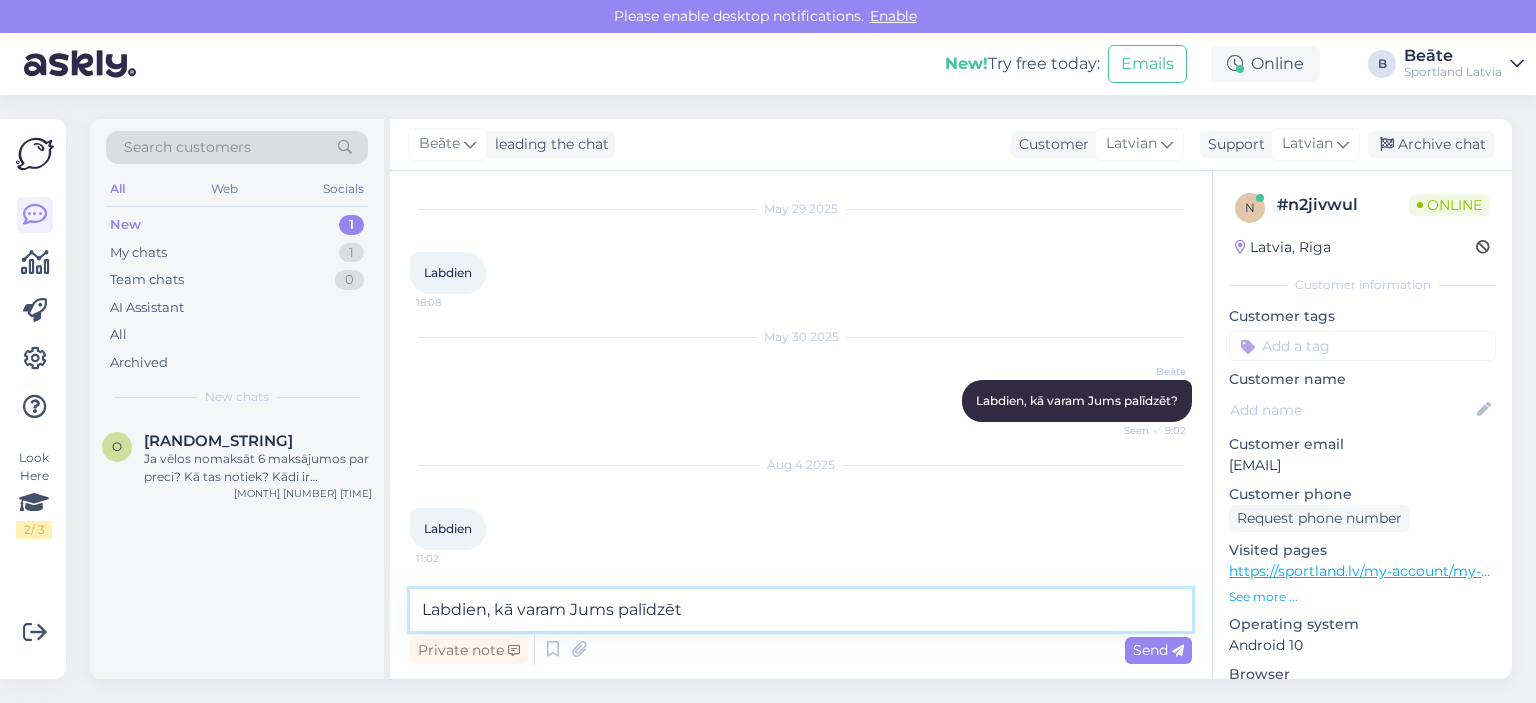 type on "Labdien, kā varam Jums palīdzēt?" 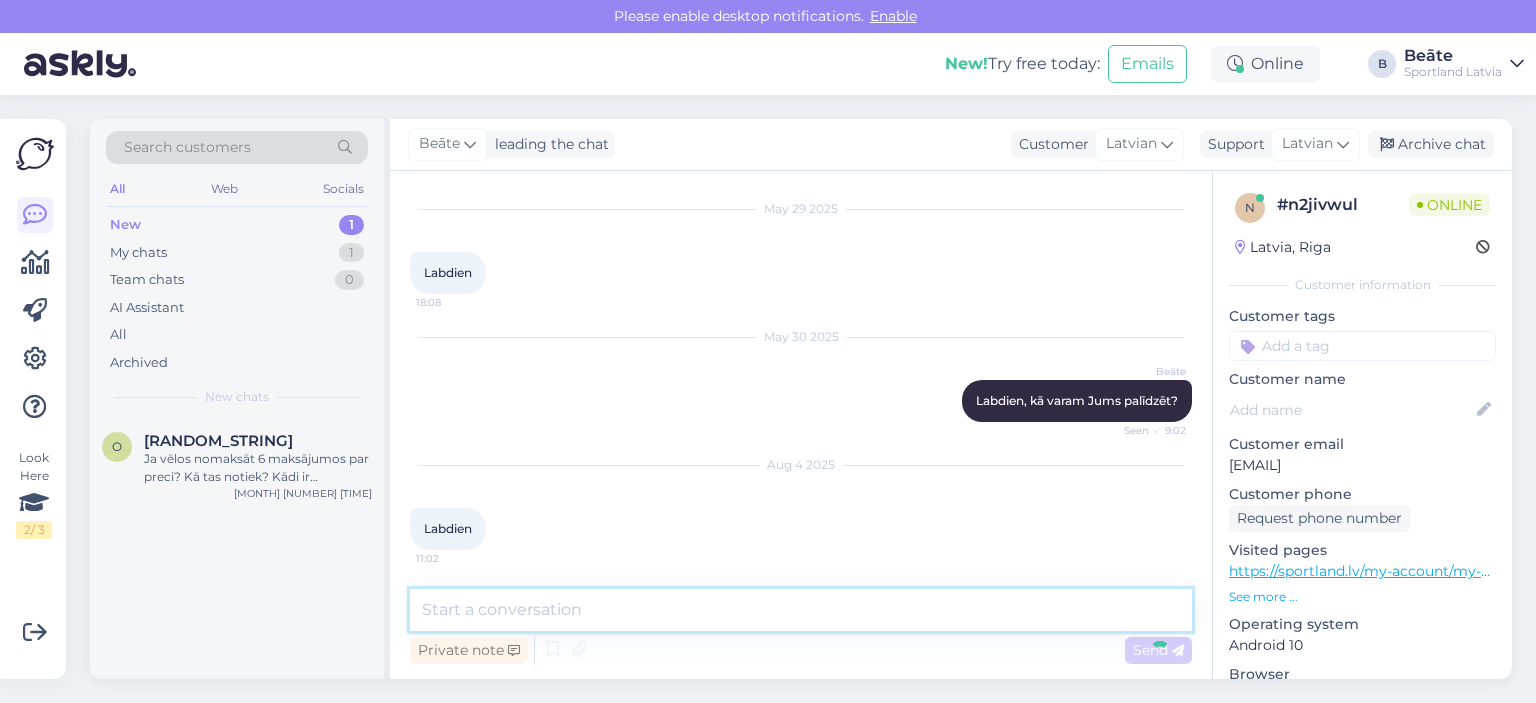 scroll, scrollTop: 752, scrollLeft: 0, axis: vertical 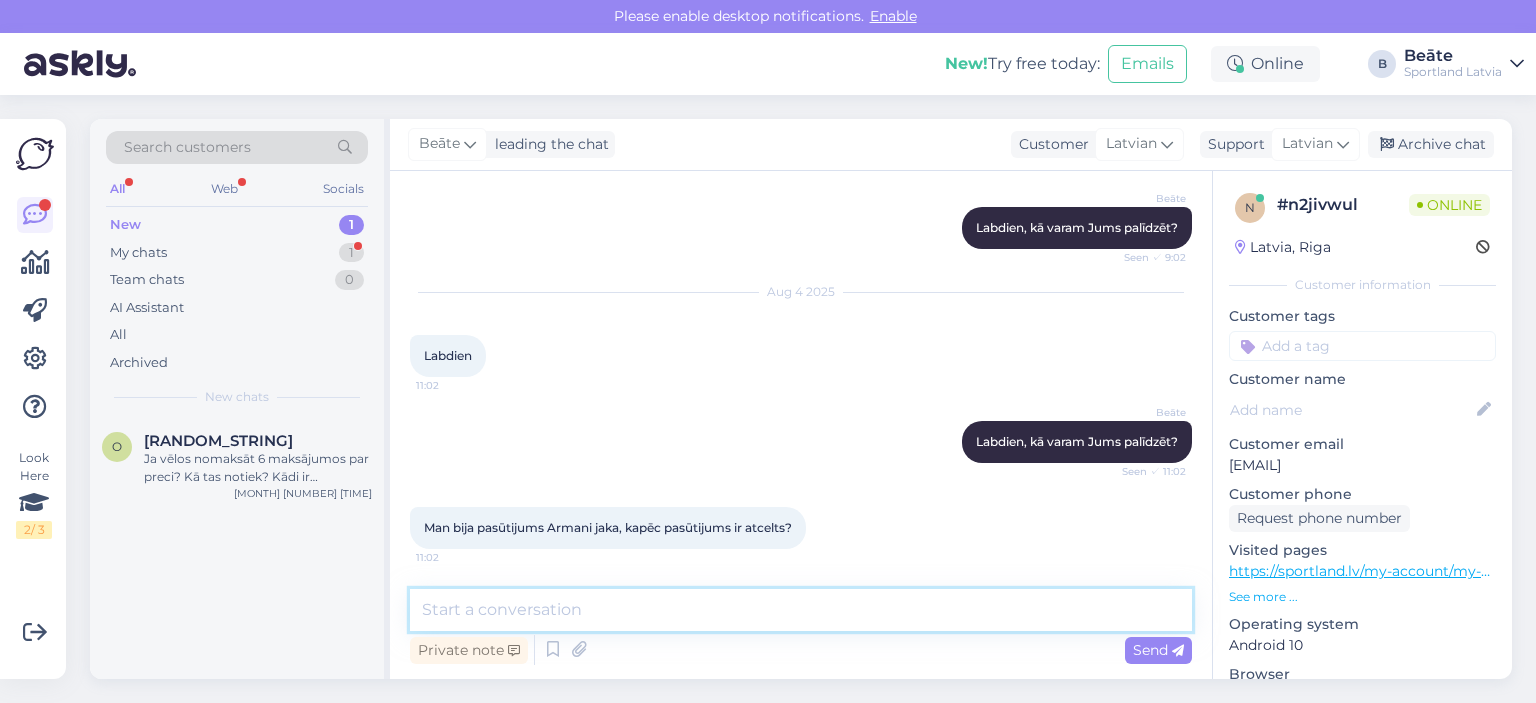 click at bounding box center [801, 610] 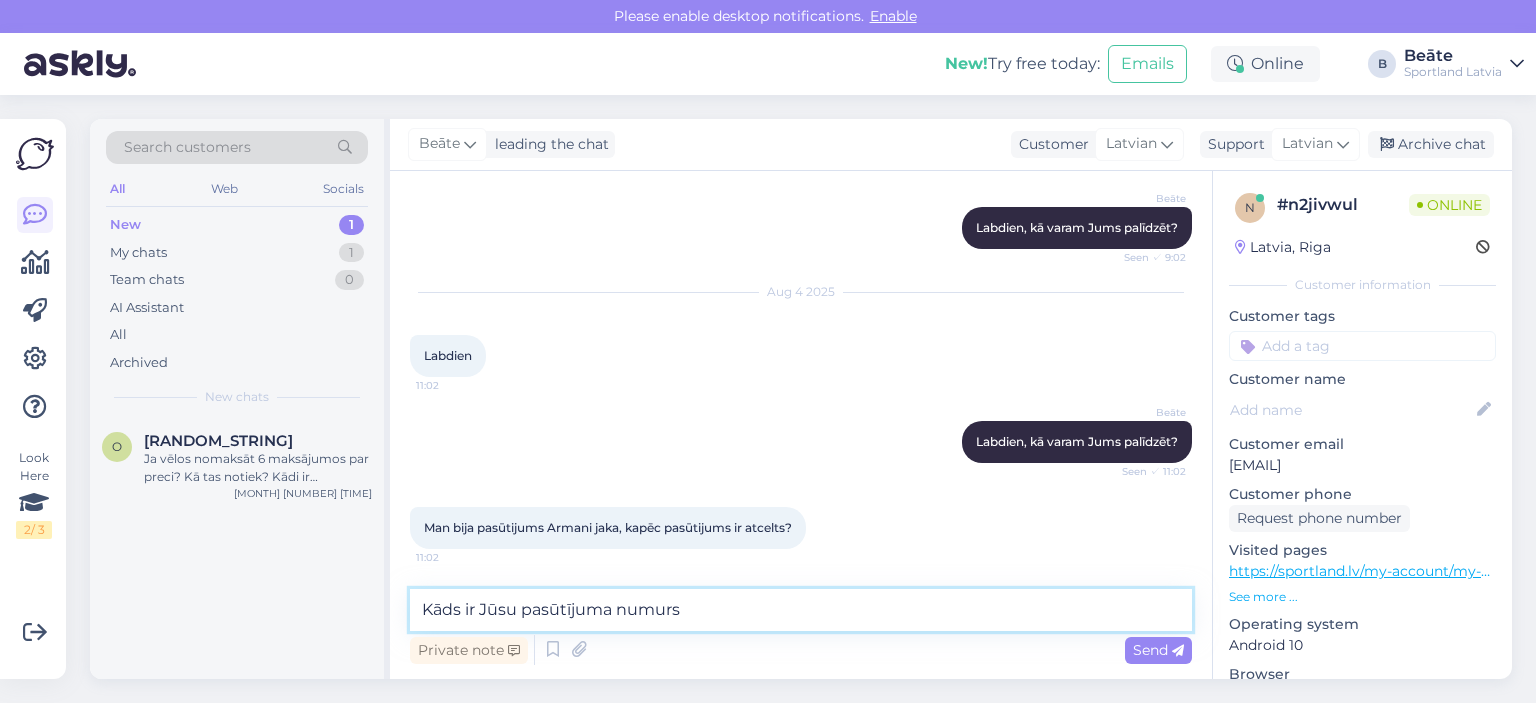 type on "Kāds ir Jūsu pasūtījuma numurs?" 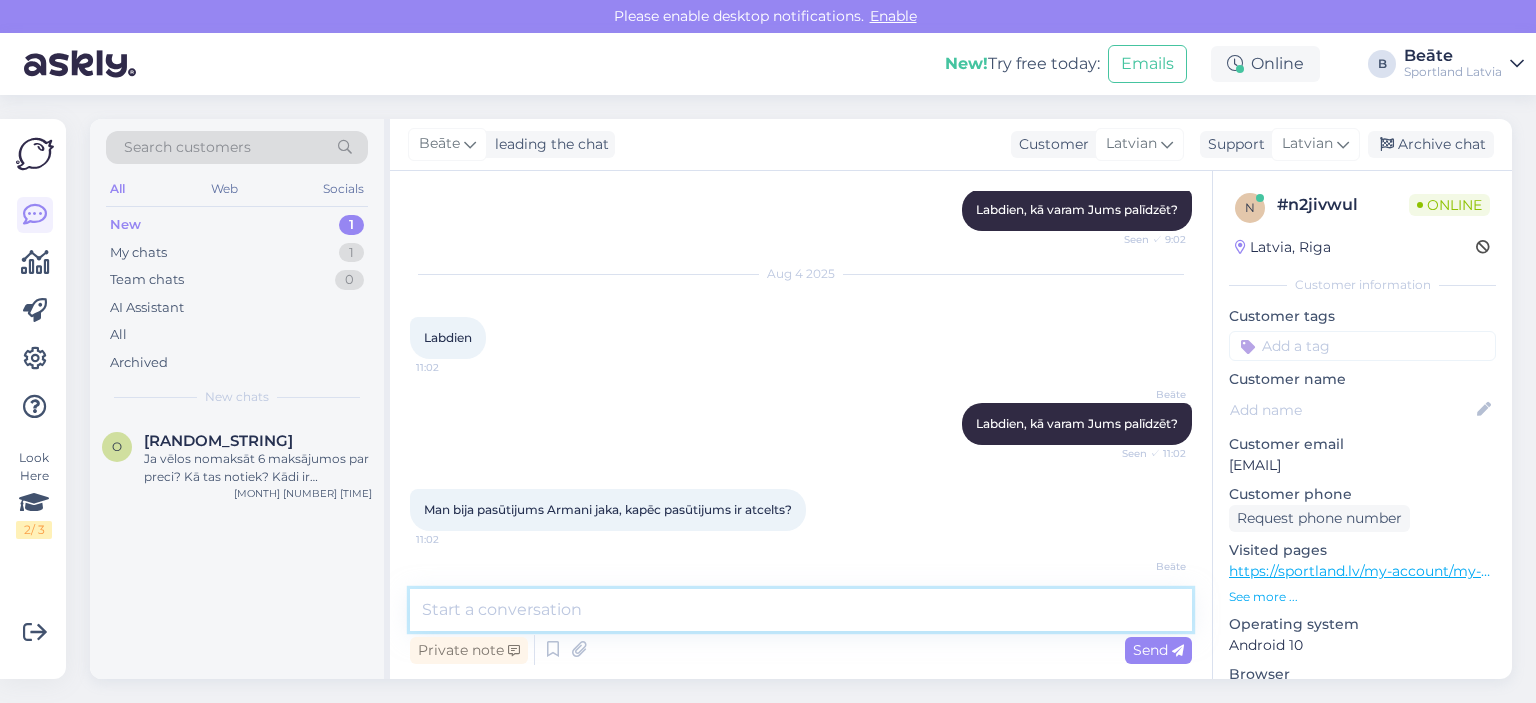 scroll, scrollTop: 941, scrollLeft: 0, axis: vertical 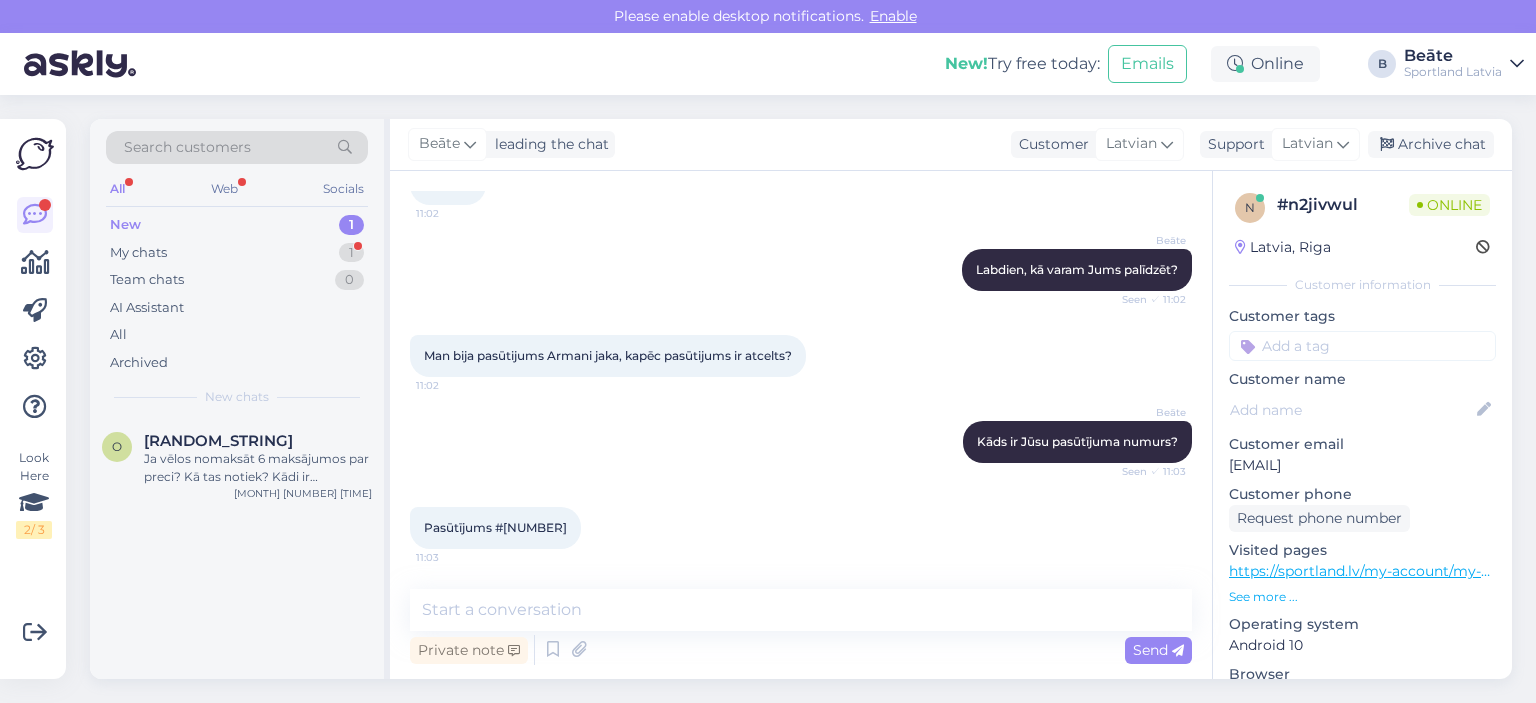 click on "Pasūtījums #[NUMBER]" at bounding box center [495, 527] 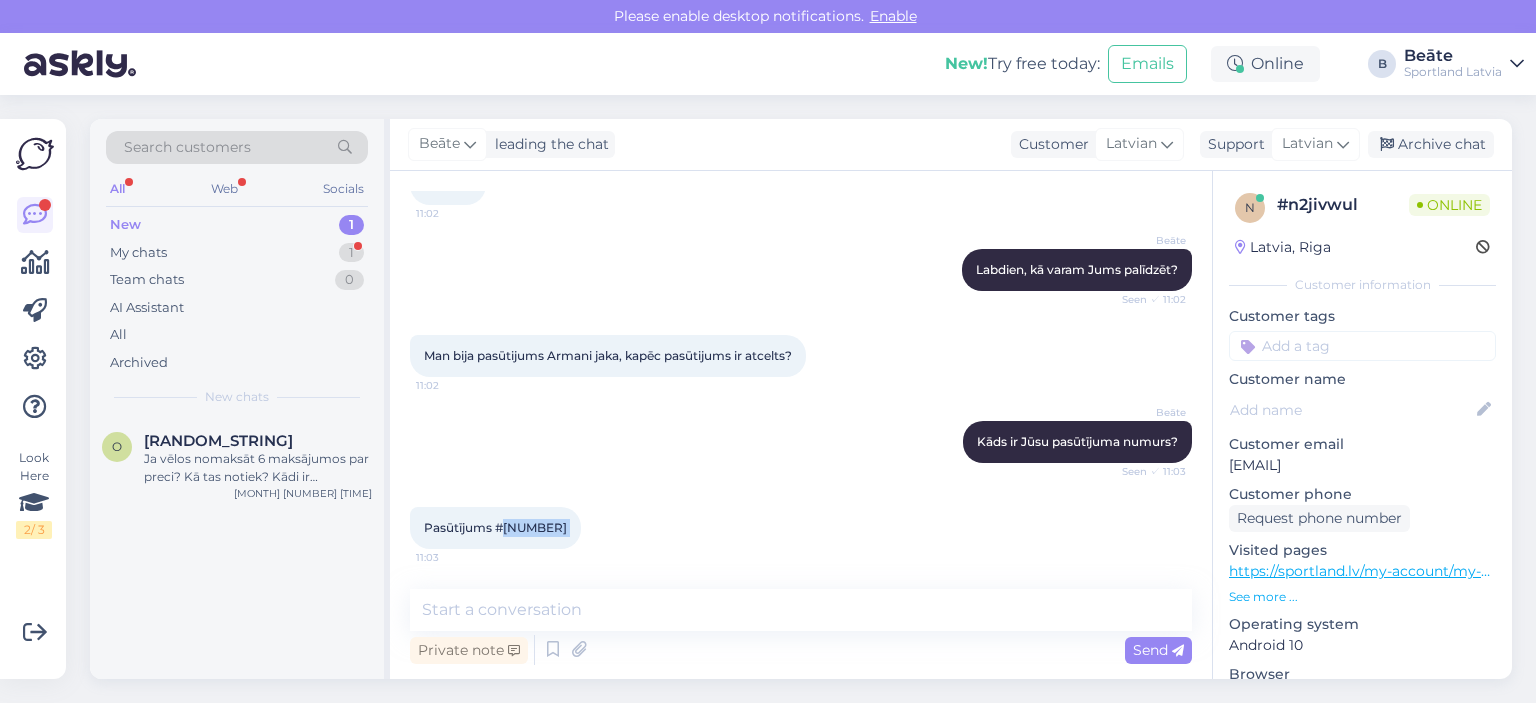 click on "Pasūtījums #[NUMBER]" at bounding box center [495, 527] 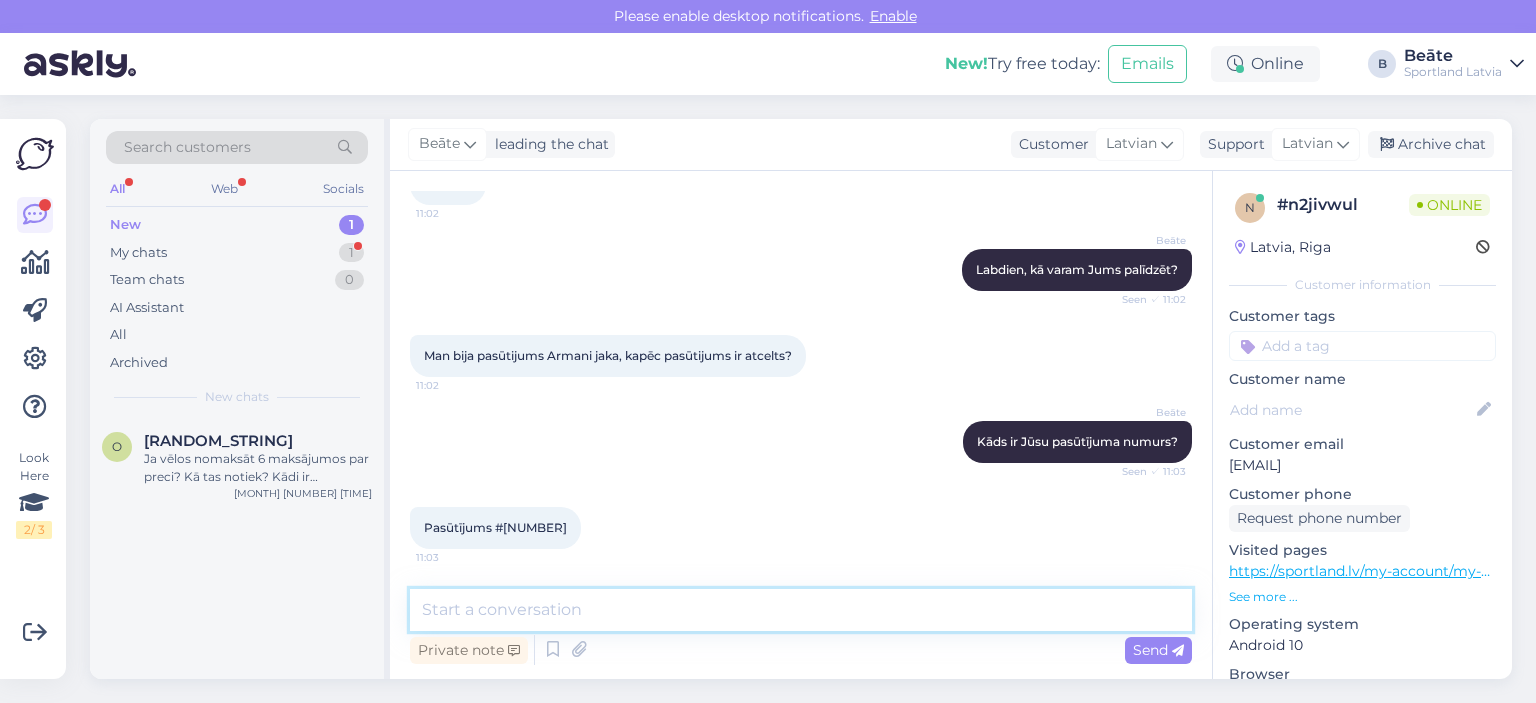 click at bounding box center [801, 610] 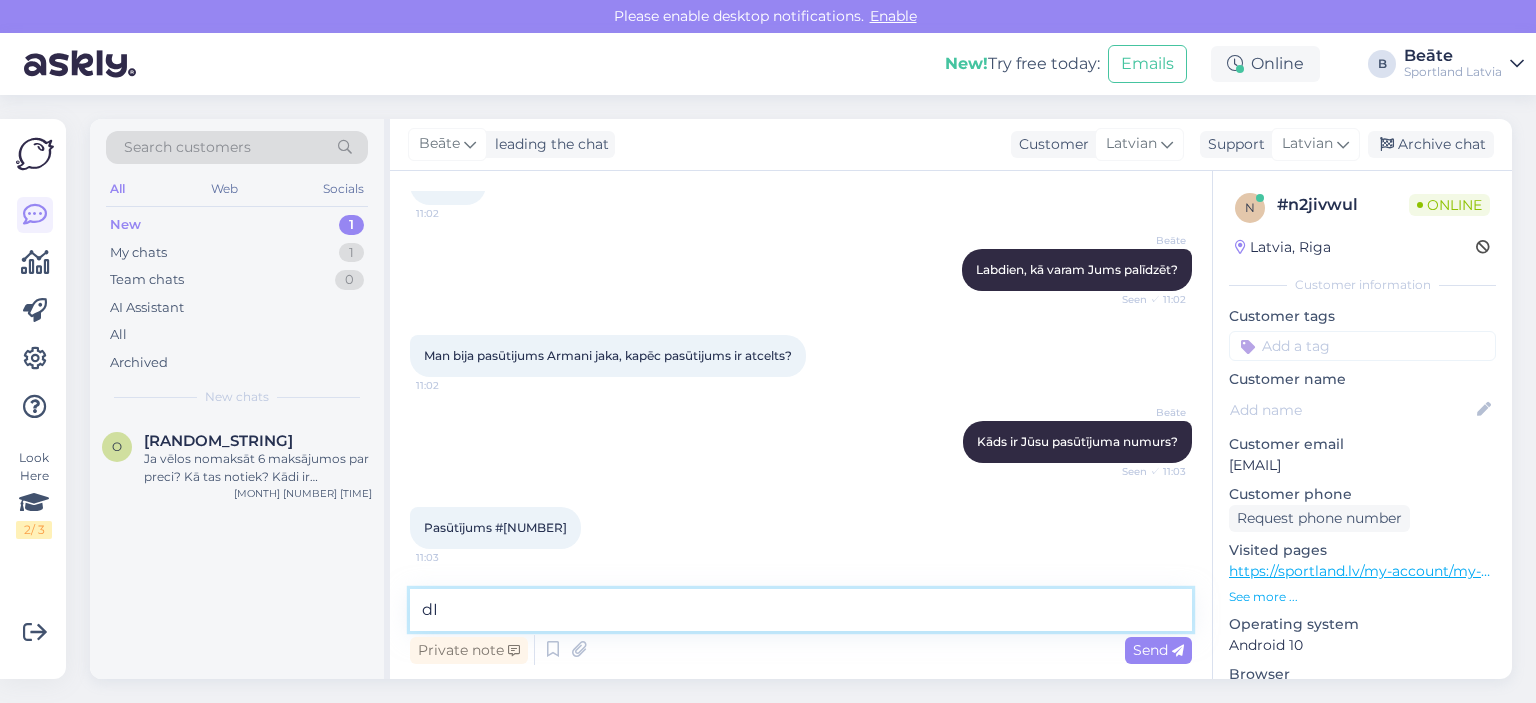 type on "d" 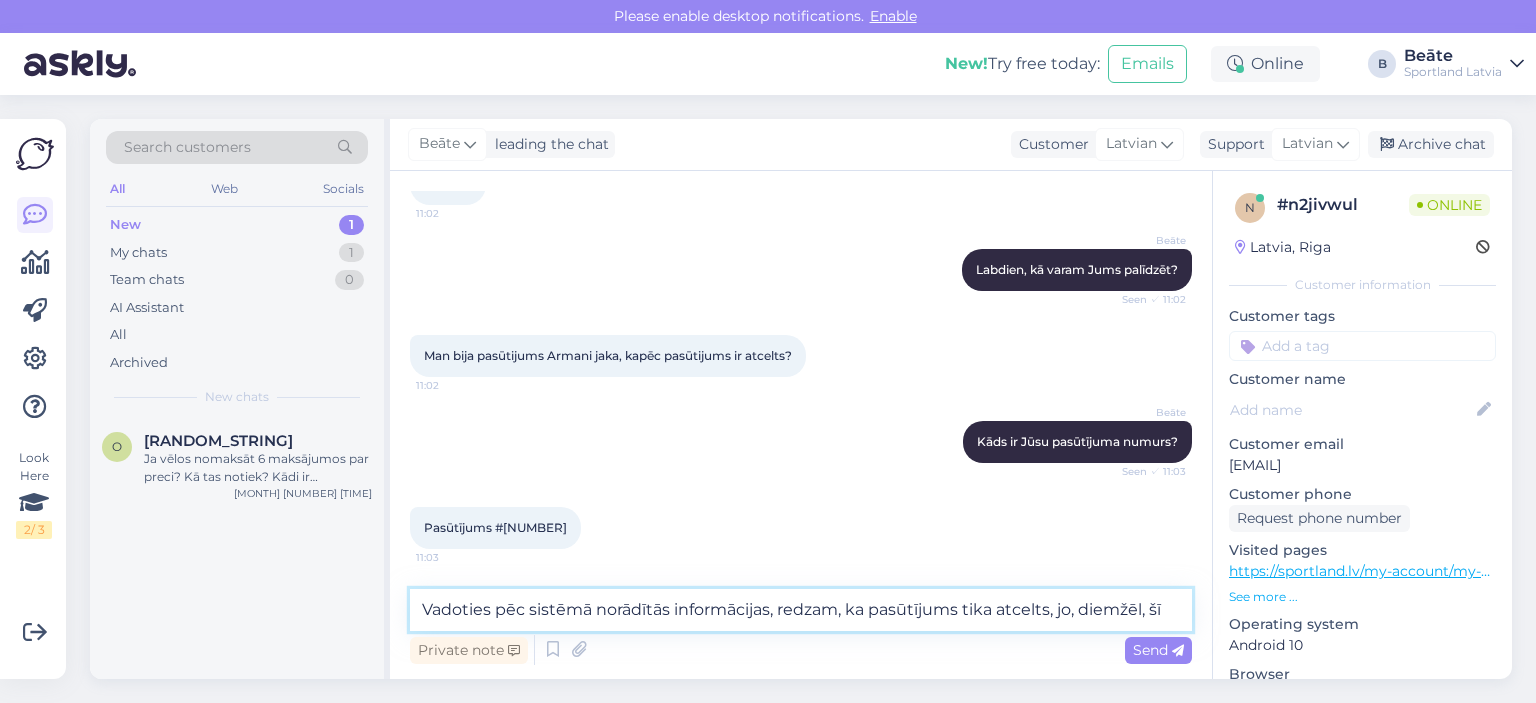 scroll, scrollTop: 1048, scrollLeft: 0, axis: vertical 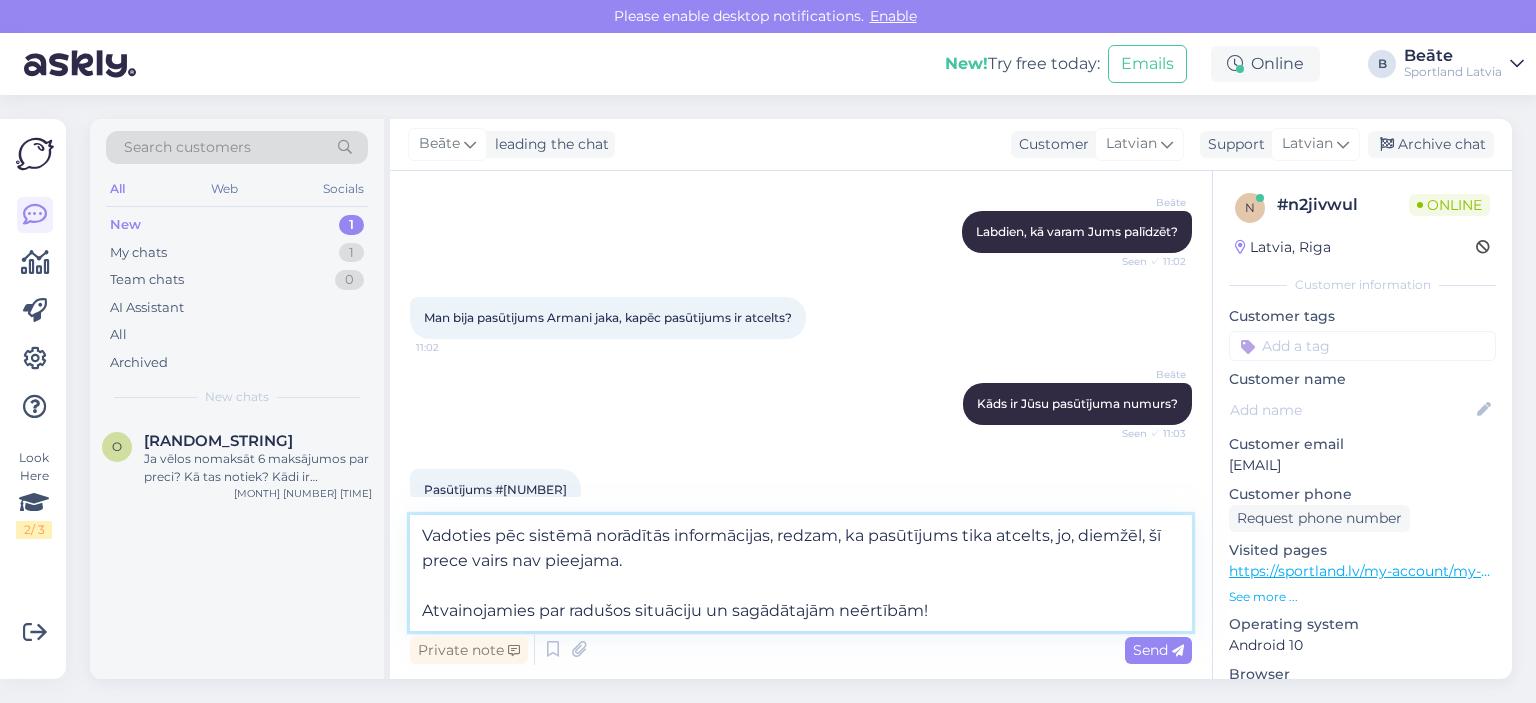 type on "Vadoties pēc sistēmā norādītās informācijas, redzam, ka pasūtījums tika atcelts, jo, diemžēl, šī prece vairs nav pieejama.
Atvainojamies par radušos situāciju un sagādātajām neērtībām!" 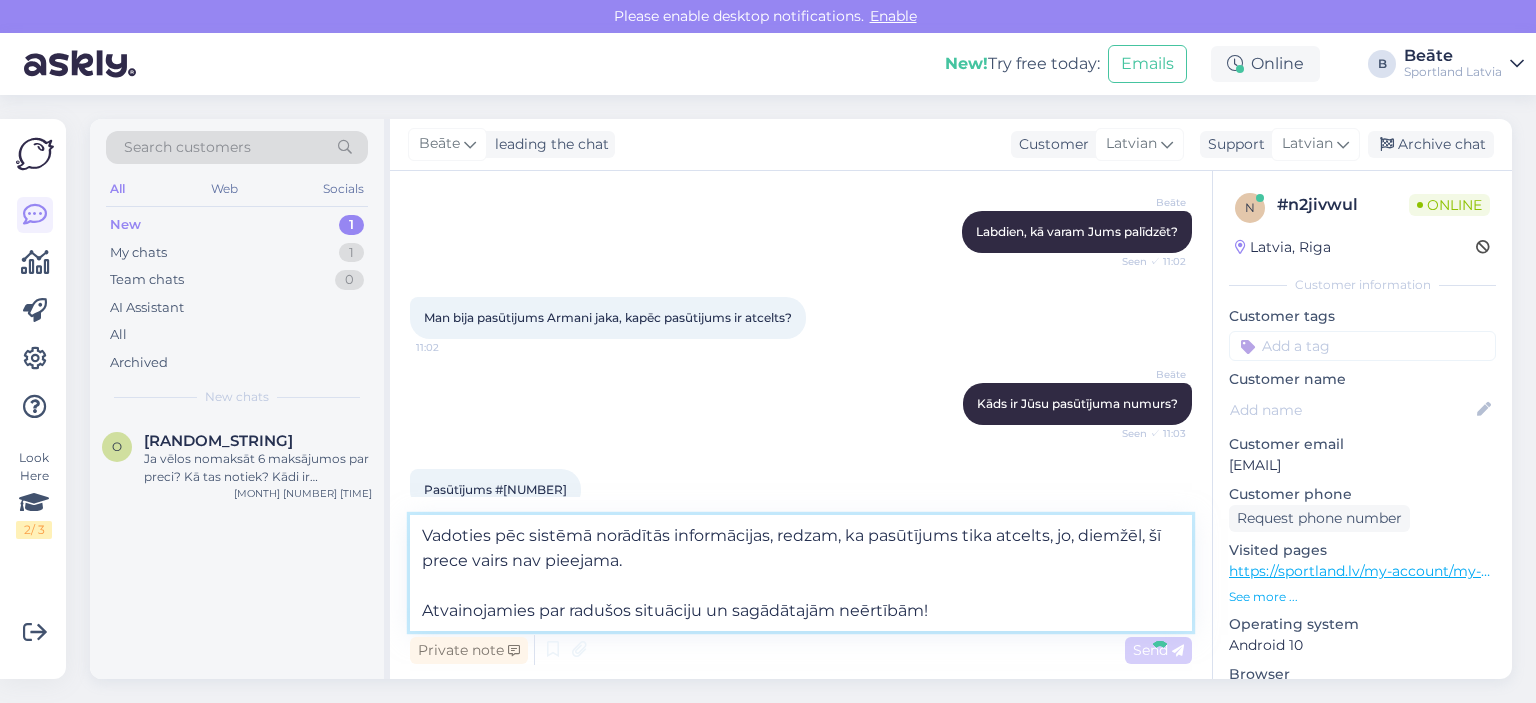 type 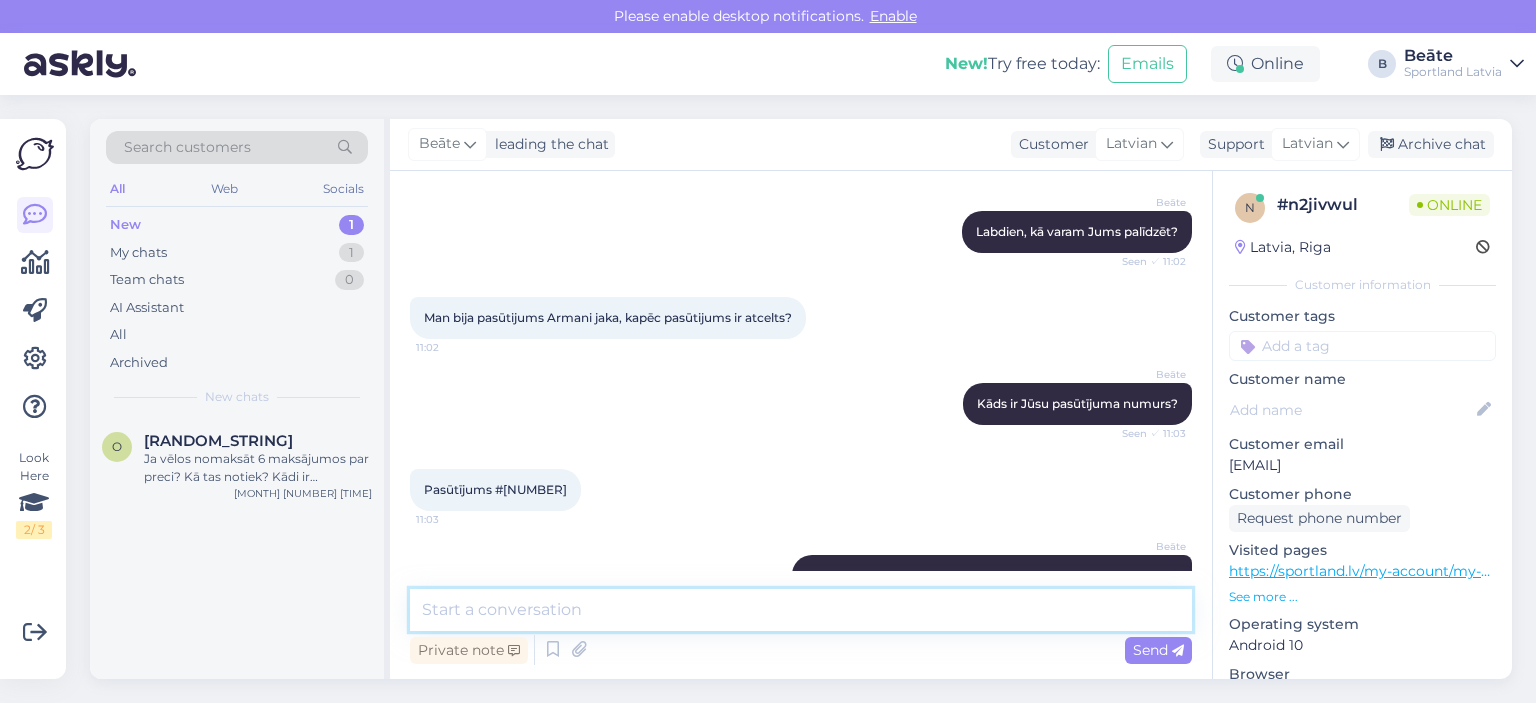 scroll, scrollTop: 1204, scrollLeft: 0, axis: vertical 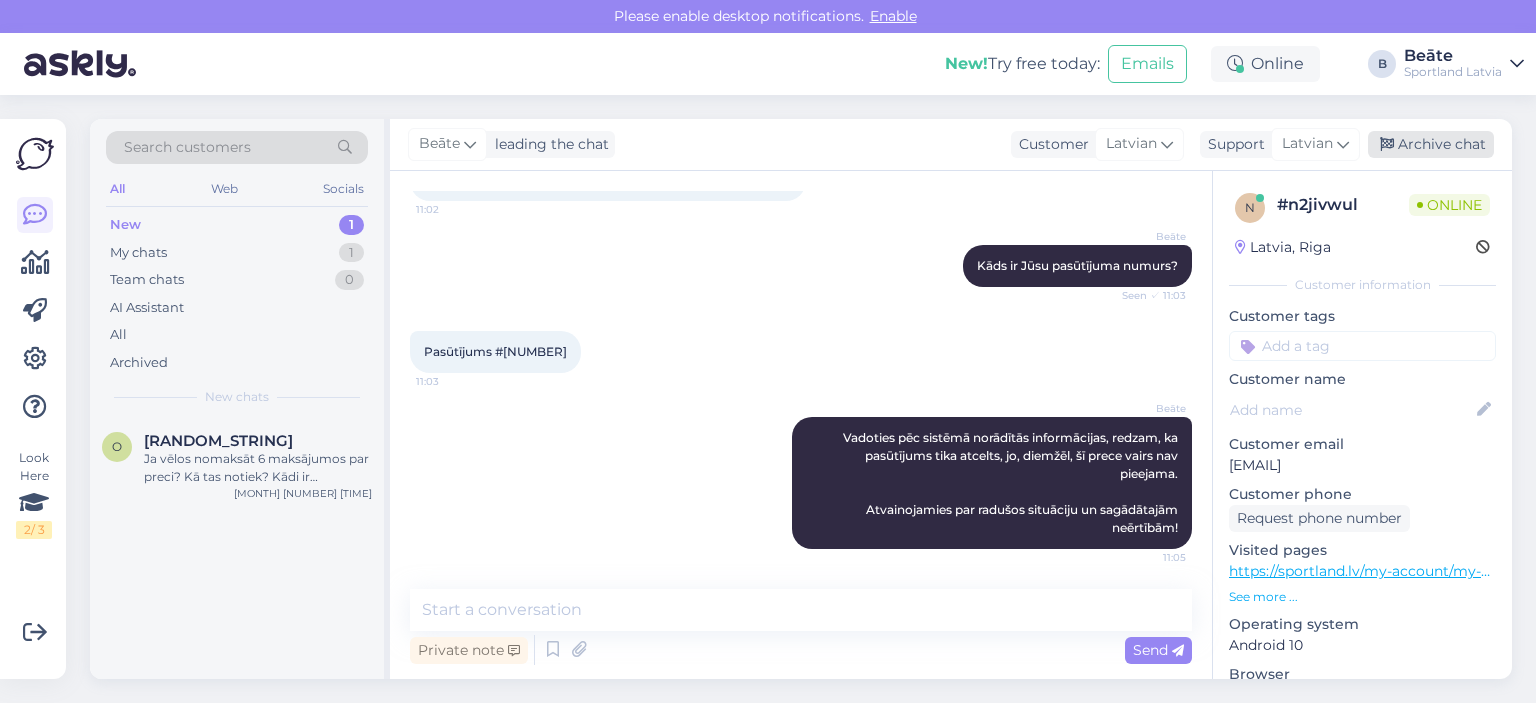 click on "Archive chat" at bounding box center [1431, 144] 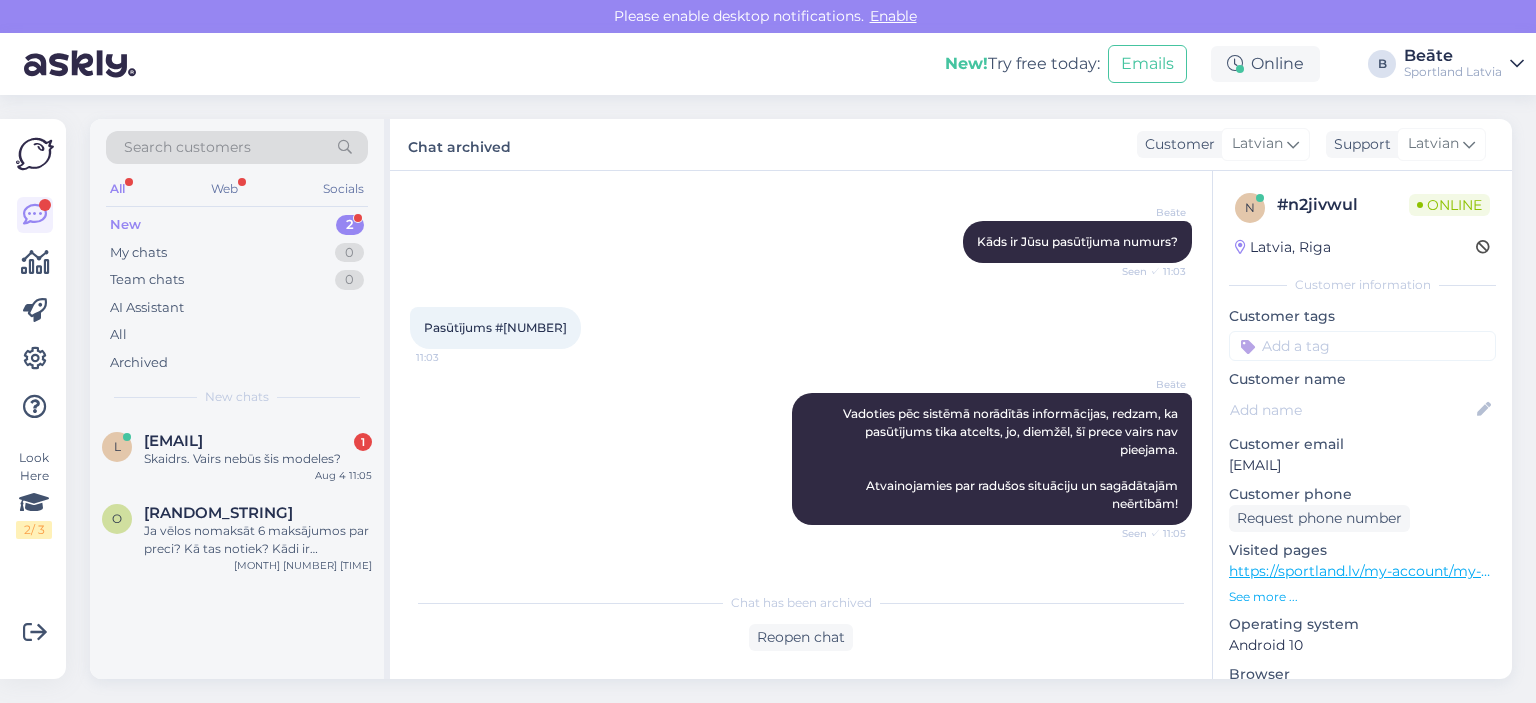 scroll, scrollTop: 1296, scrollLeft: 0, axis: vertical 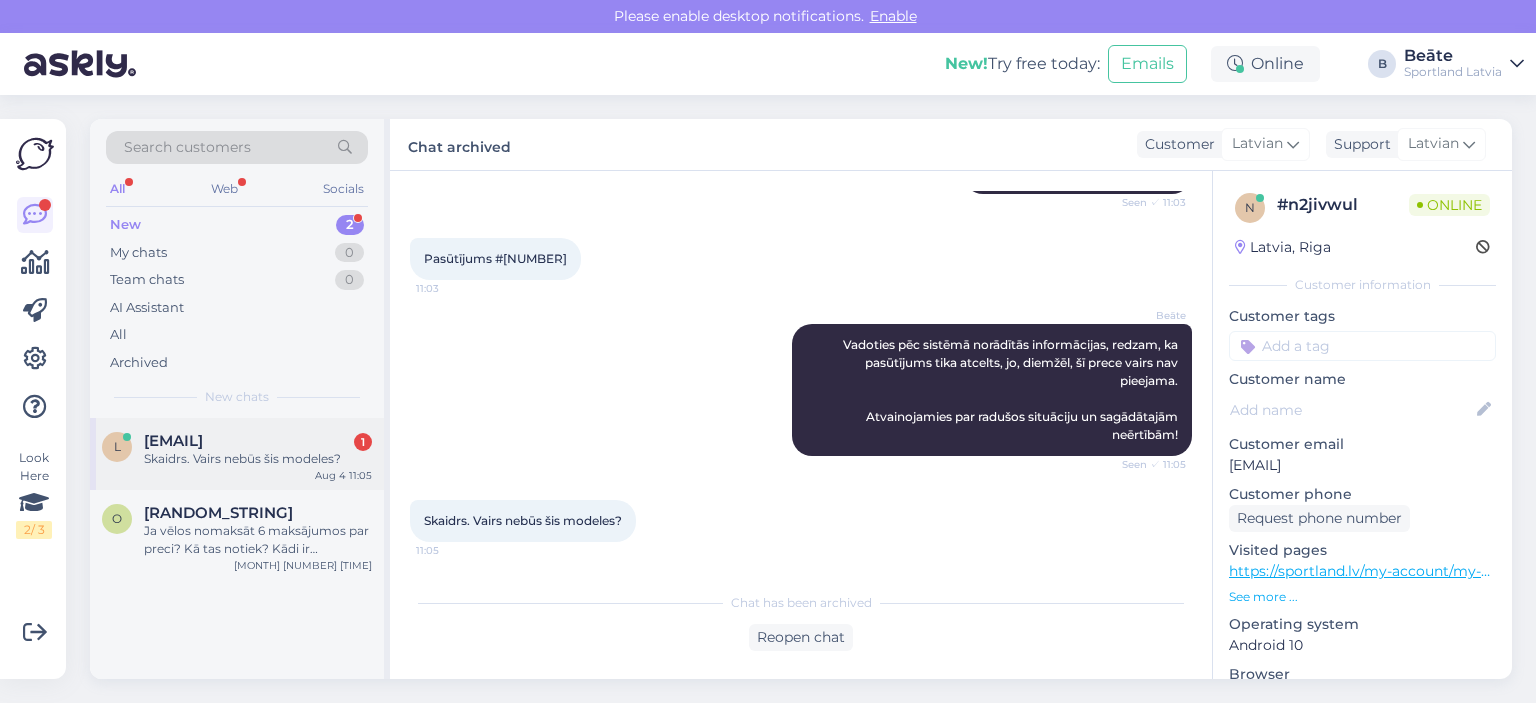 click on "Skaidrs. Vairs nebūs šis modeles?" at bounding box center (258, 459) 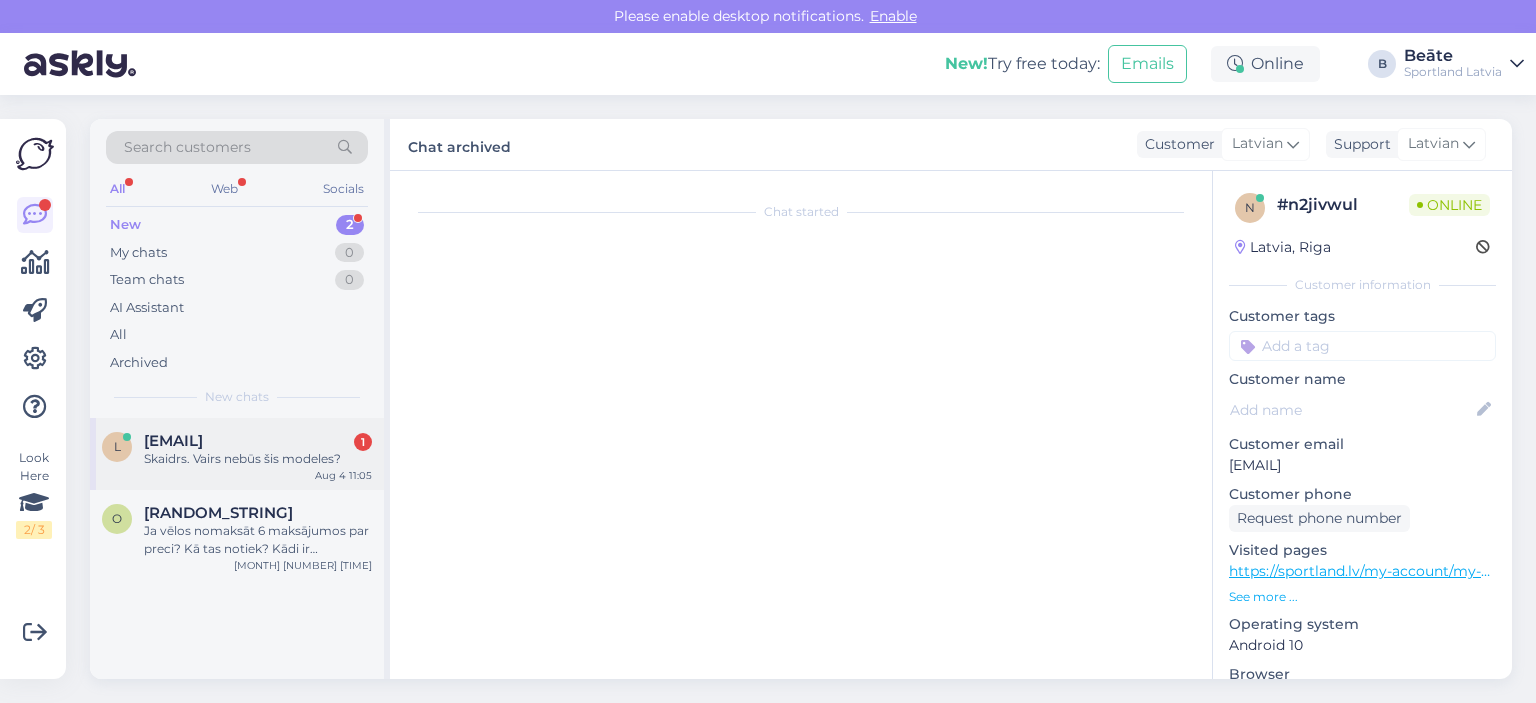 scroll, scrollTop: 1364, scrollLeft: 0, axis: vertical 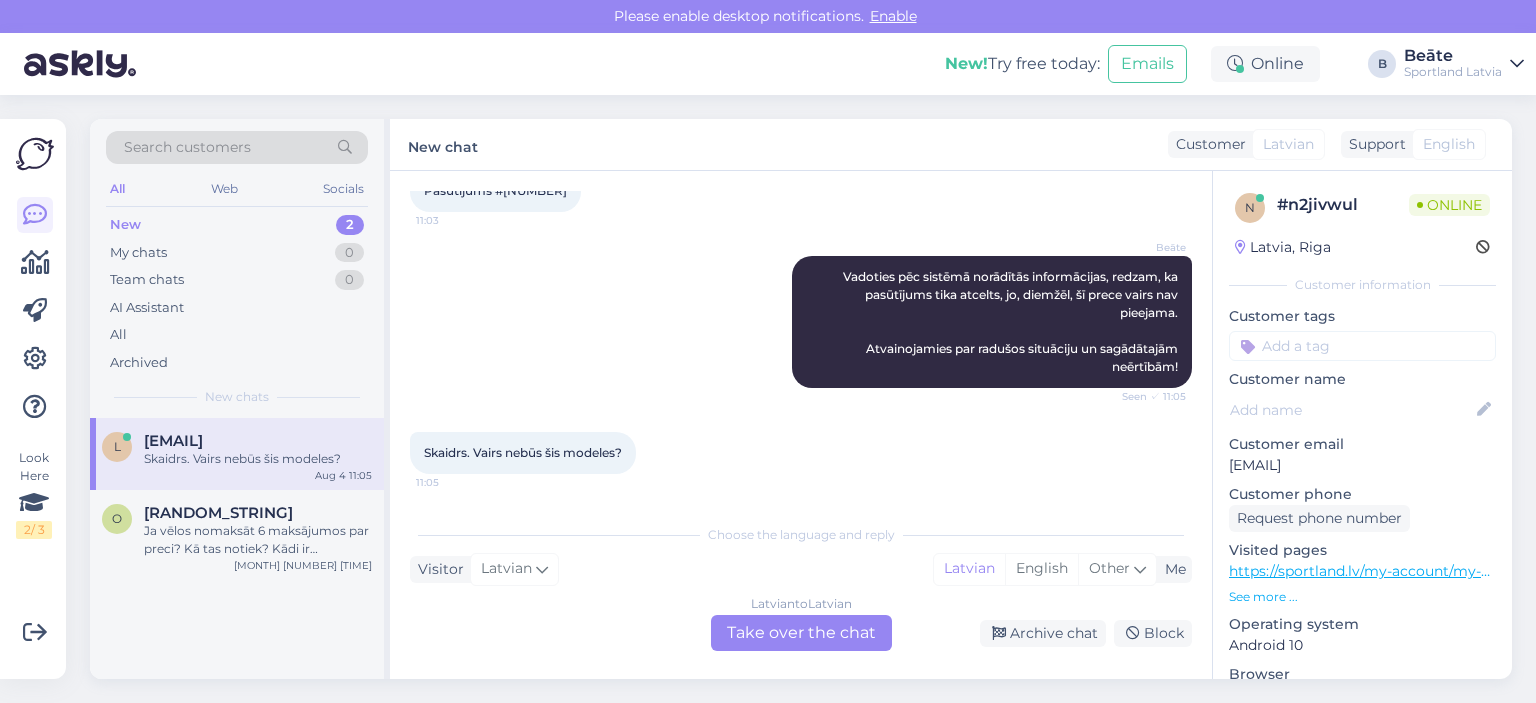 click on "Latvian  to  Latvian Take over the chat" at bounding box center [801, 633] 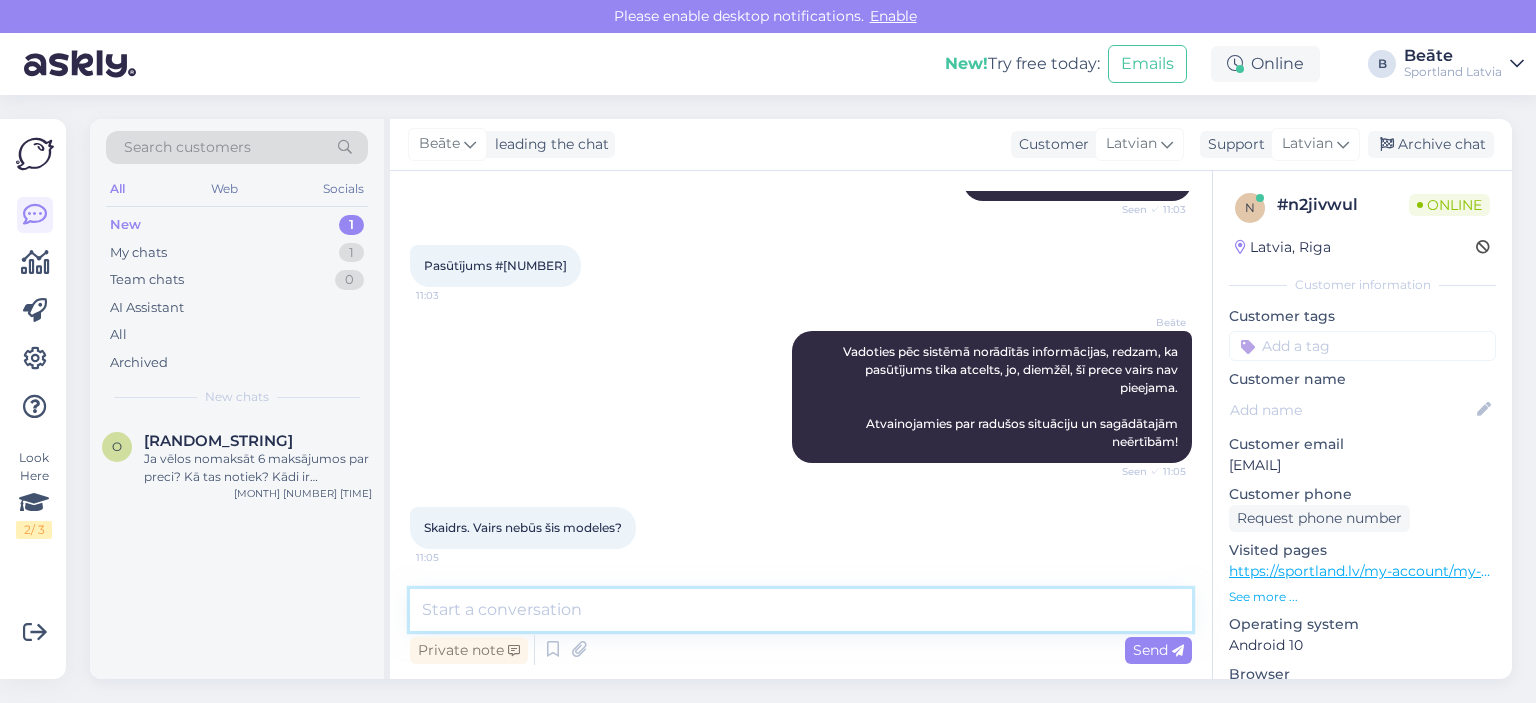 click at bounding box center [801, 610] 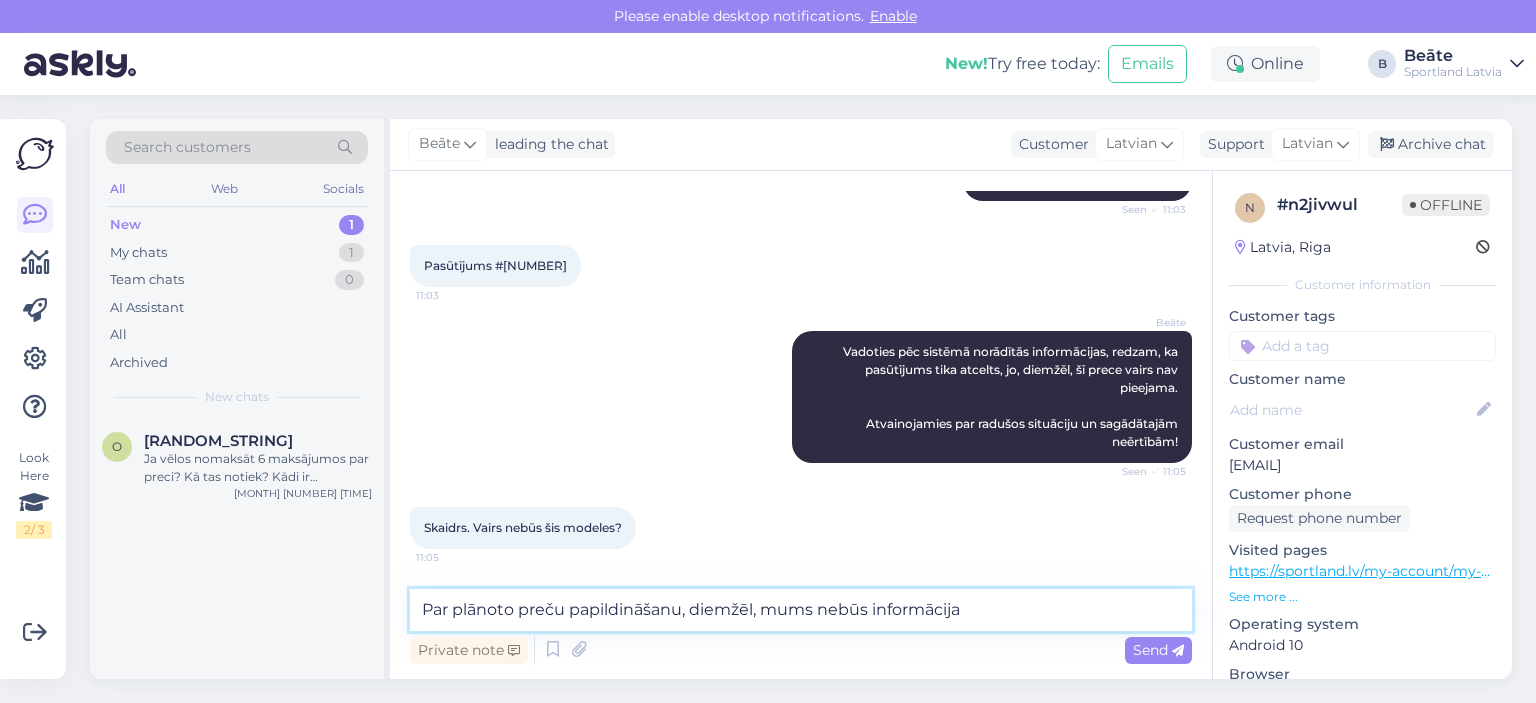type on "Par plānoto preču papildināšanu, diemžēl, mums nebūs informācija." 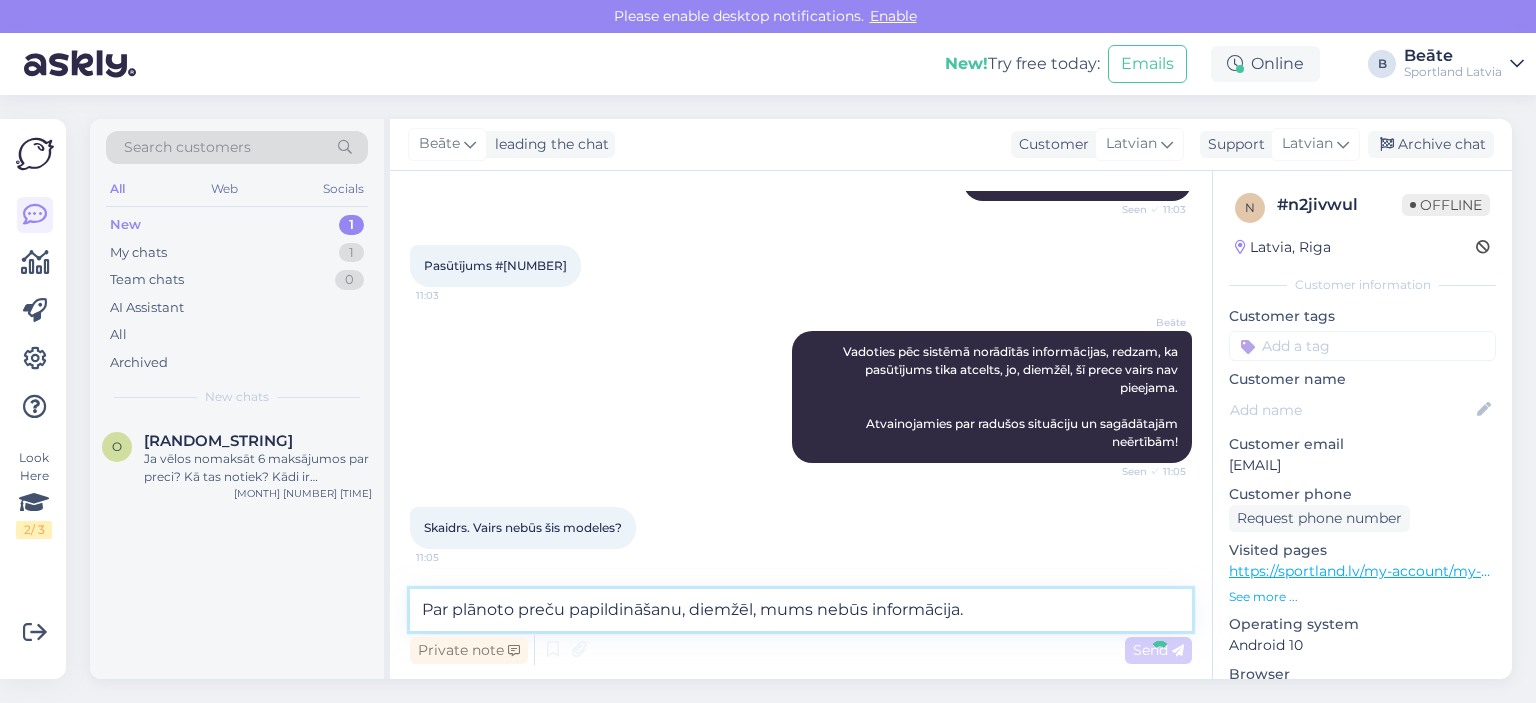 type 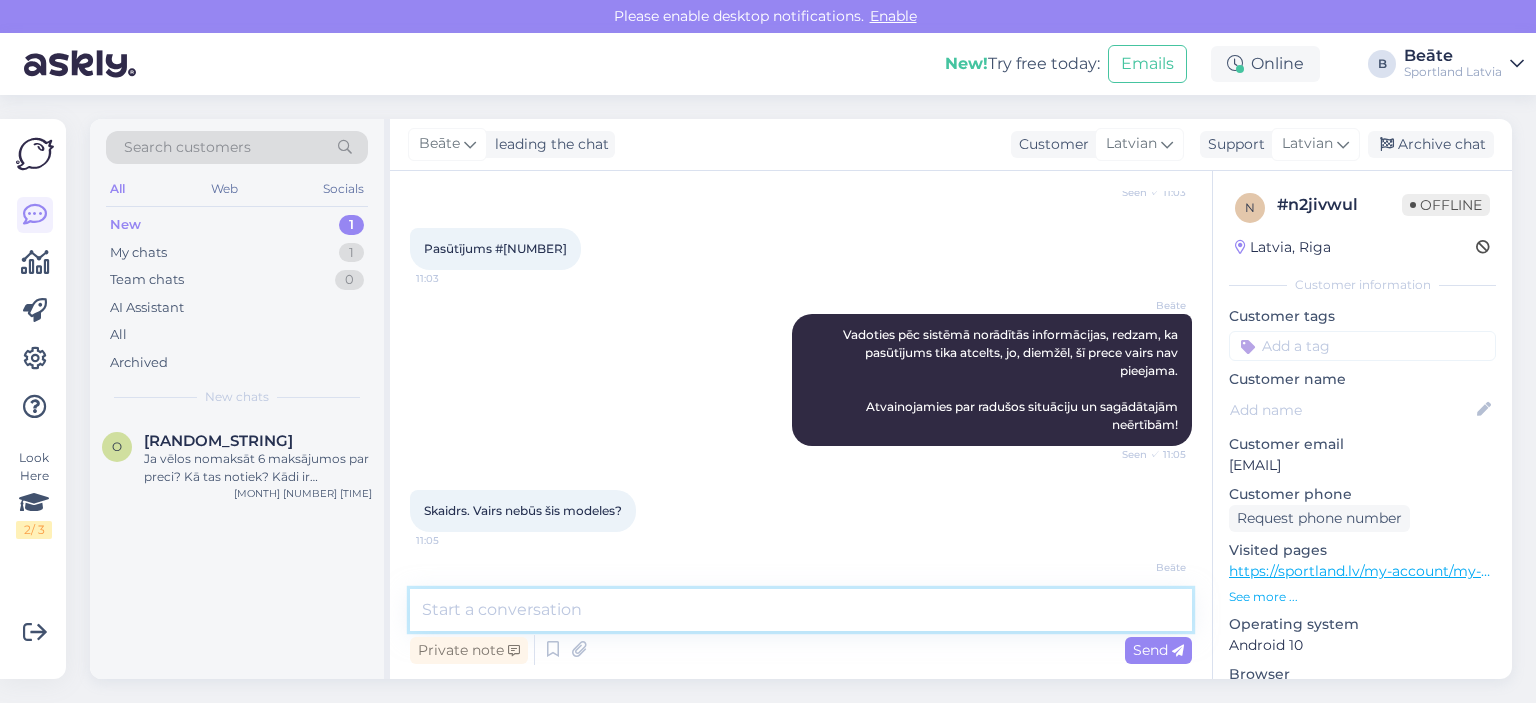 scroll, scrollTop: 1393, scrollLeft: 0, axis: vertical 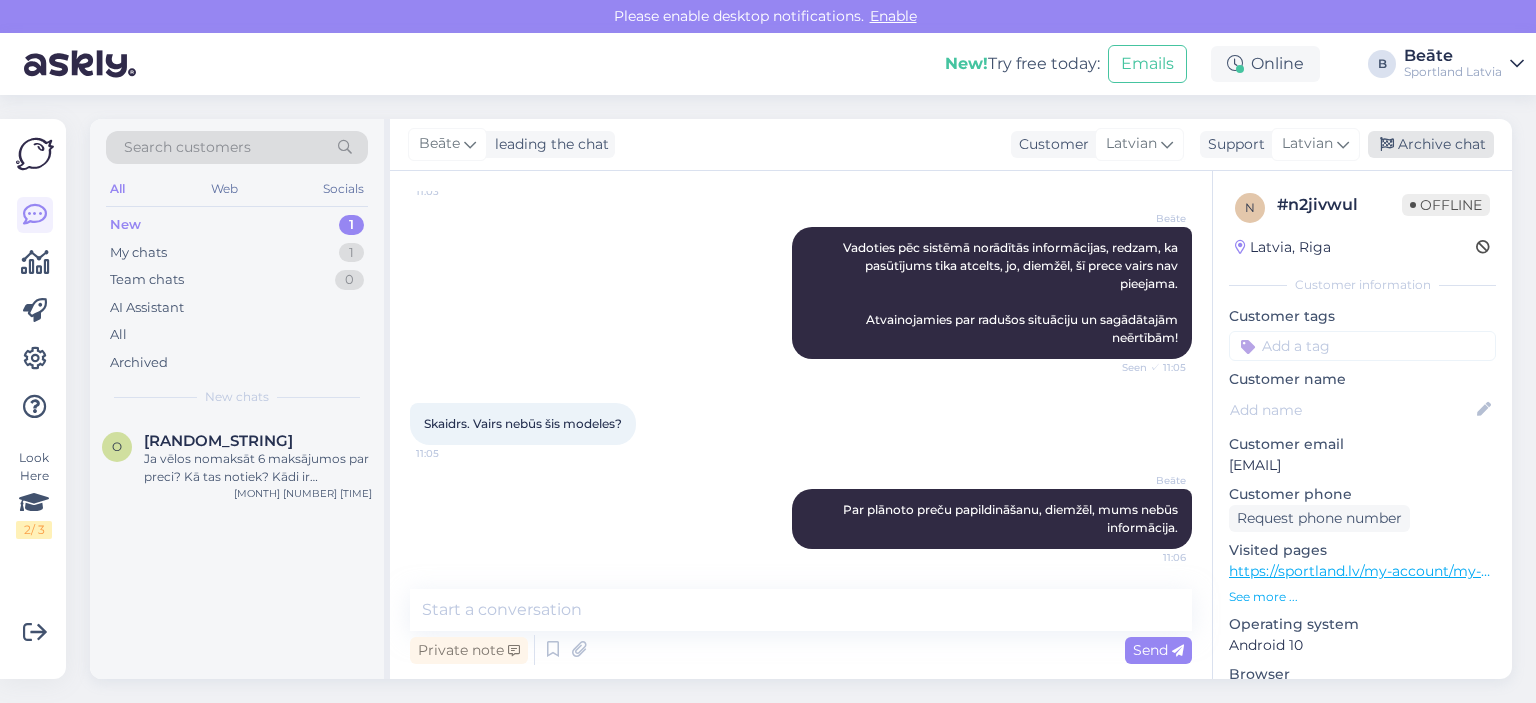 click on "Archive chat" at bounding box center [1431, 144] 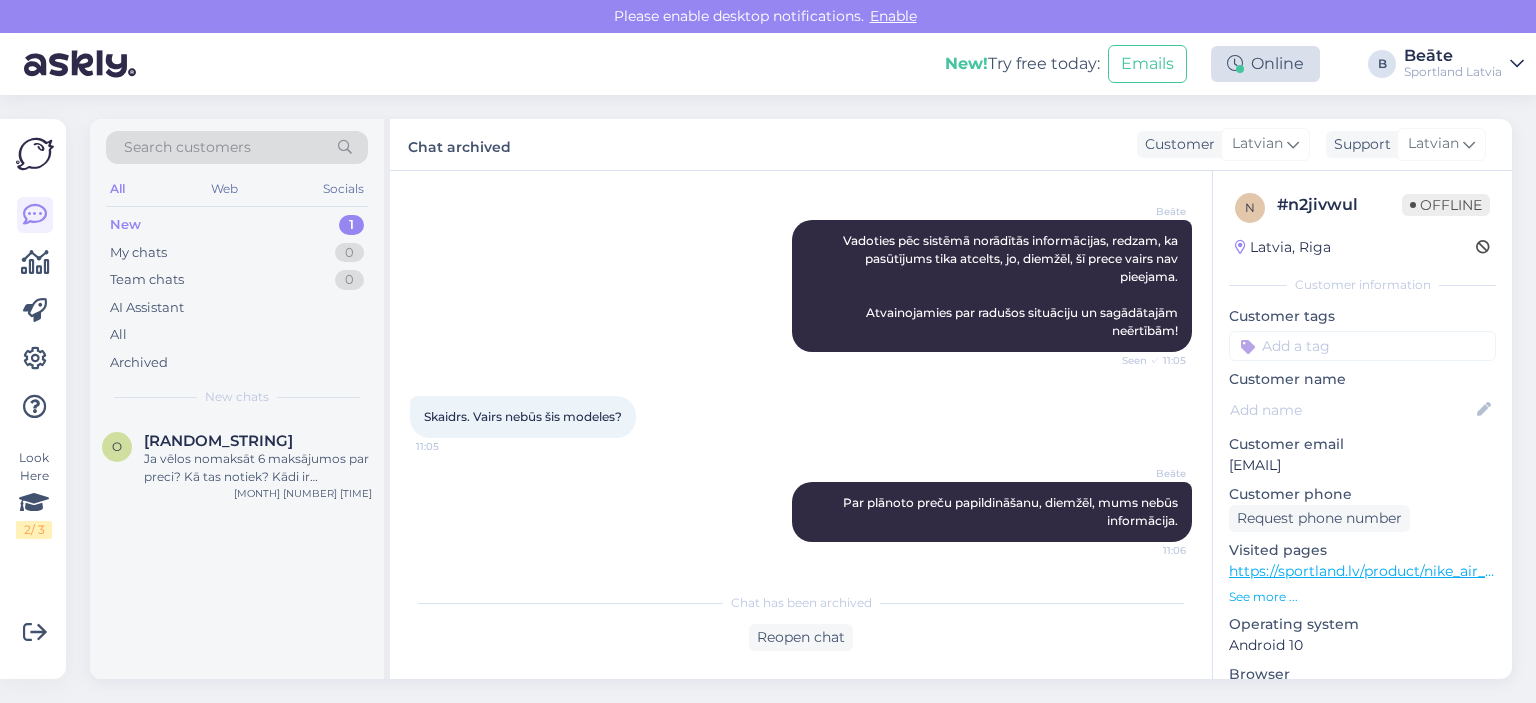 click on "Online" at bounding box center (1265, 64) 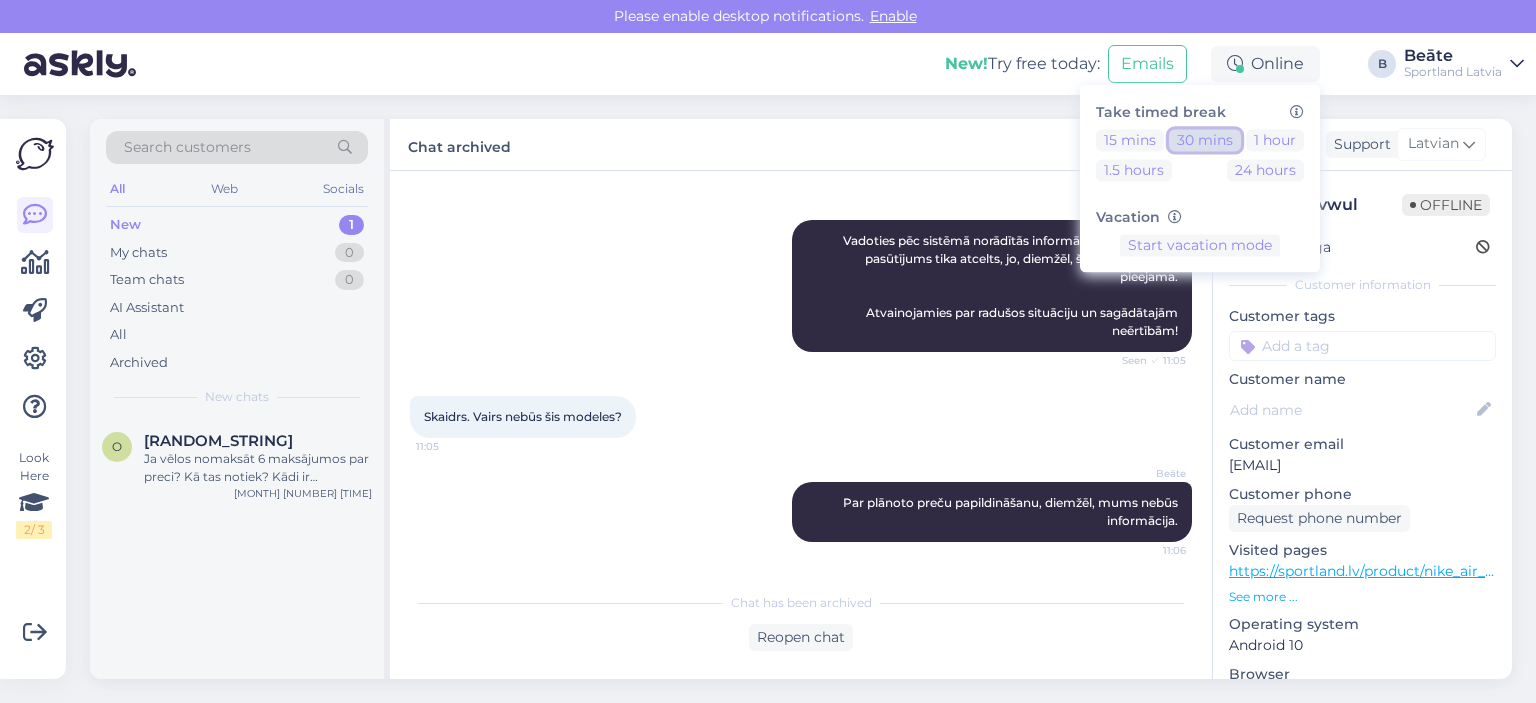 click on "30 mins" at bounding box center [1205, 140] 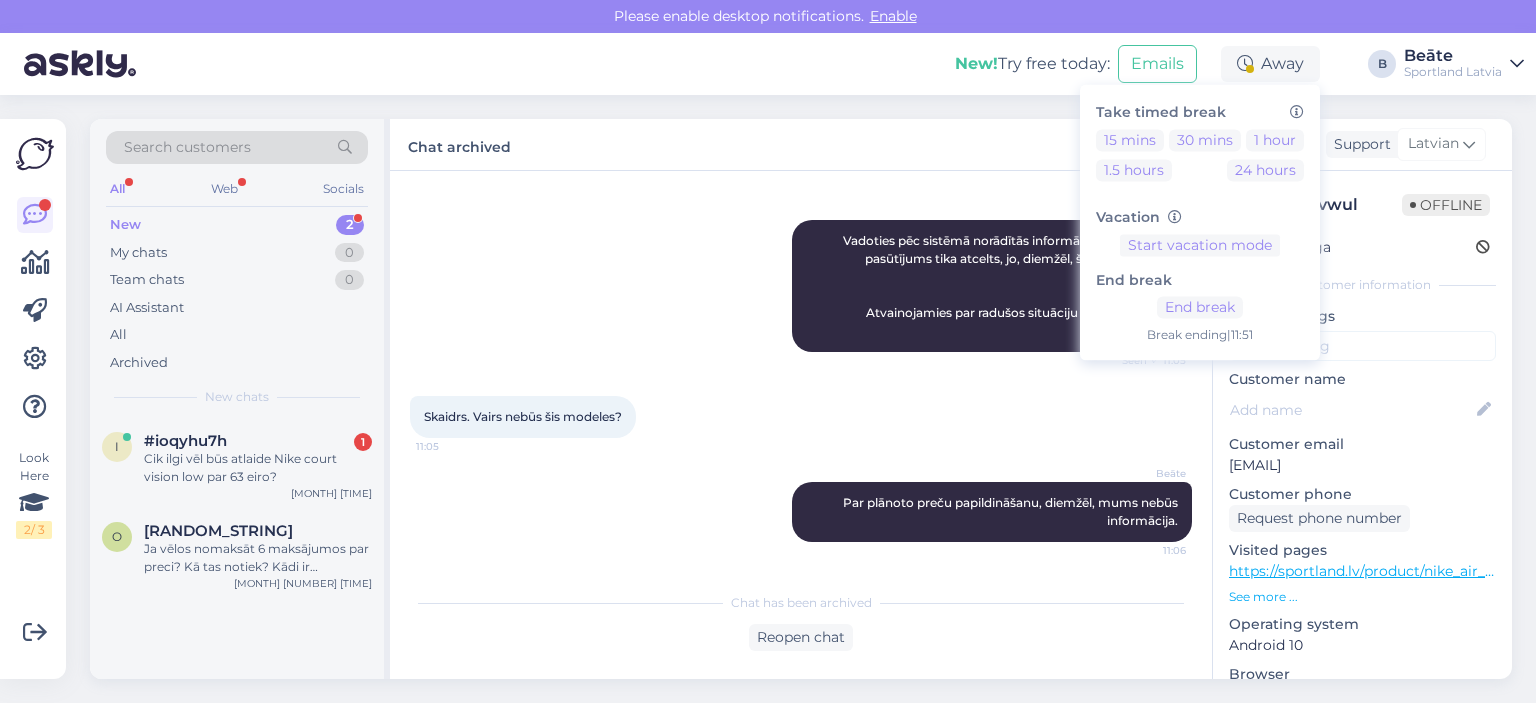 click on "[FIRST] Vadoties pēc sistēmā norādītās informācijas, redzam, ka pasūtījums tika atcelts, jo, diemžēl, šī prece vairs nav pieejama.
Atvainojamies par radušos situāciju un sagādātajām neērtībām!  Seen ✓ [TIME]" at bounding box center [801, 286] 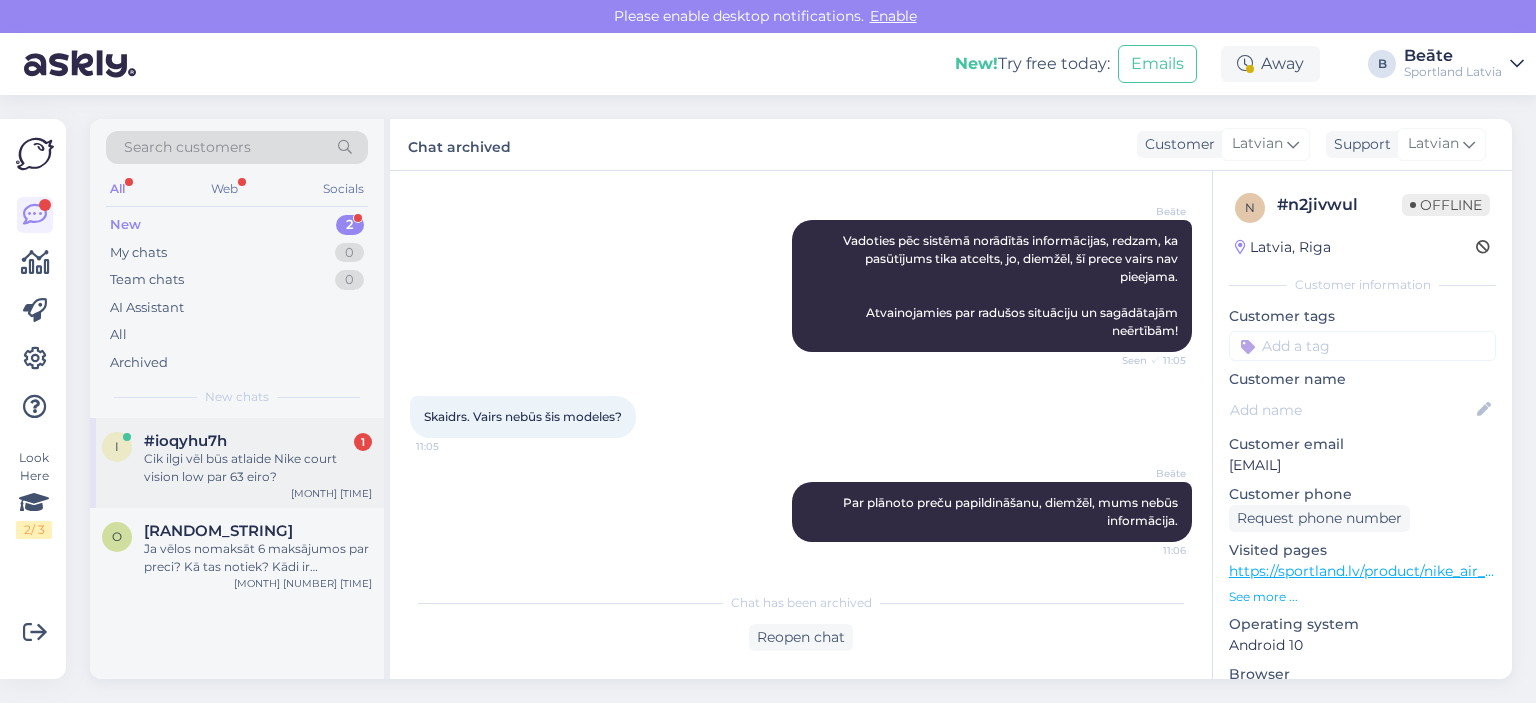 click on "#ioqyhu7h 1" at bounding box center [258, 441] 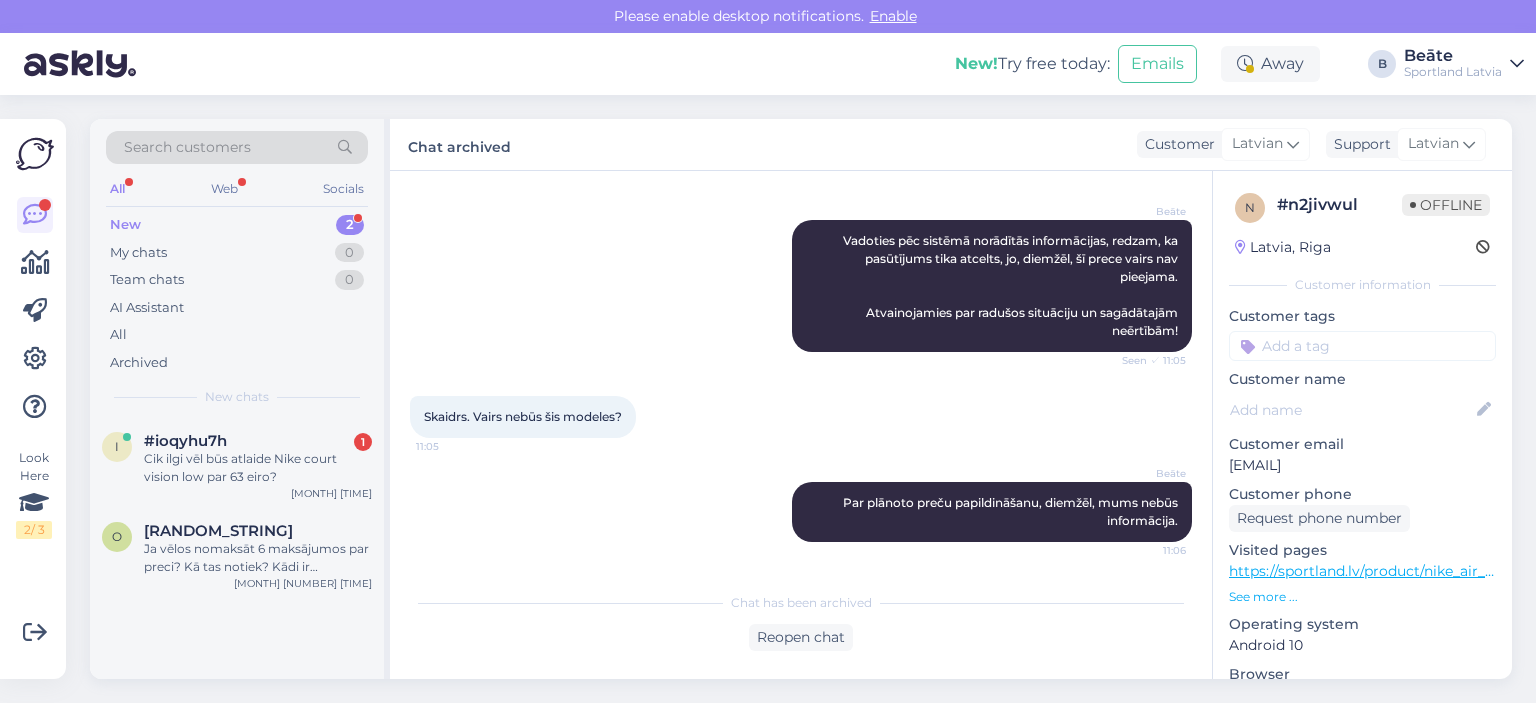 scroll, scrollTop: 0, scrollLeft: 0, axis: both 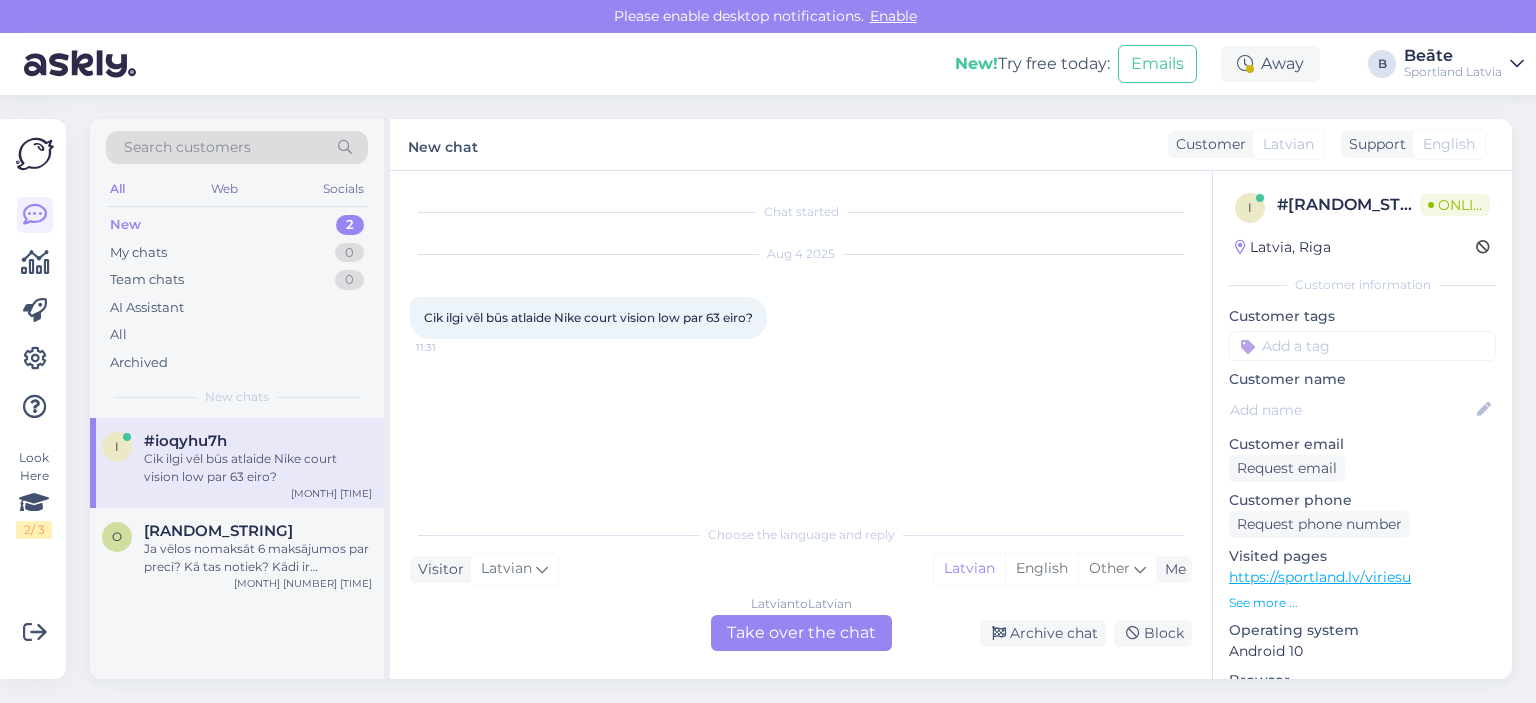 click on "Latvian  to  Latvian Take over the chat" at bounding box center (801, 633) 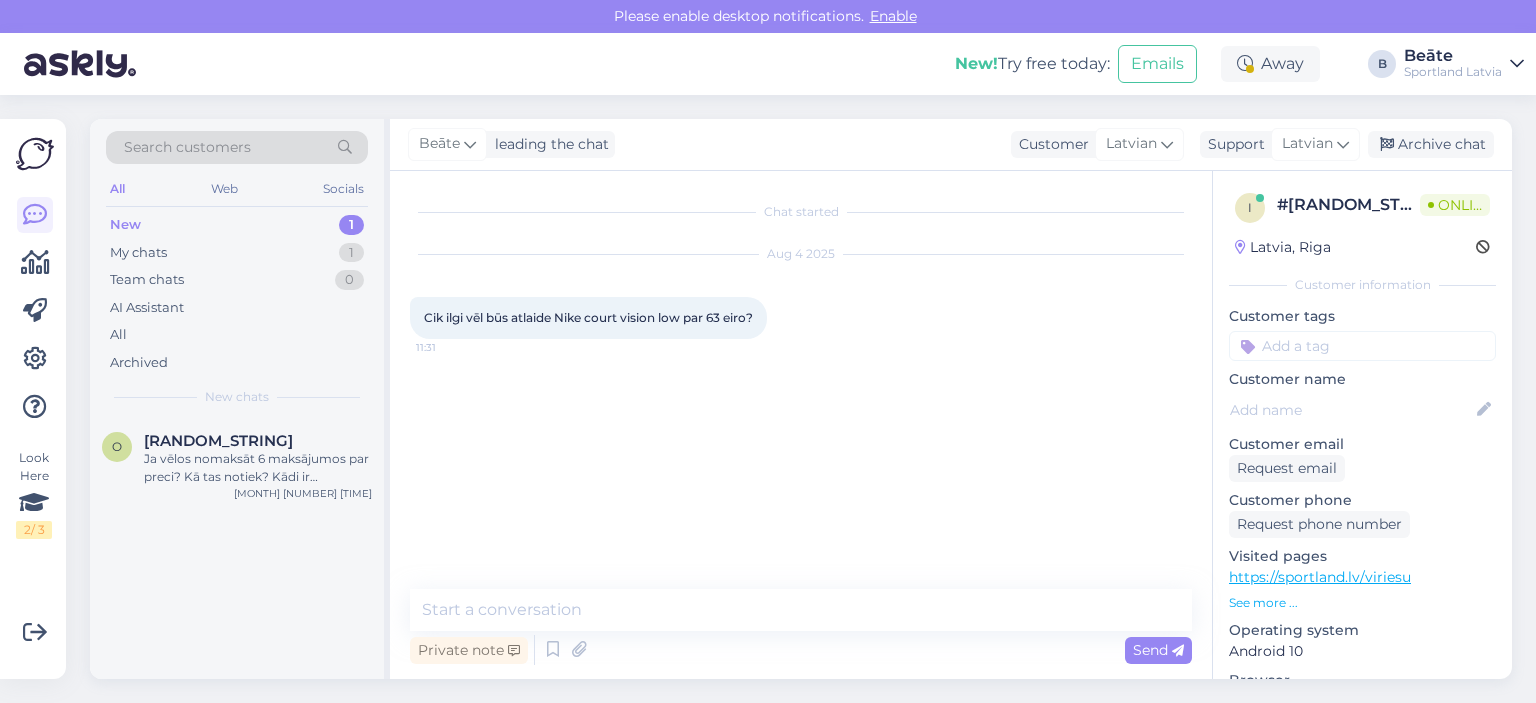 click on "Private note Send" at bounding box center (801, 650) 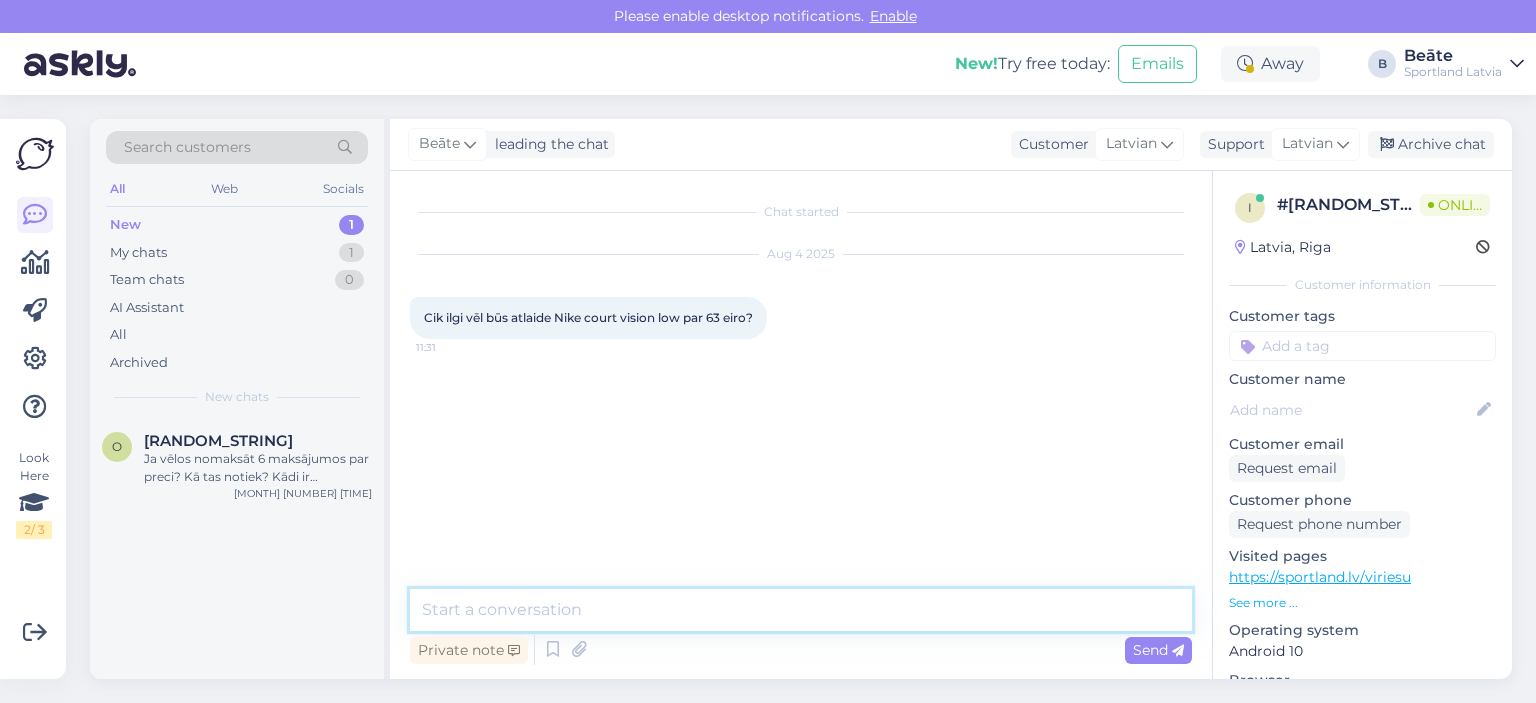 click at bounding box center (801, 610) 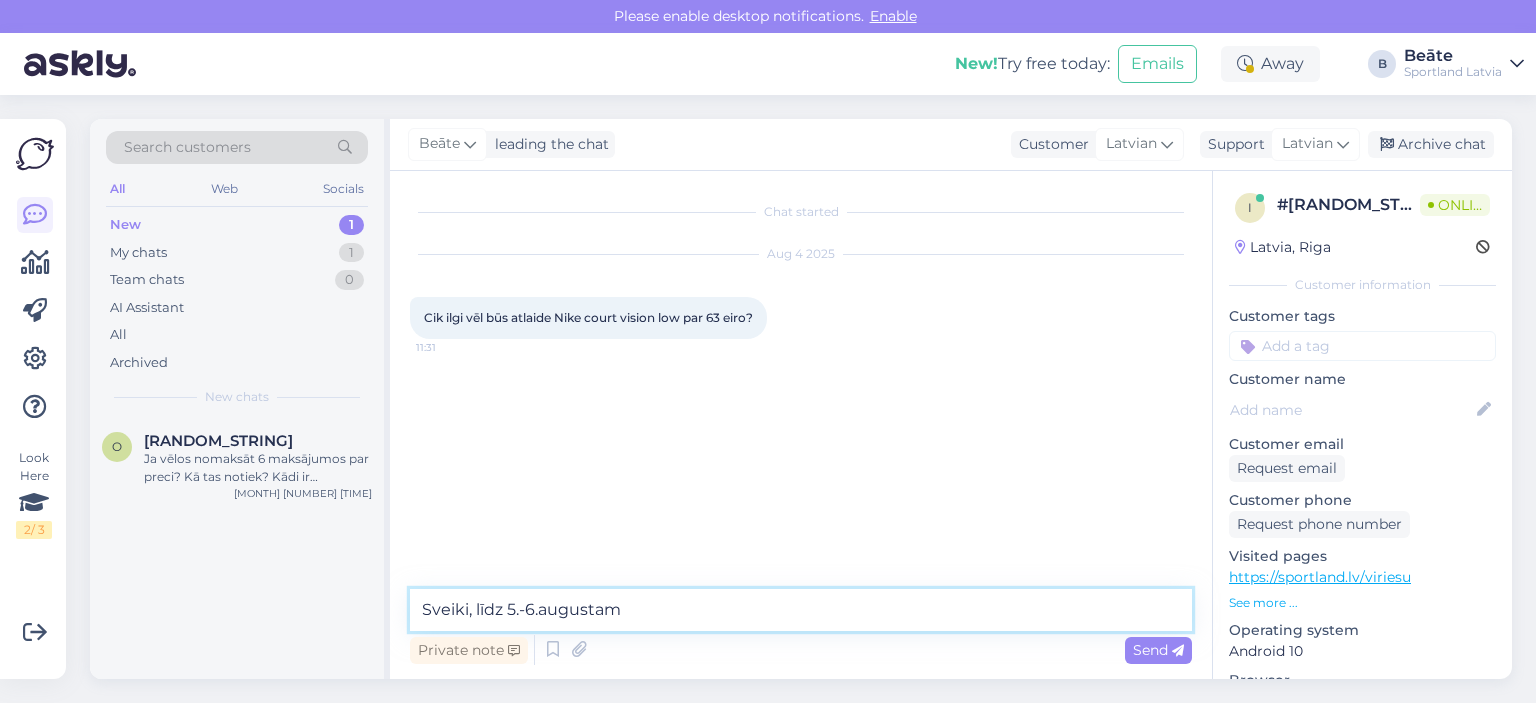 type on "Sveiki, līdz 5.-6.augustam." 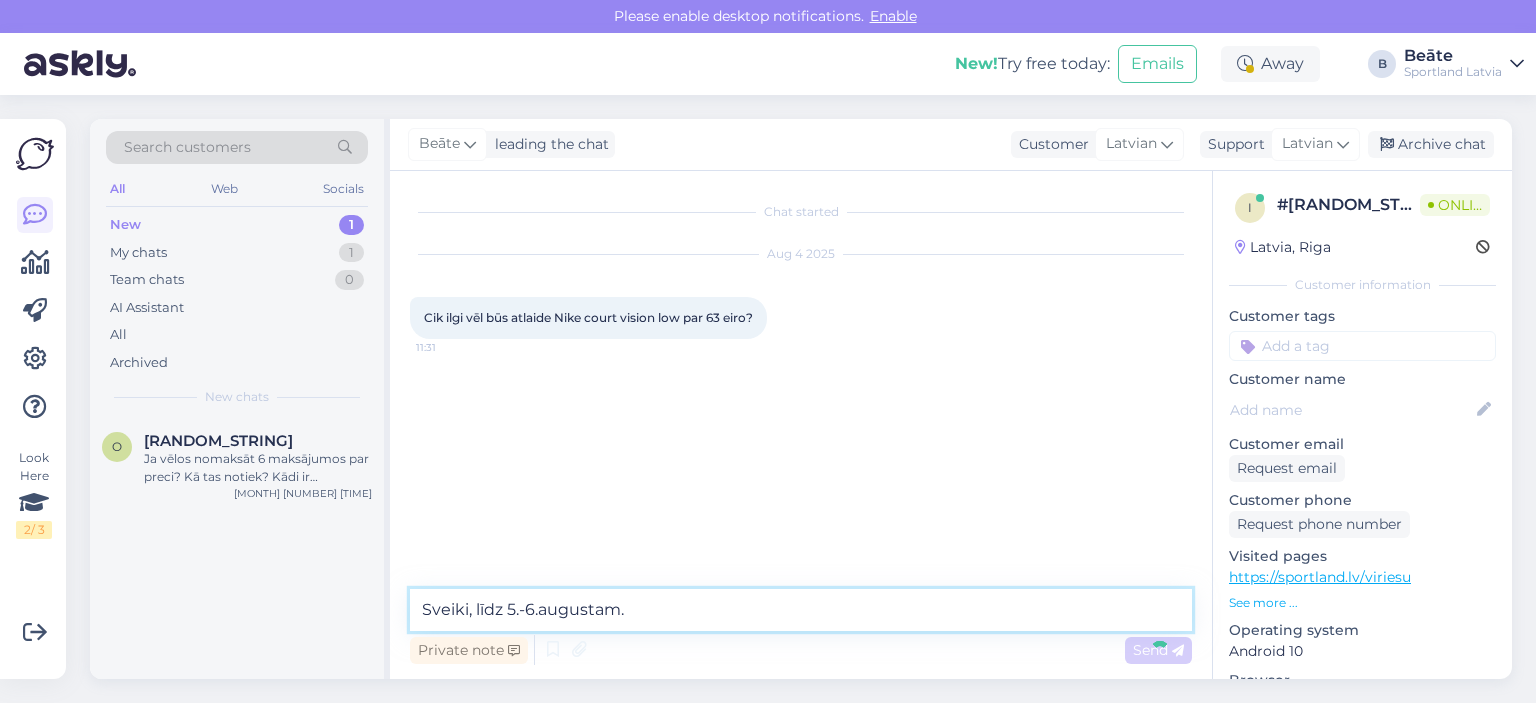 type 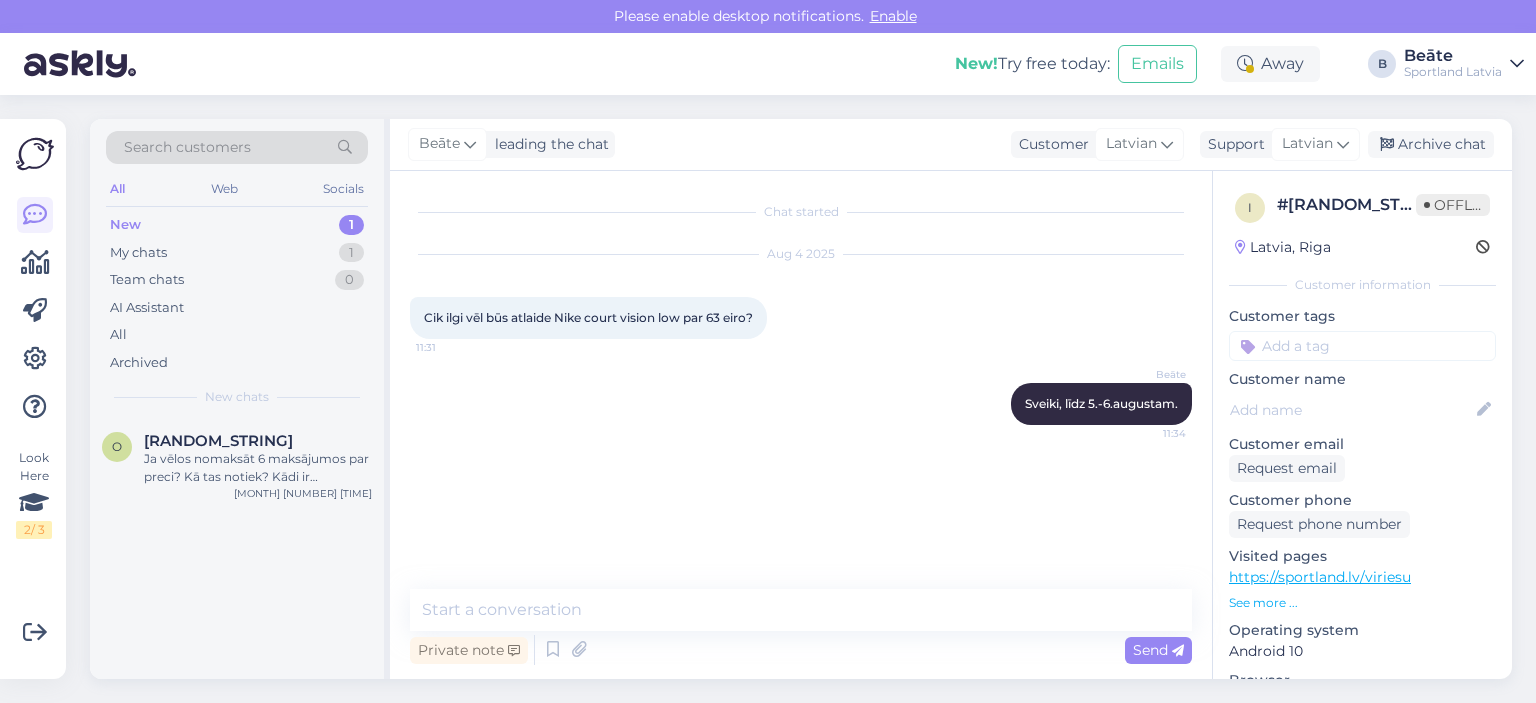 click on "Beāte leading the chat Customer Latvian Arabic Belarusian Bulgarian Chinese Czech Danish Dutch English Estonian Finnish French German Hungarian Croatian Icelandic Italian Japanese Korean Latvian Lithuanian Norwegian Bokmål Persian Polish Portuguese Romanian Russian Serbian Slovak Slovenian Spanish Swedish Turkish Ukrainian Archive chat" at bounding box center (951, 145) 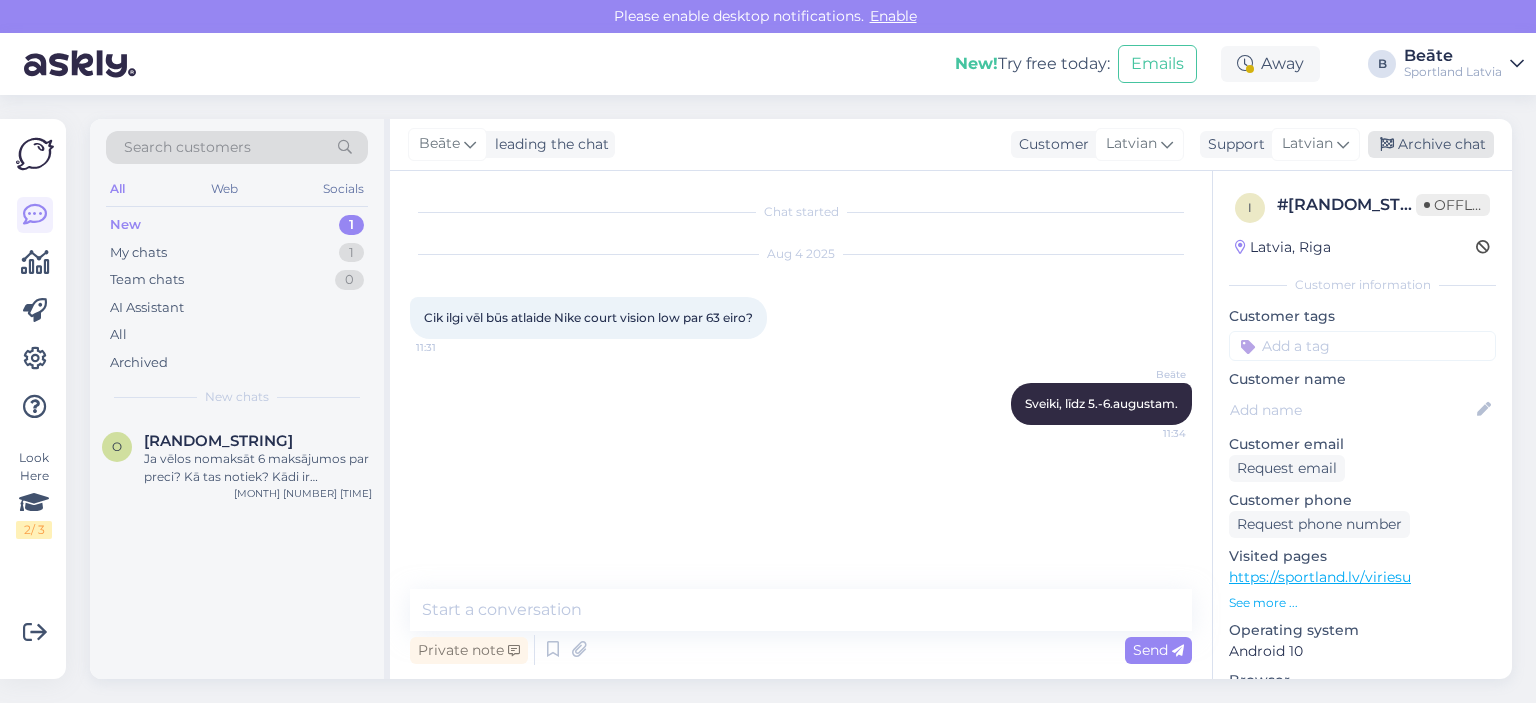 click on "Archive chat" at bounding box center (1431, 144) 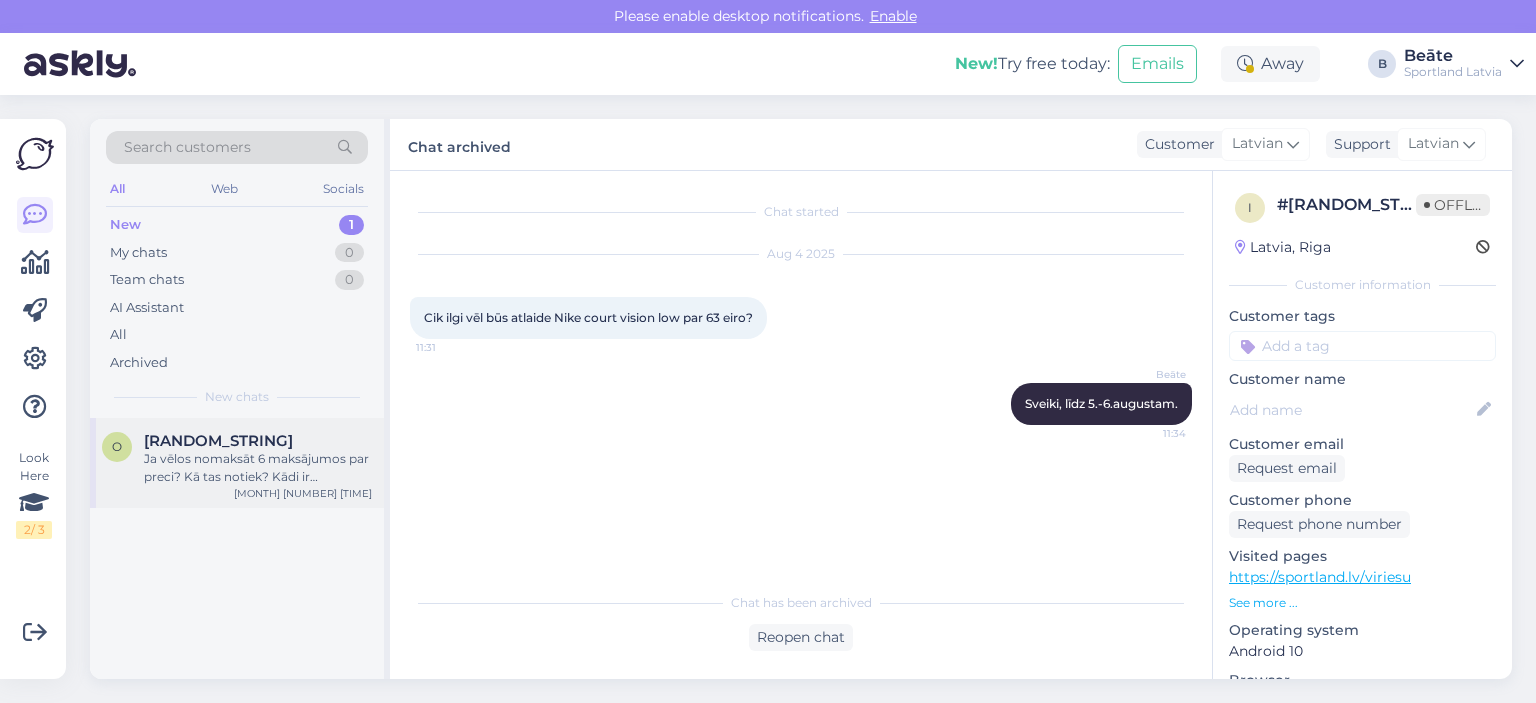 click on "o #oigct6hw Ja vēlos nomaksāt 6 maksājumos par preci? Kā tas notiek? Kādi ir nosacījumi? Aug 3 17:16" at bounding box center [237, 463] 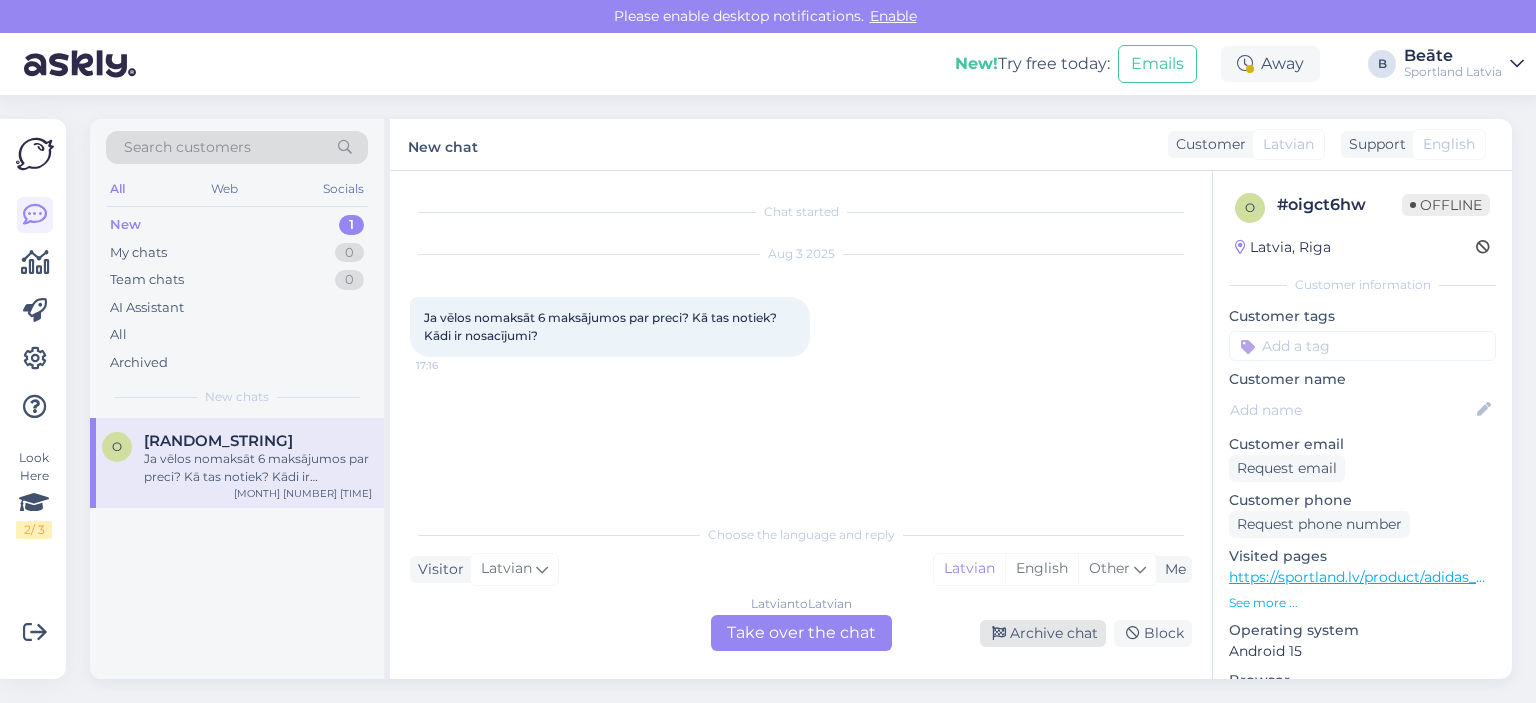 click on "Archive chat" at bounding box center [1043, 633] 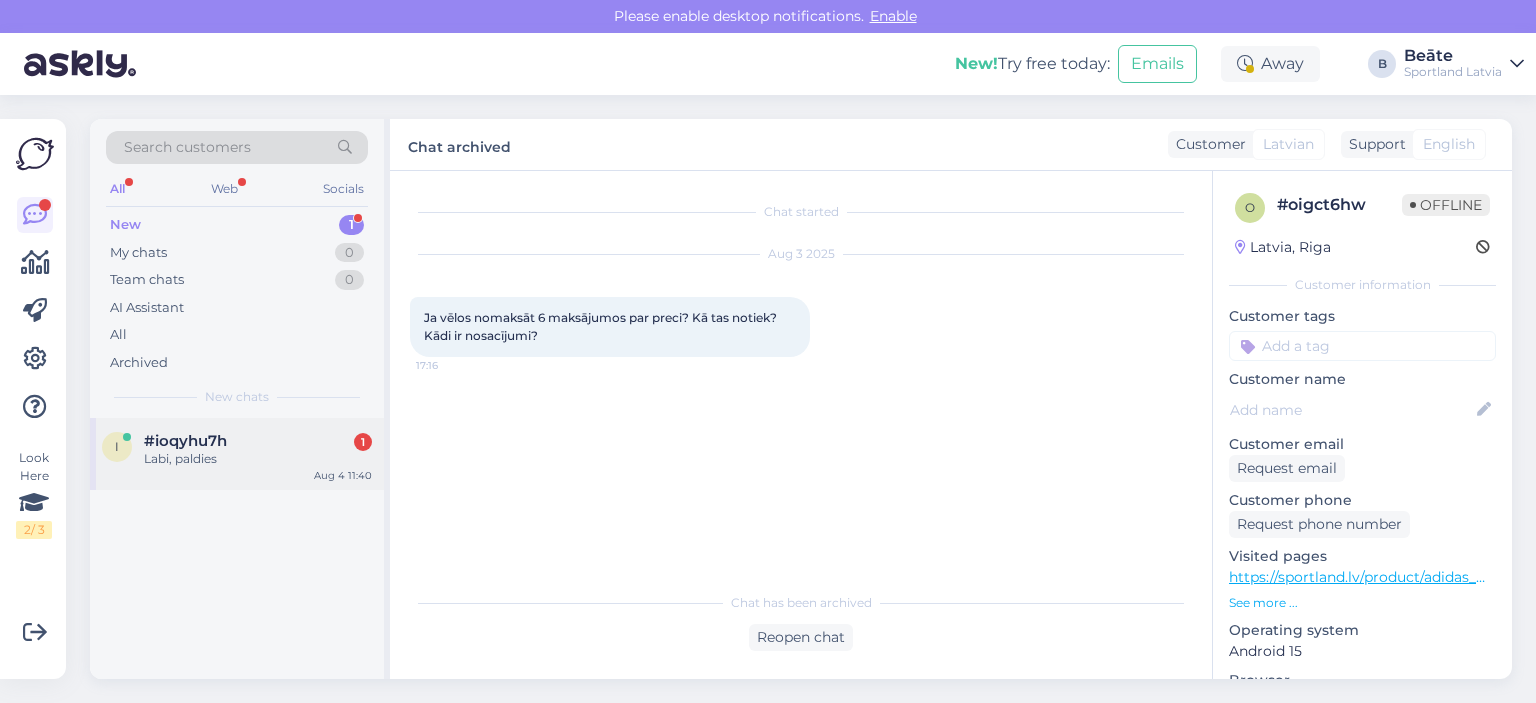 click on "Labi, paldies" at bounding box center [258, 459] 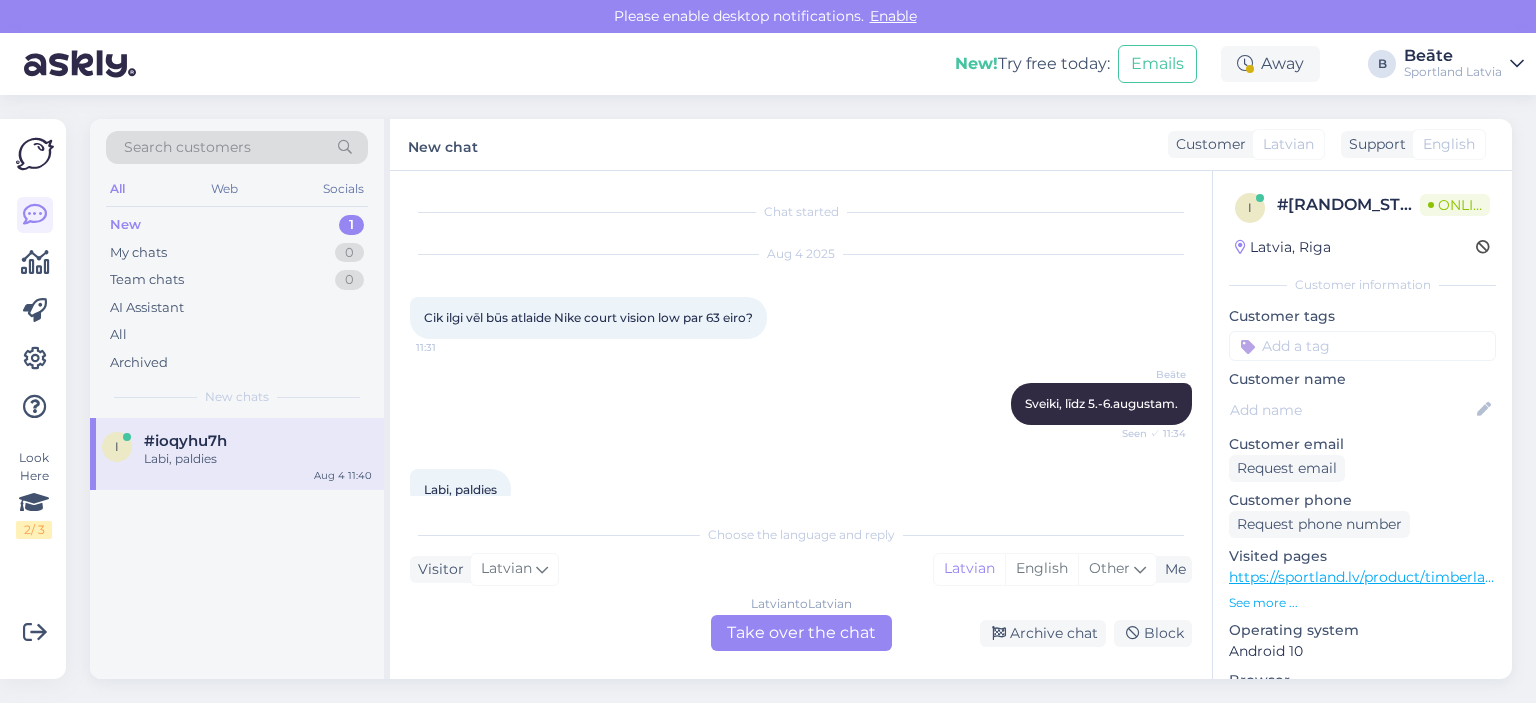 scroll, scrollTop: 36, scrollLeft: 0, axis: vertical 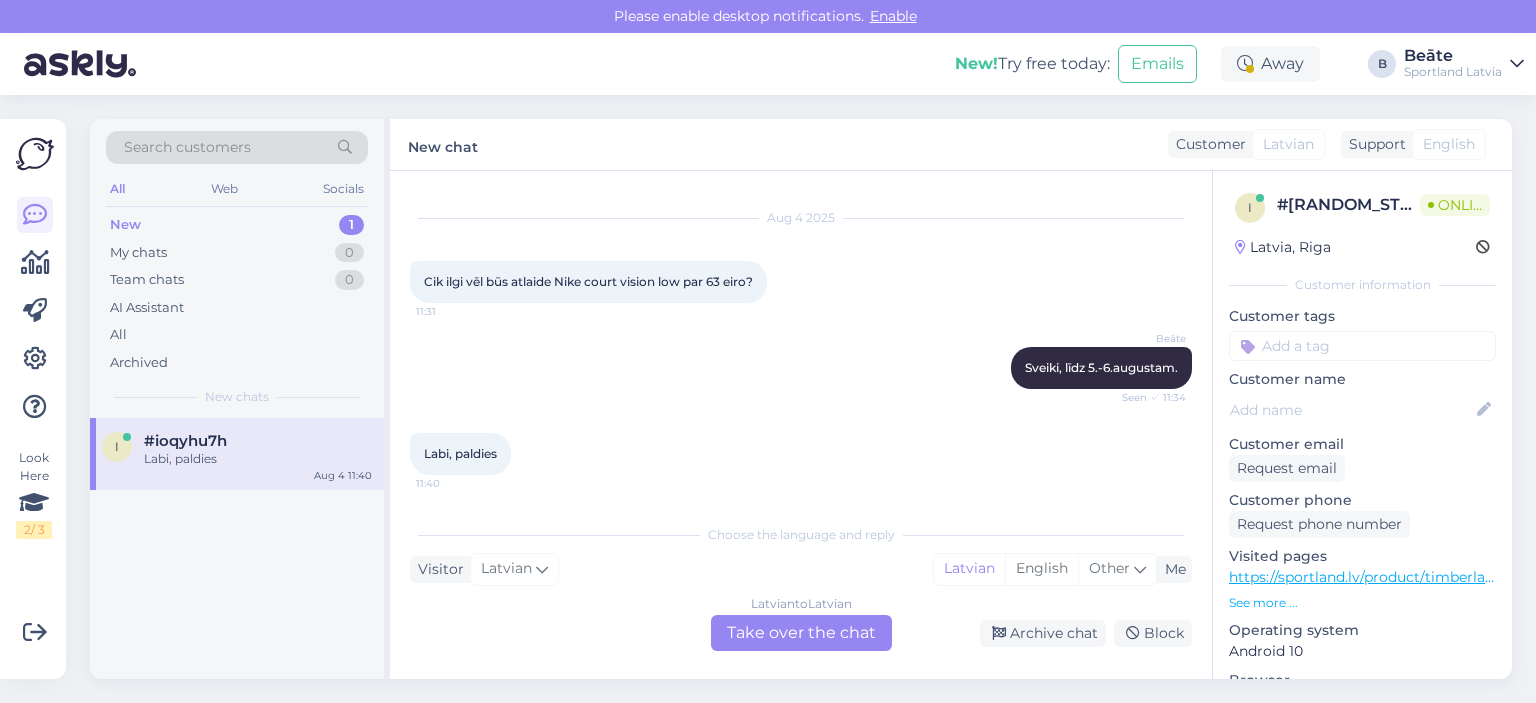 click on "Latvian  to  Latvian Take over the chat" at bounding box center (801, 633) 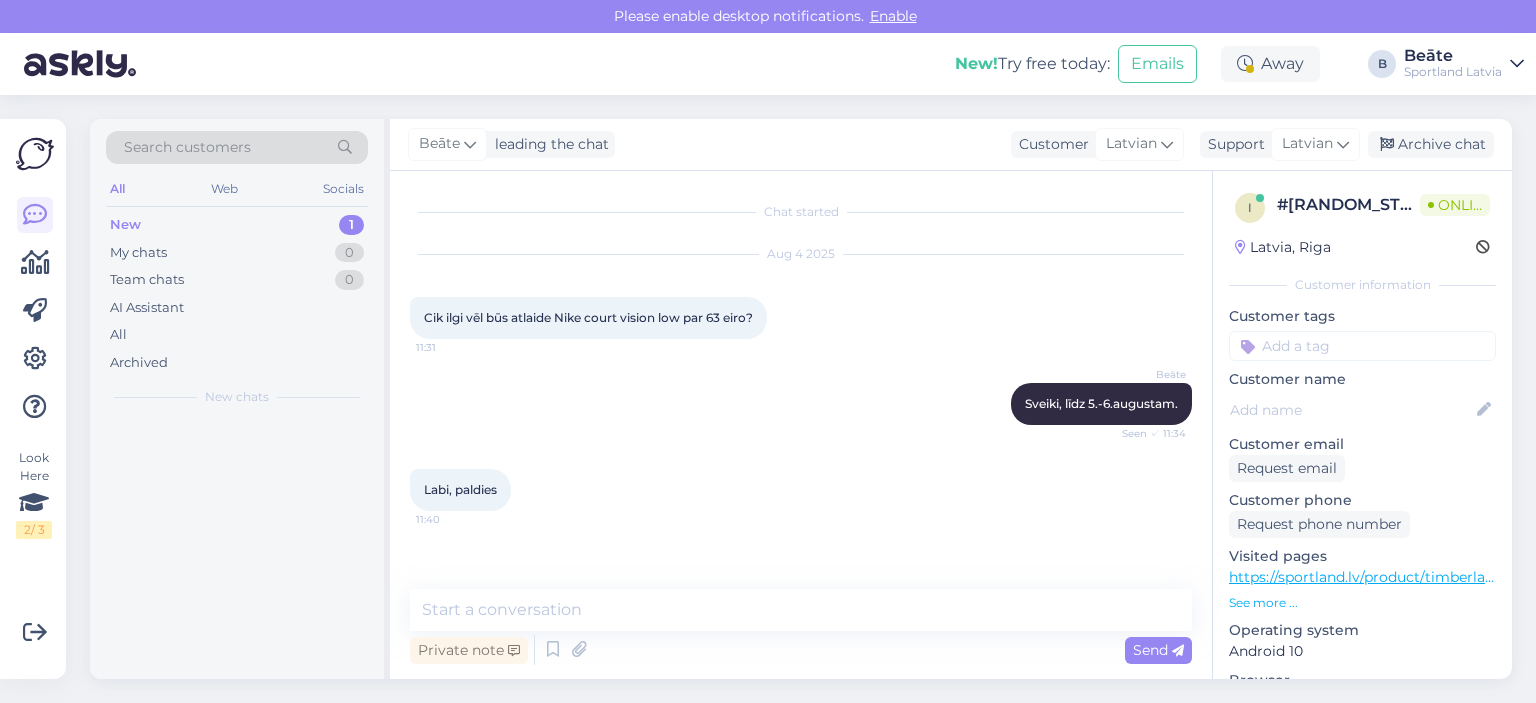 scroll, scrollTop: 0, scrollLeft: 0, axis: both 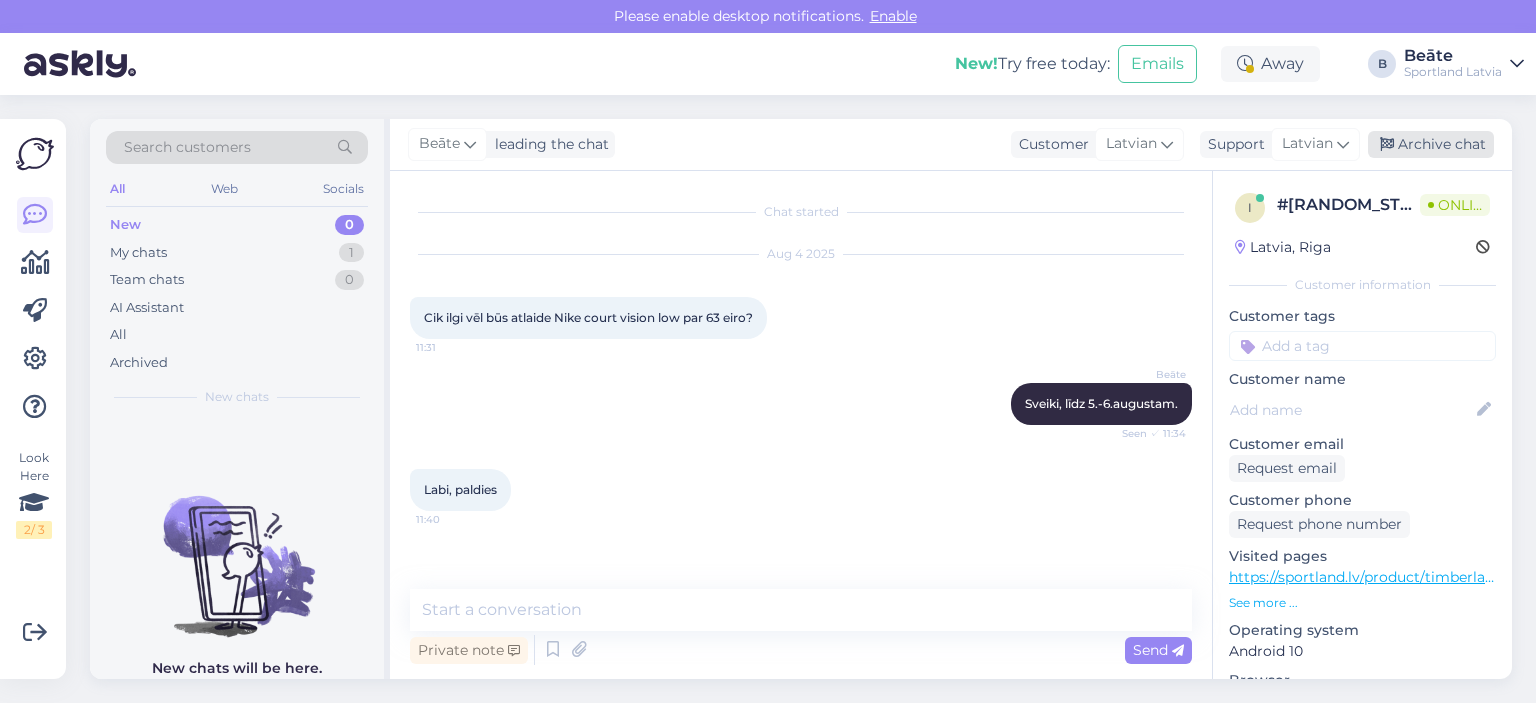 click on "Archive chat" at bounding box center (1431, 144) 